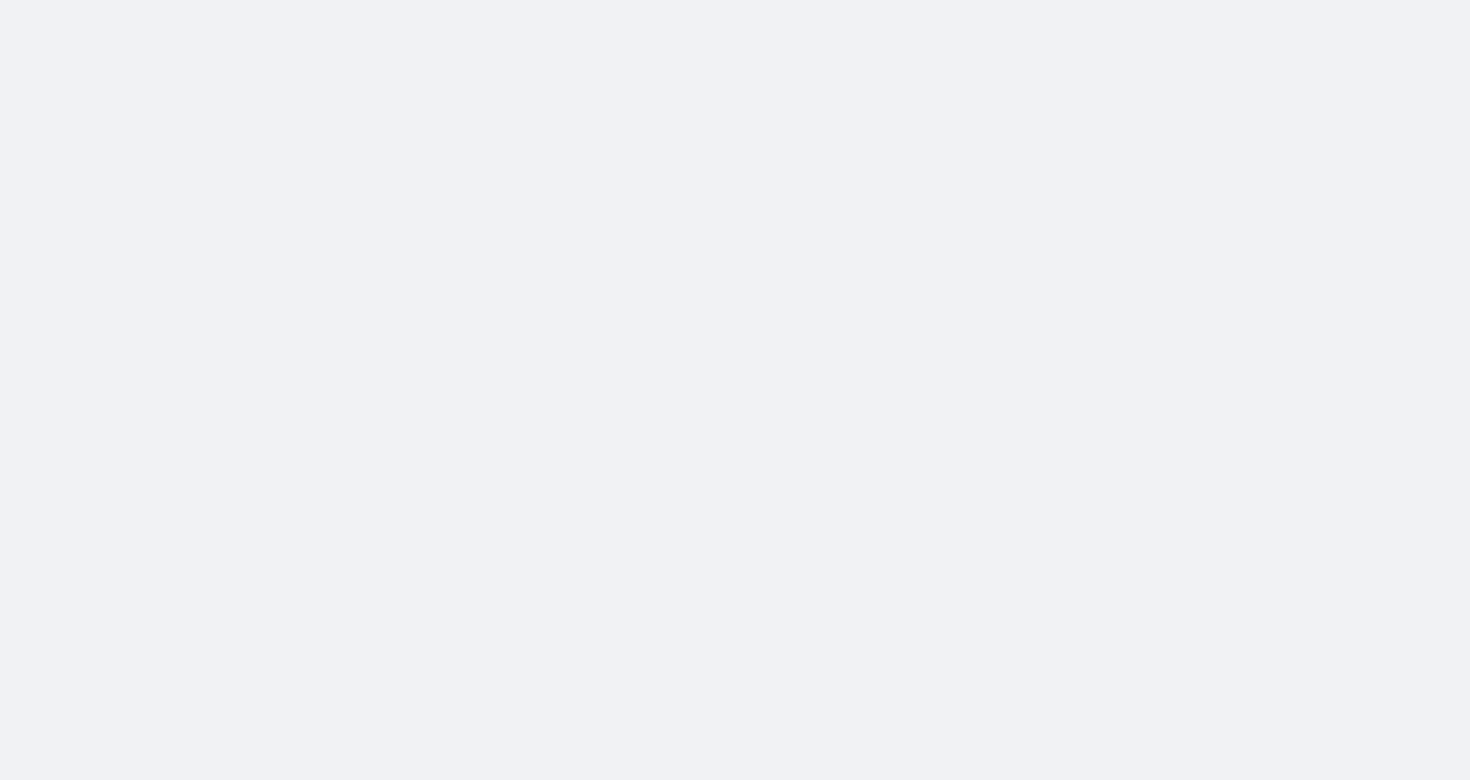 scroll, scrollTop: 0, scrollLeft: 0, axis: both 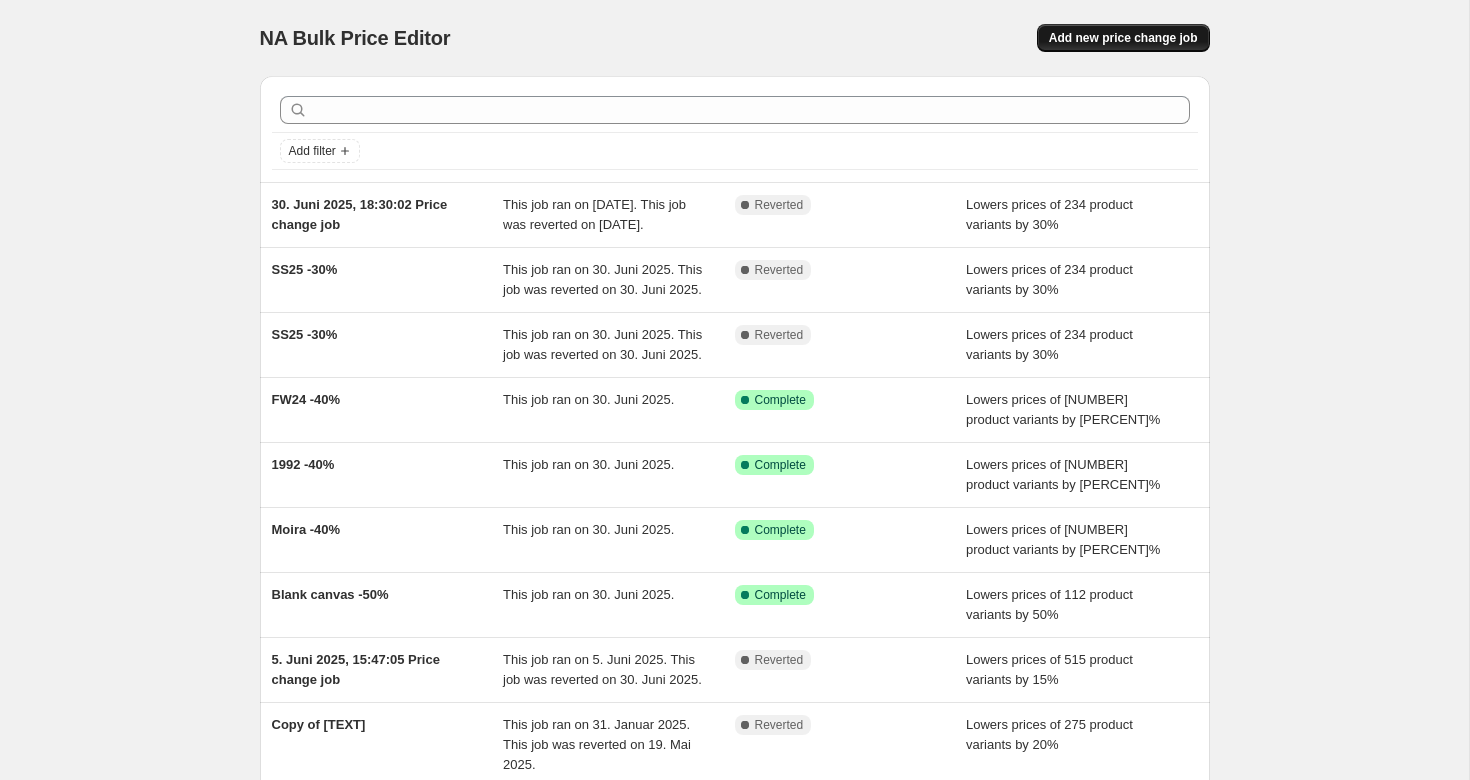 click on "Add new price change job" at bounding box center (1123, 38) 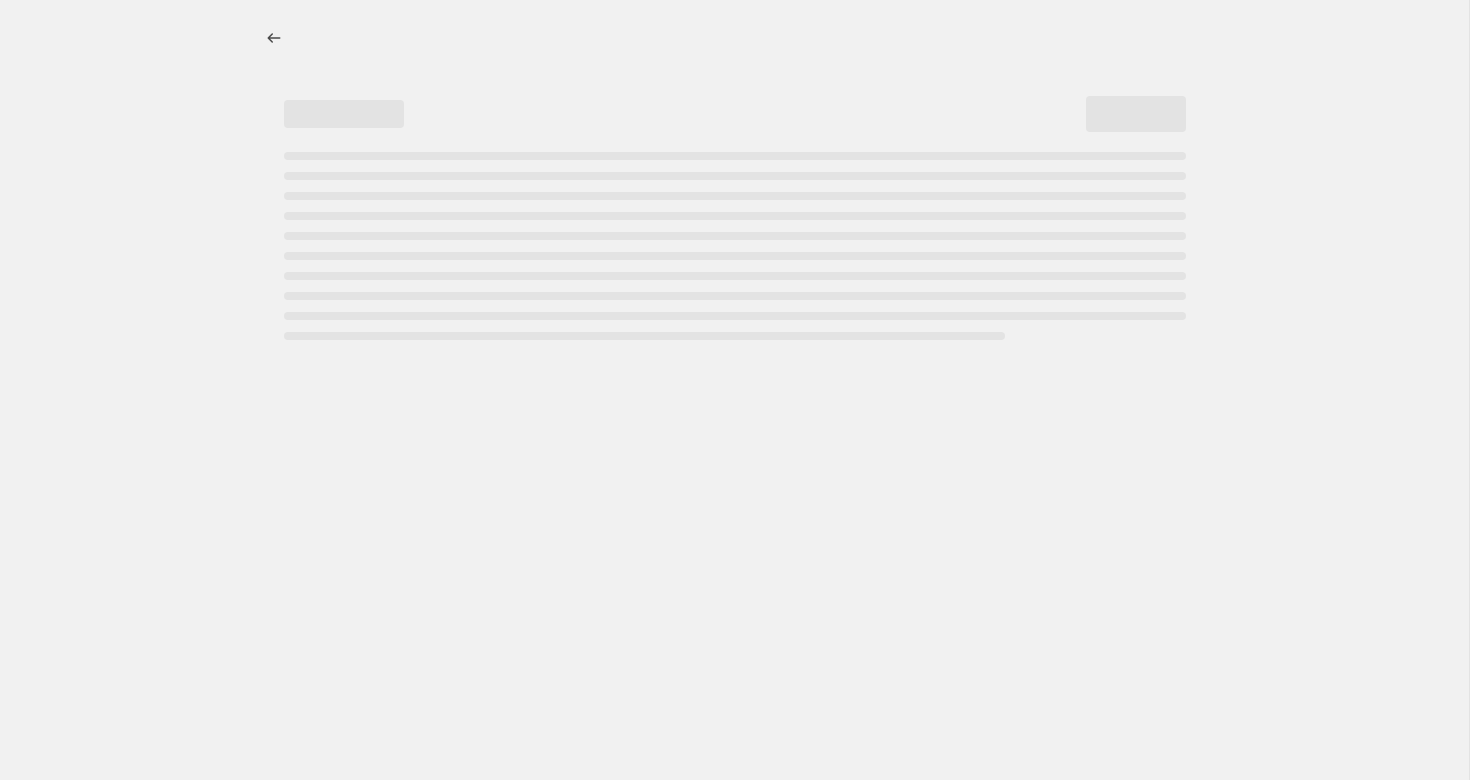 select on "percentage" 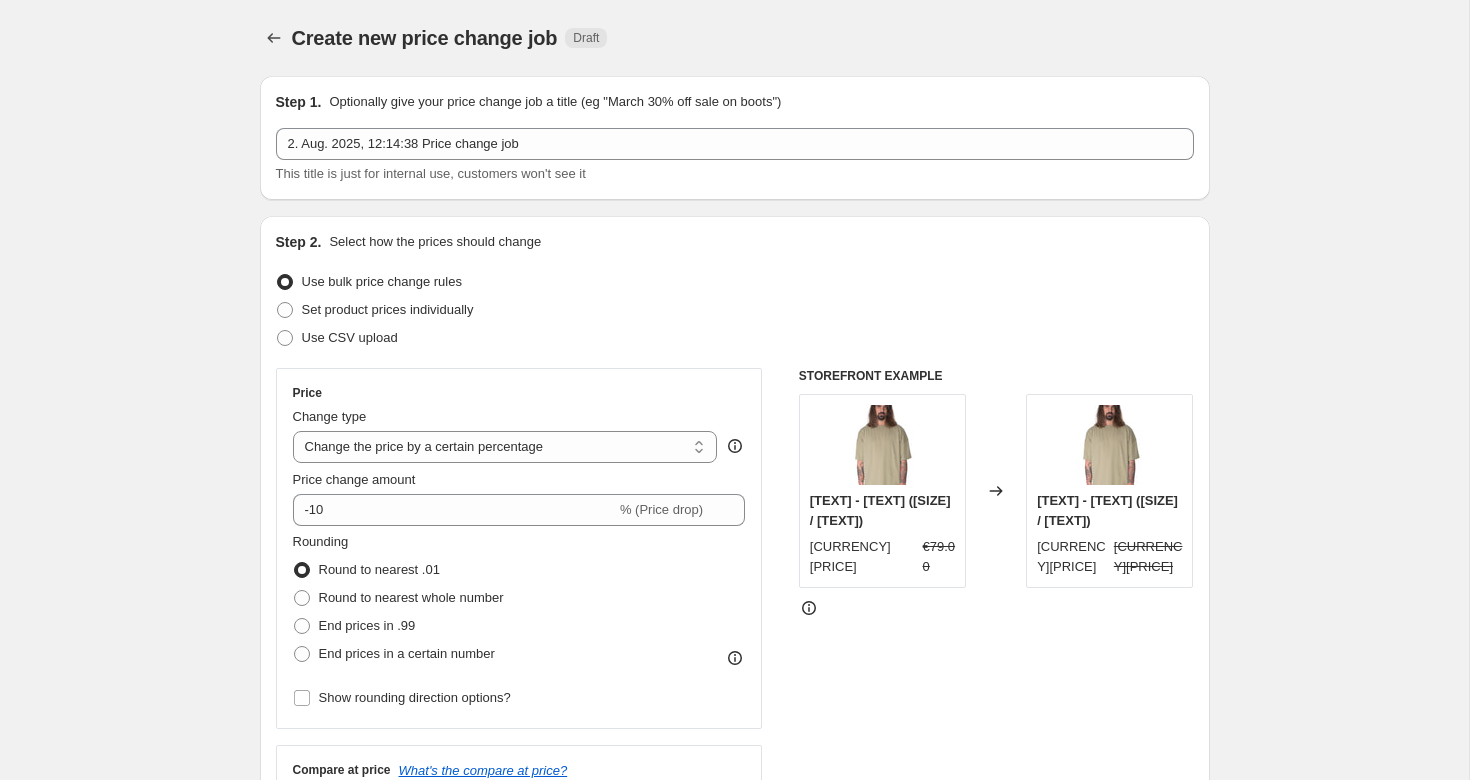 scroll, scrollTop: 73, scrollLeft: 0, axis: vertical 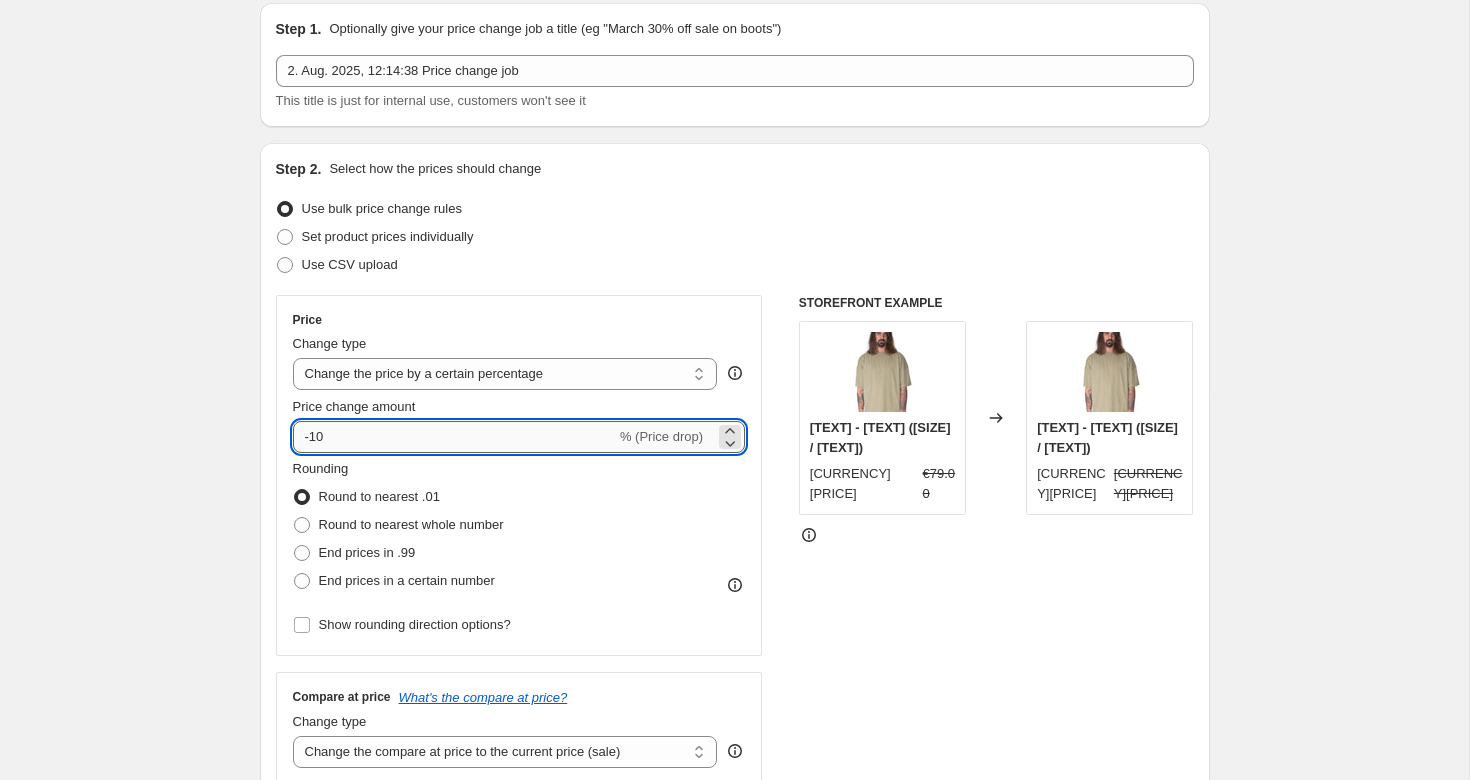 click on "-10" at bounding box center [454, 437] 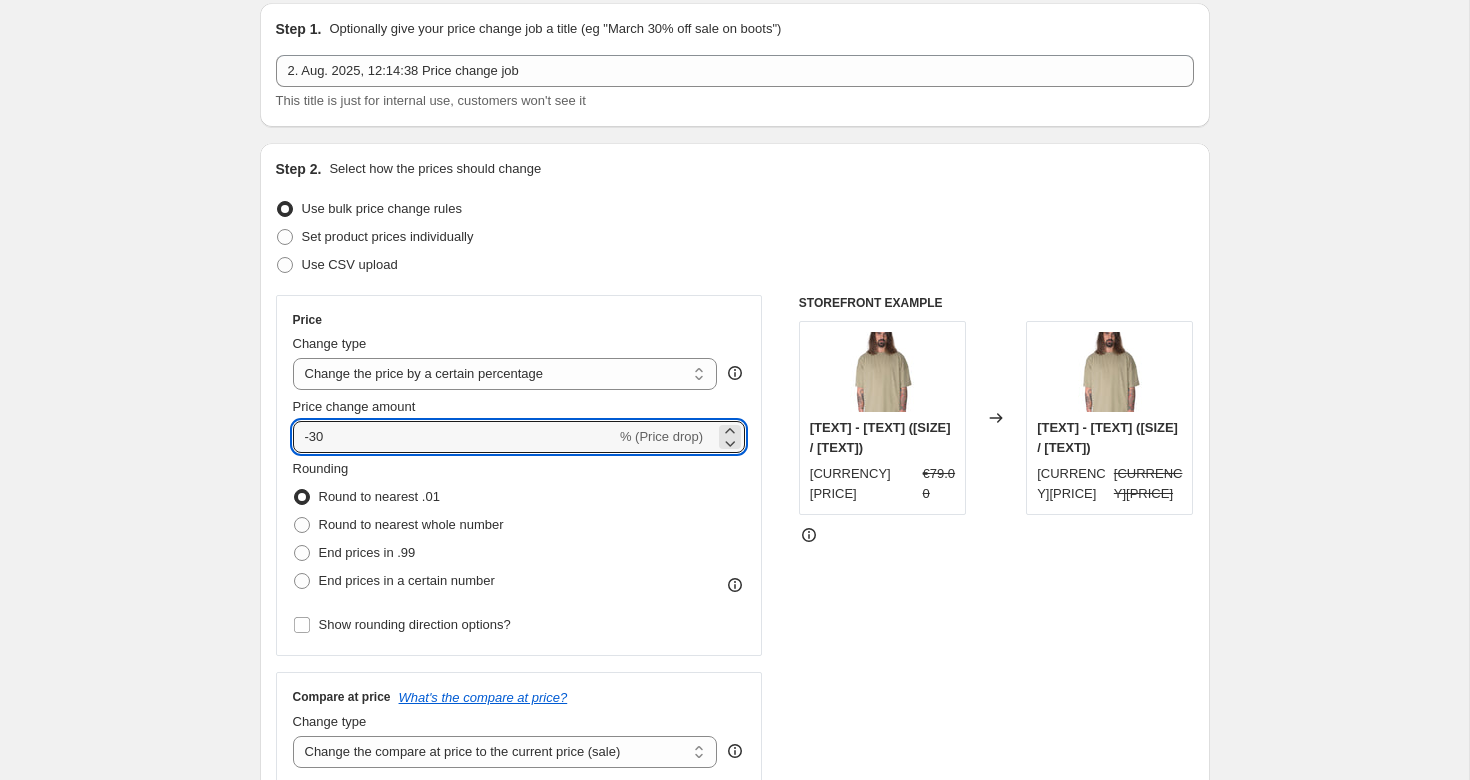 type on "-30" 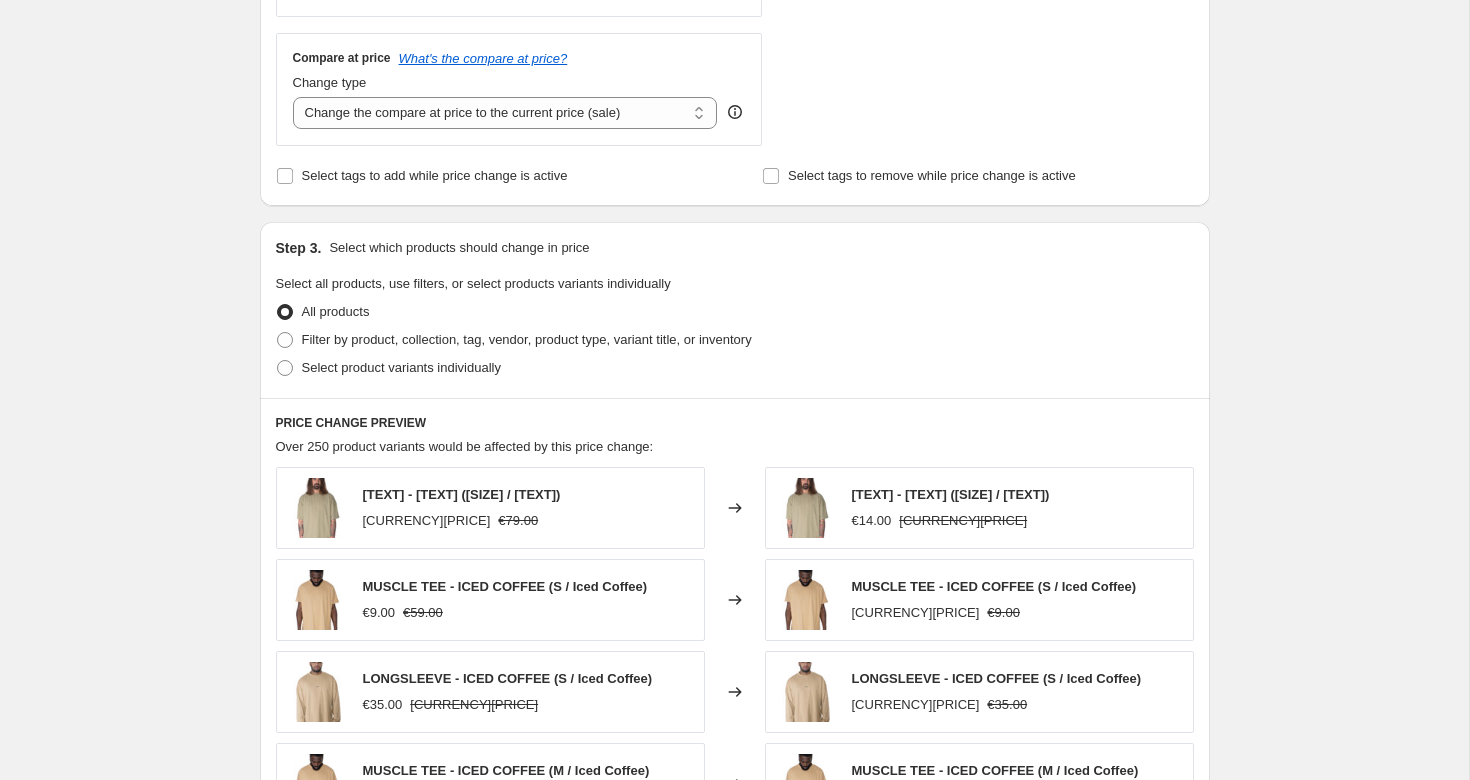 scroll, scrollTop: 713, scrollLeft: 0, axis: vertical 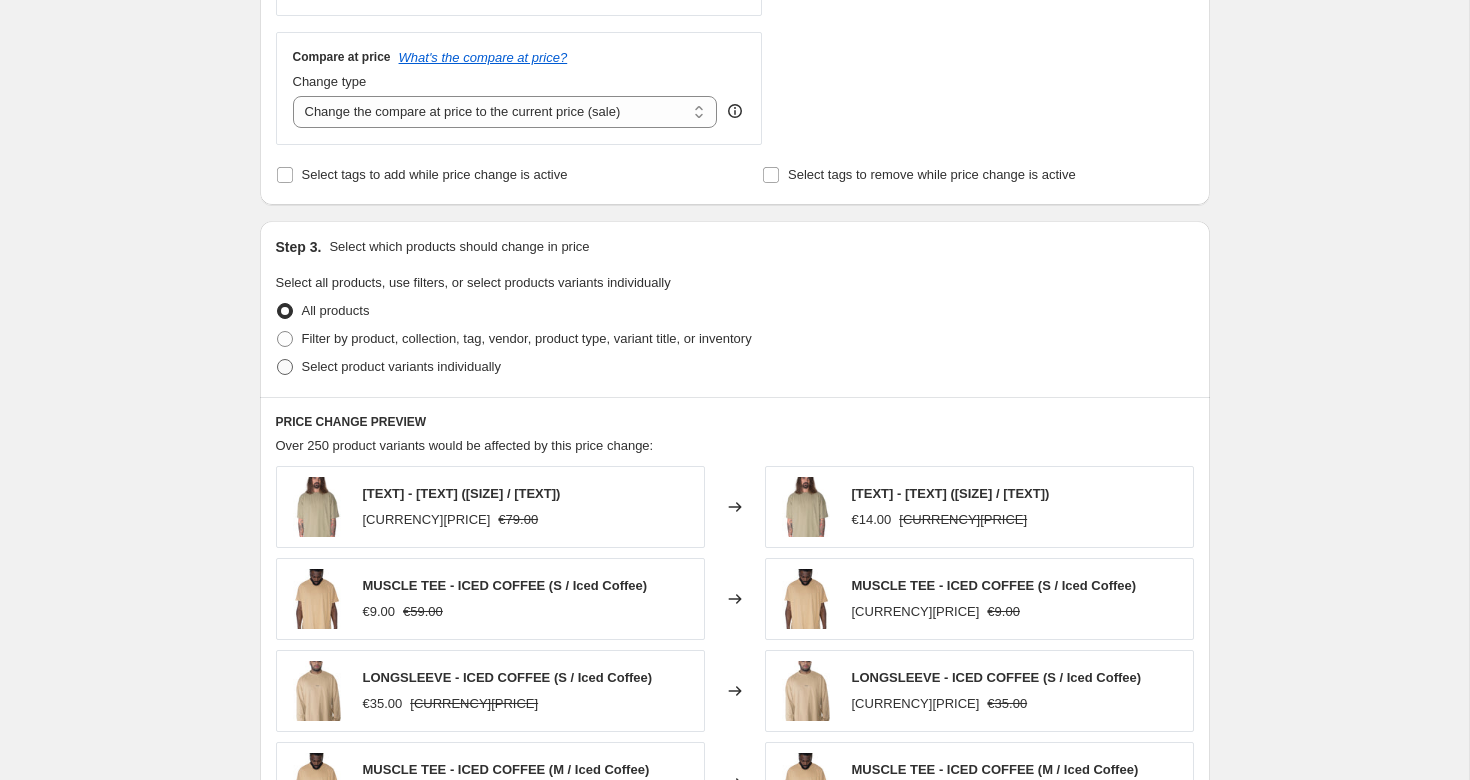click on "Select product variants individually" at bounding box center [401, 366] 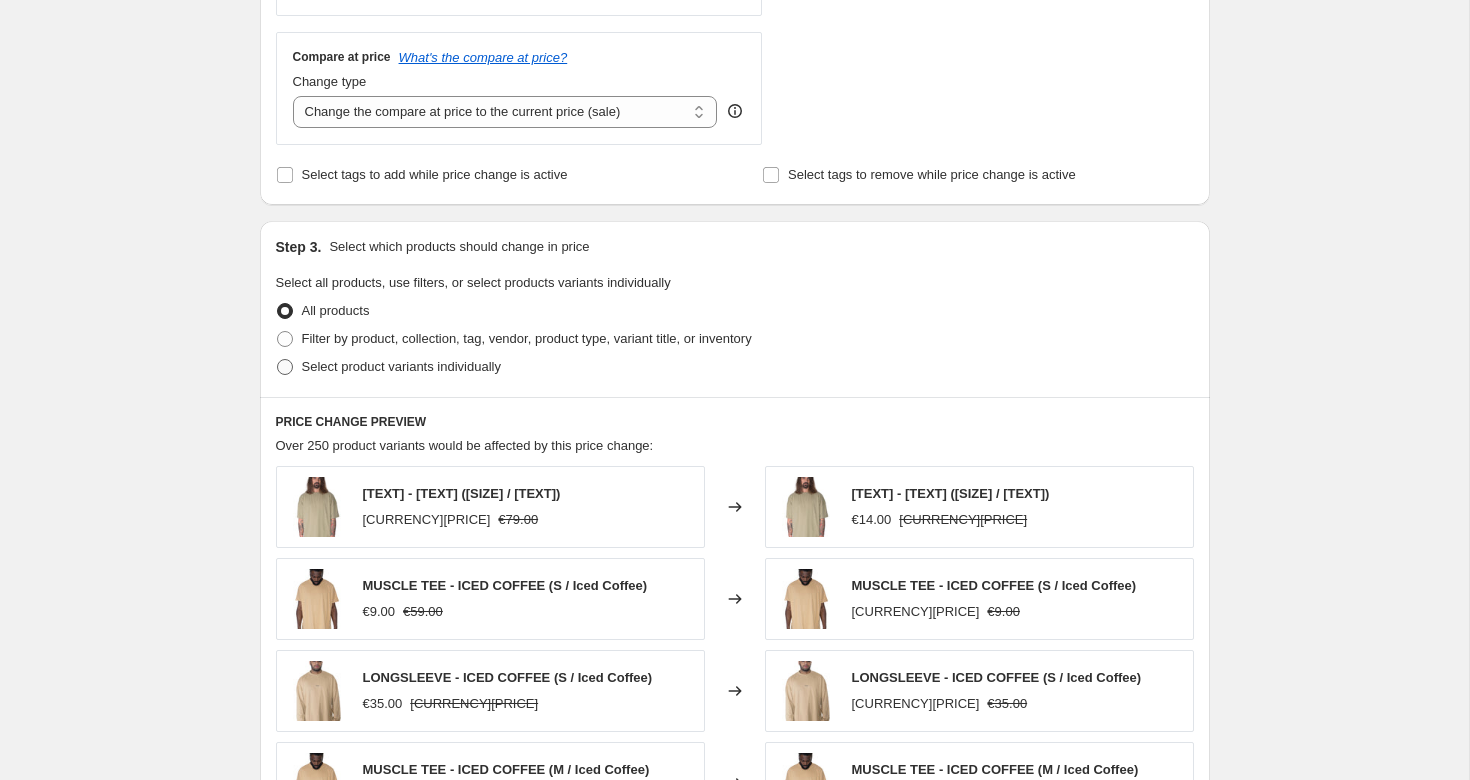 radio on "true" 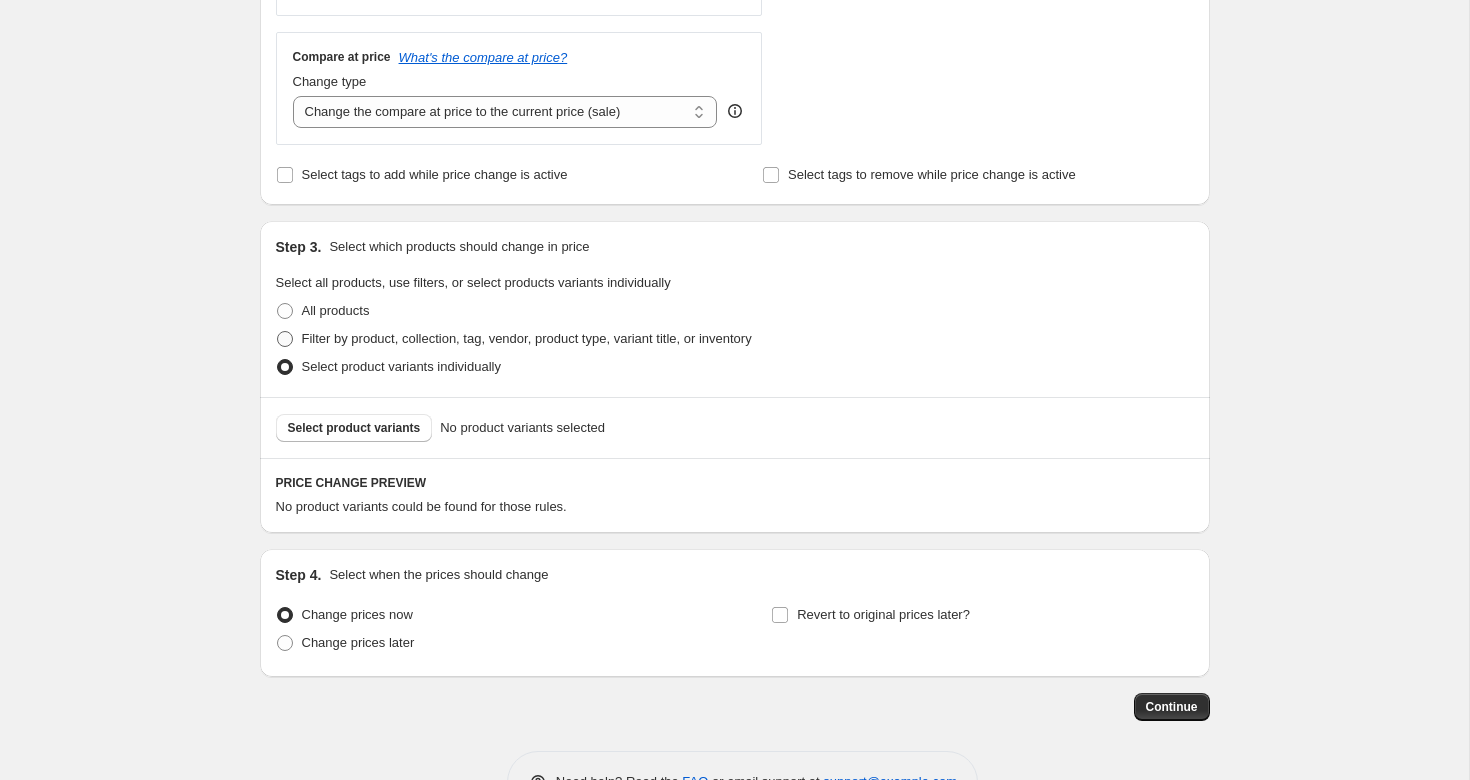 click on "Filter by product, collection, tag, vendor, product type, variant title, or inventory" at bounding box center (527, 338) 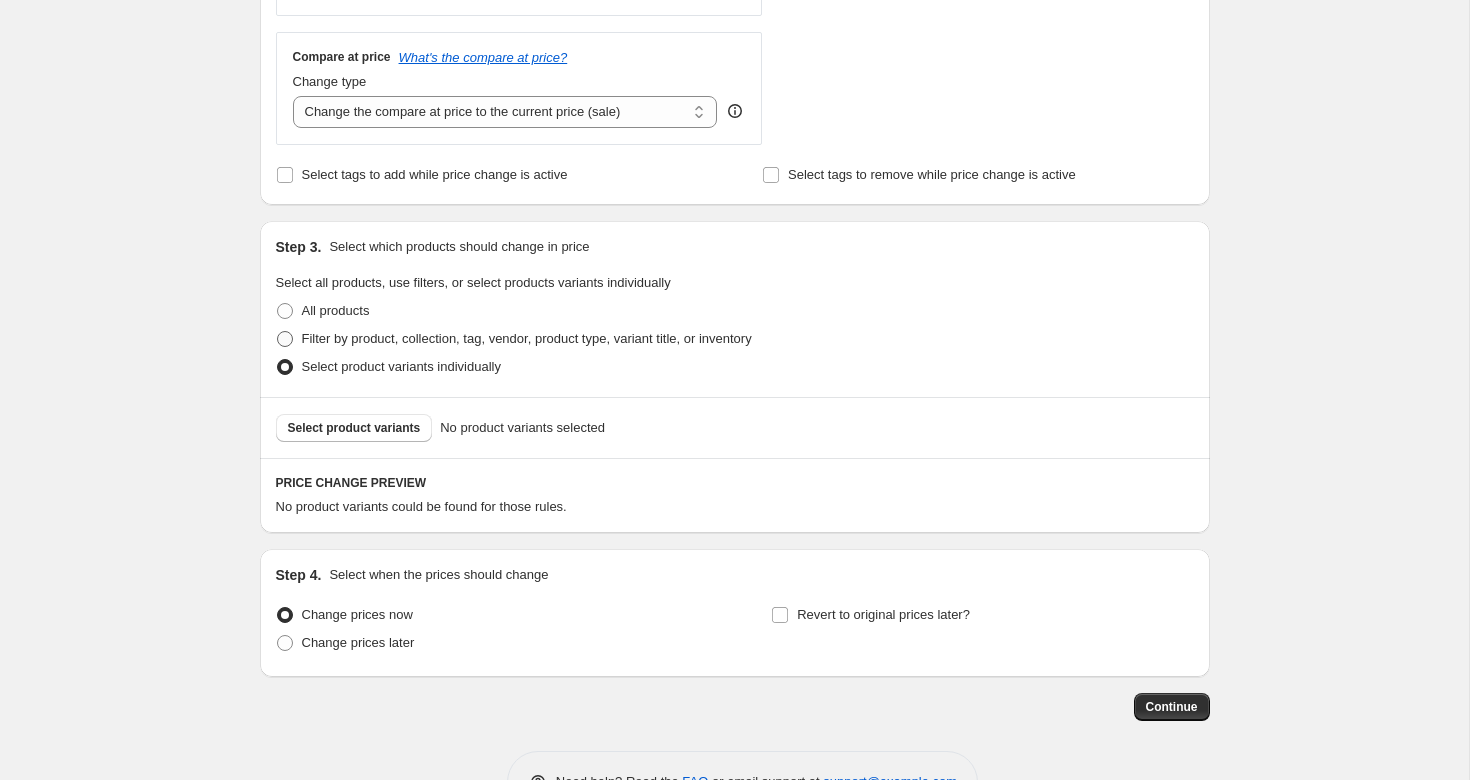 radio on "true" 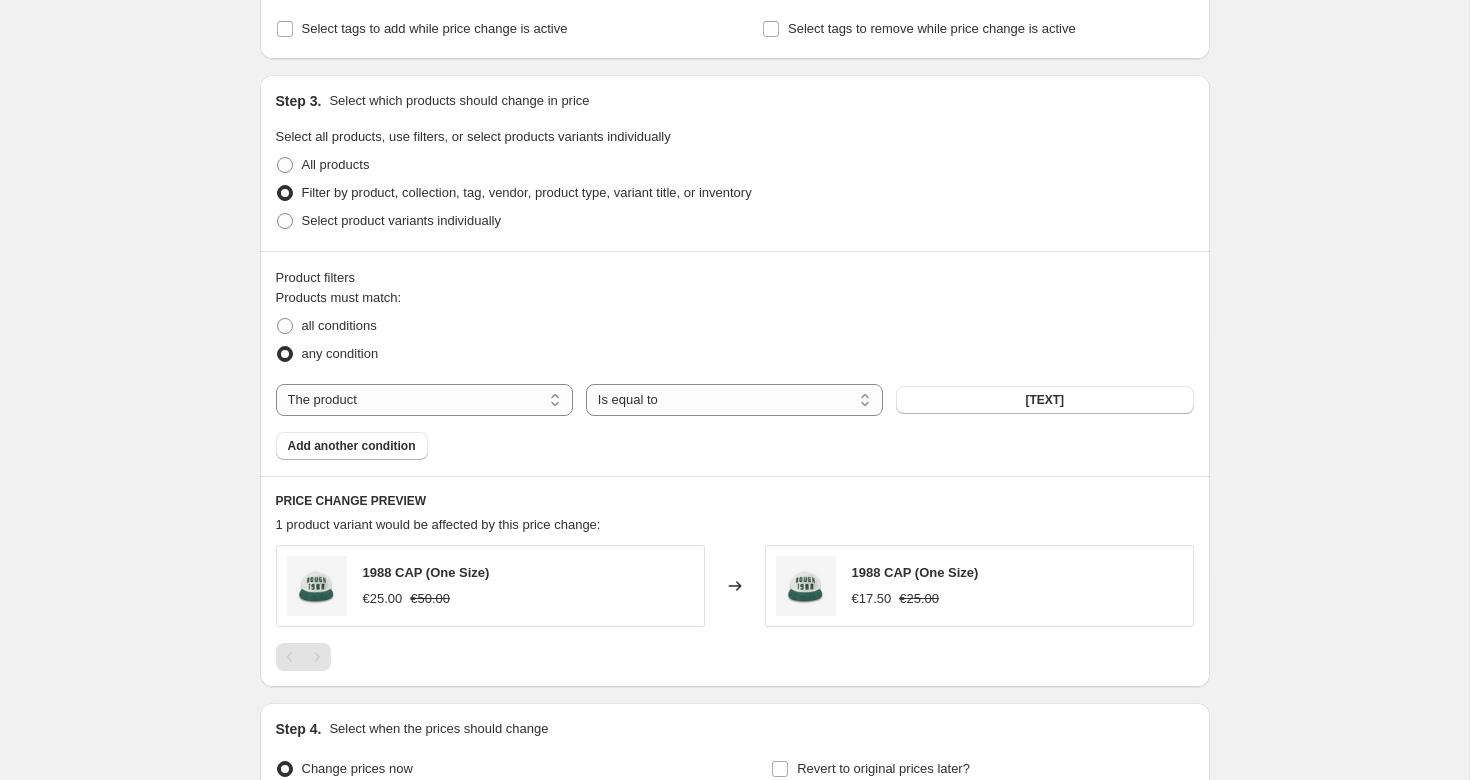 scroll, scrollTop: 878, scrollLeft: 0, axis: vertical 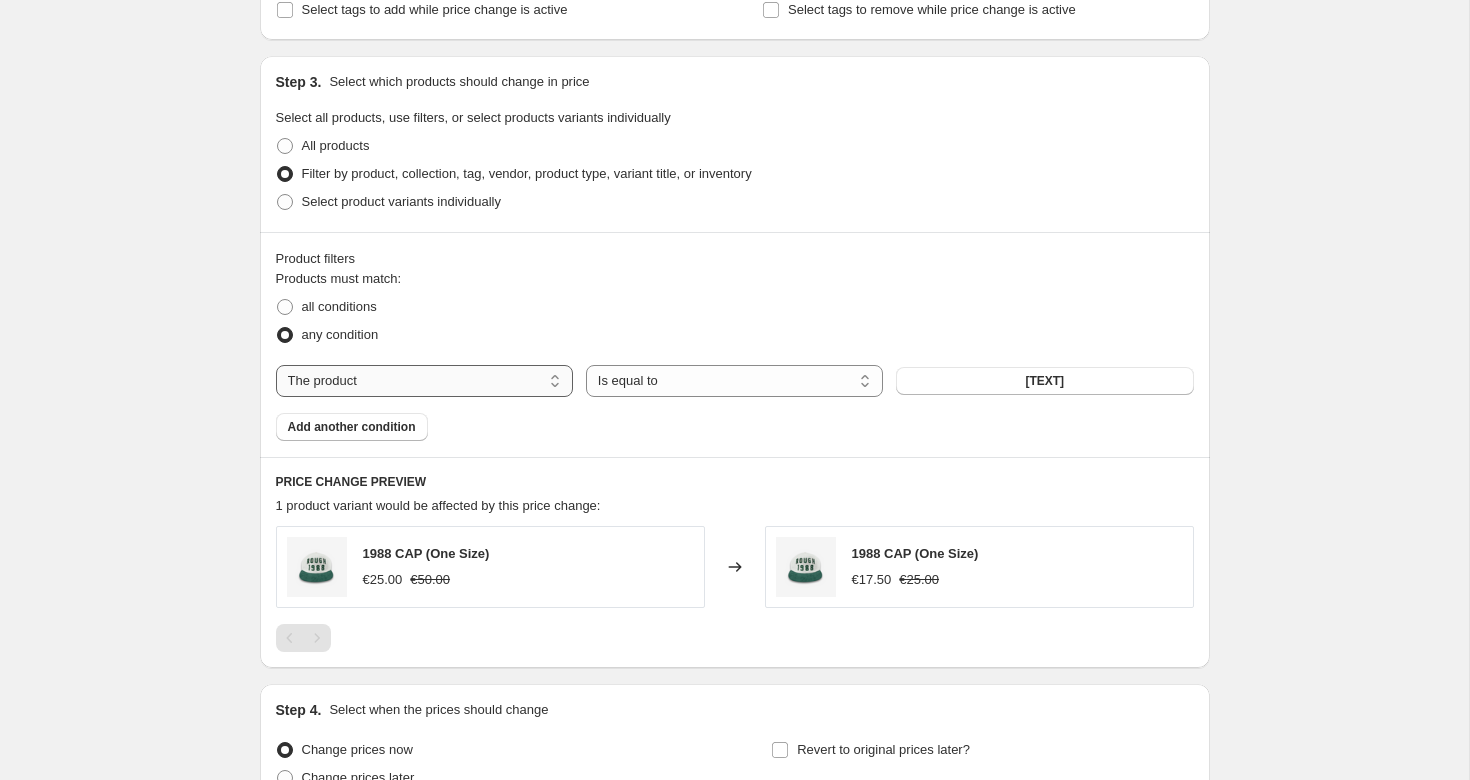 select on "tag" 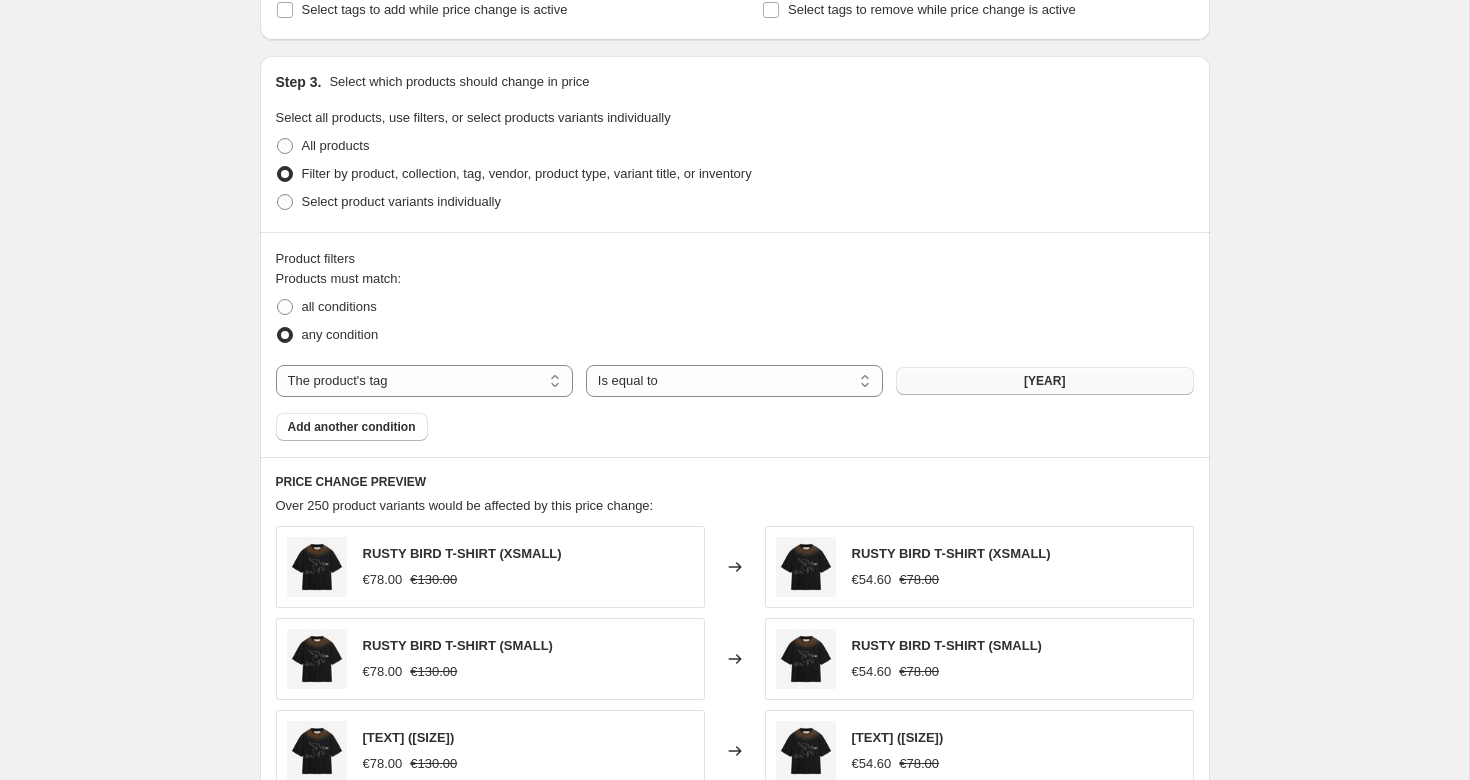 click on "[YEAR]" at bounding box center [1044, 381] 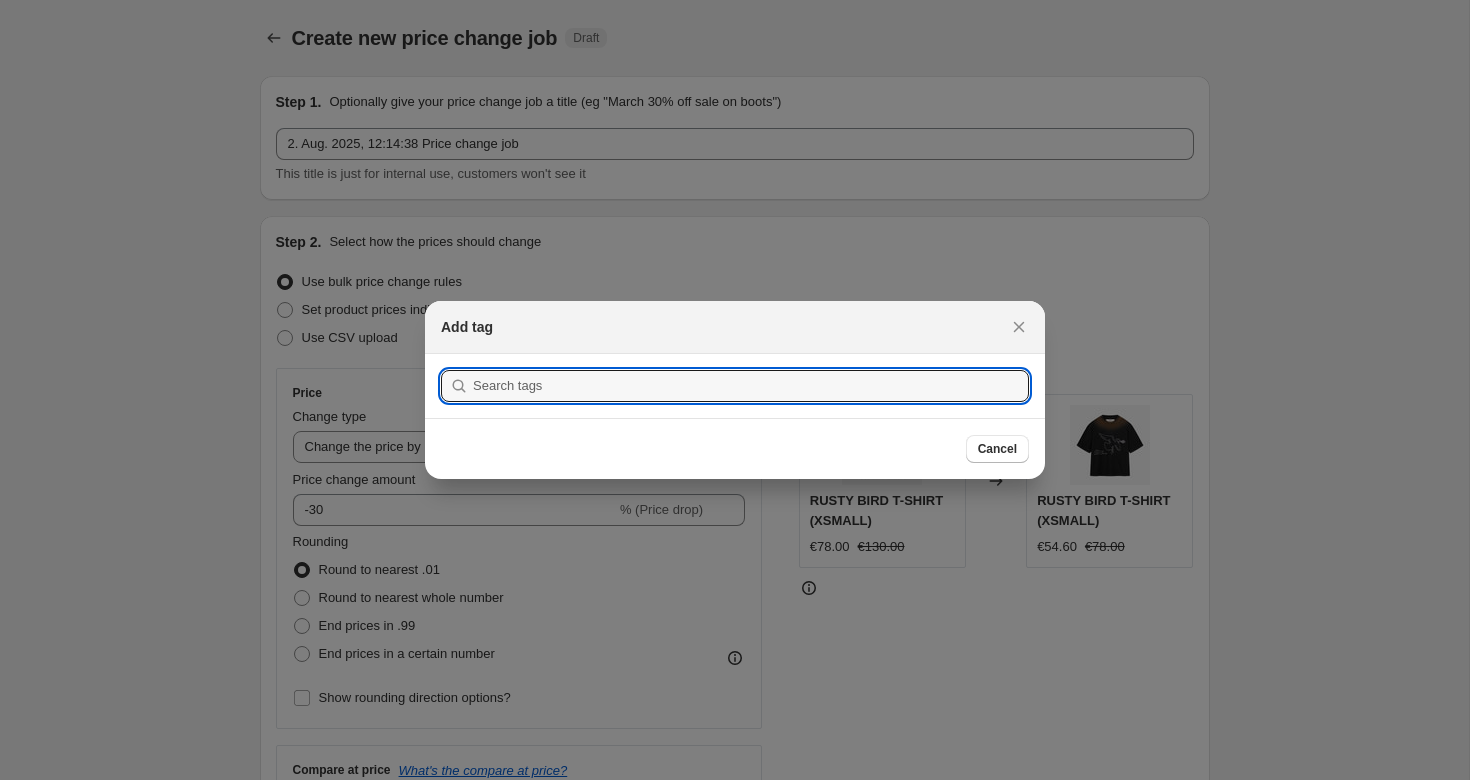 scroll, scrollTop: 0, scrollLeft: 0, axis: both 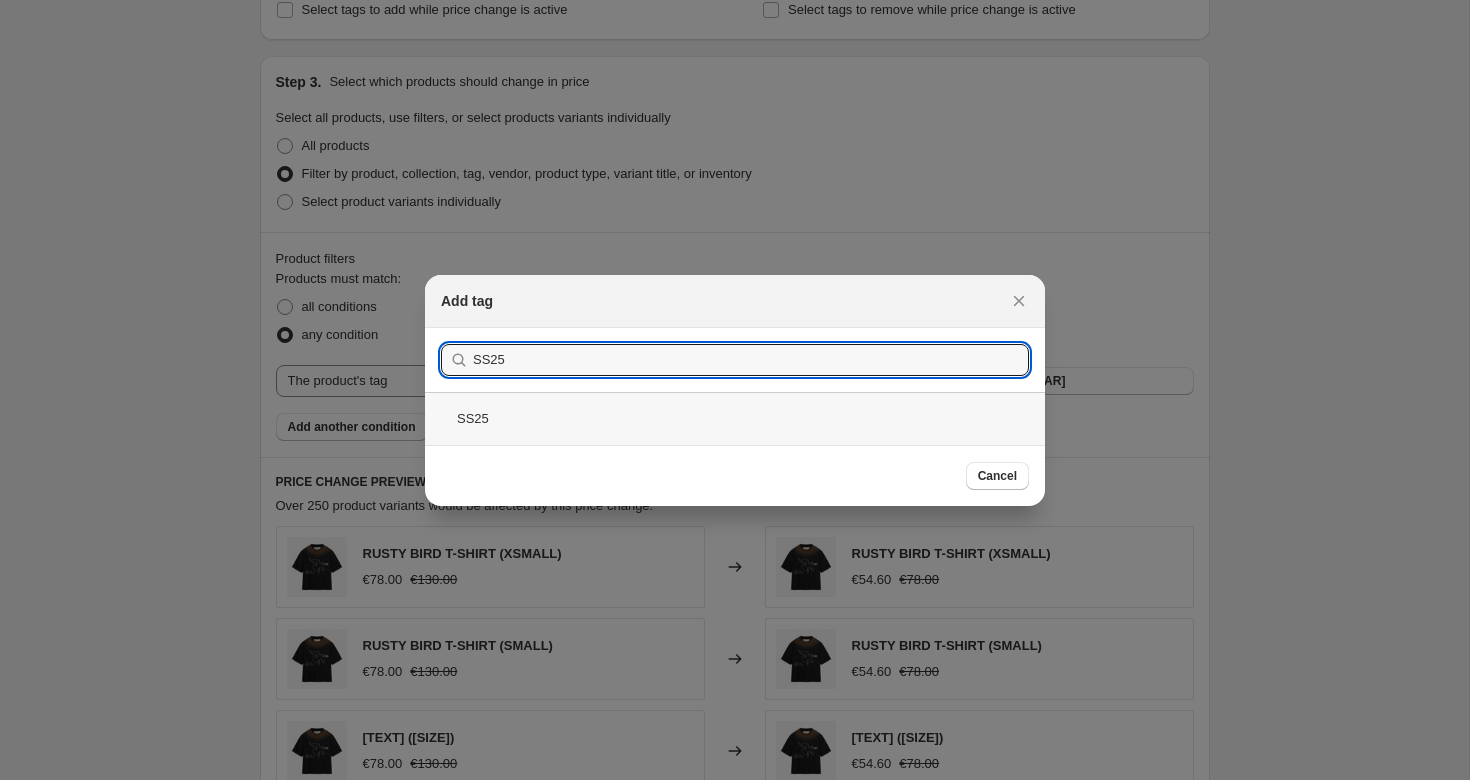 type on "SS25" 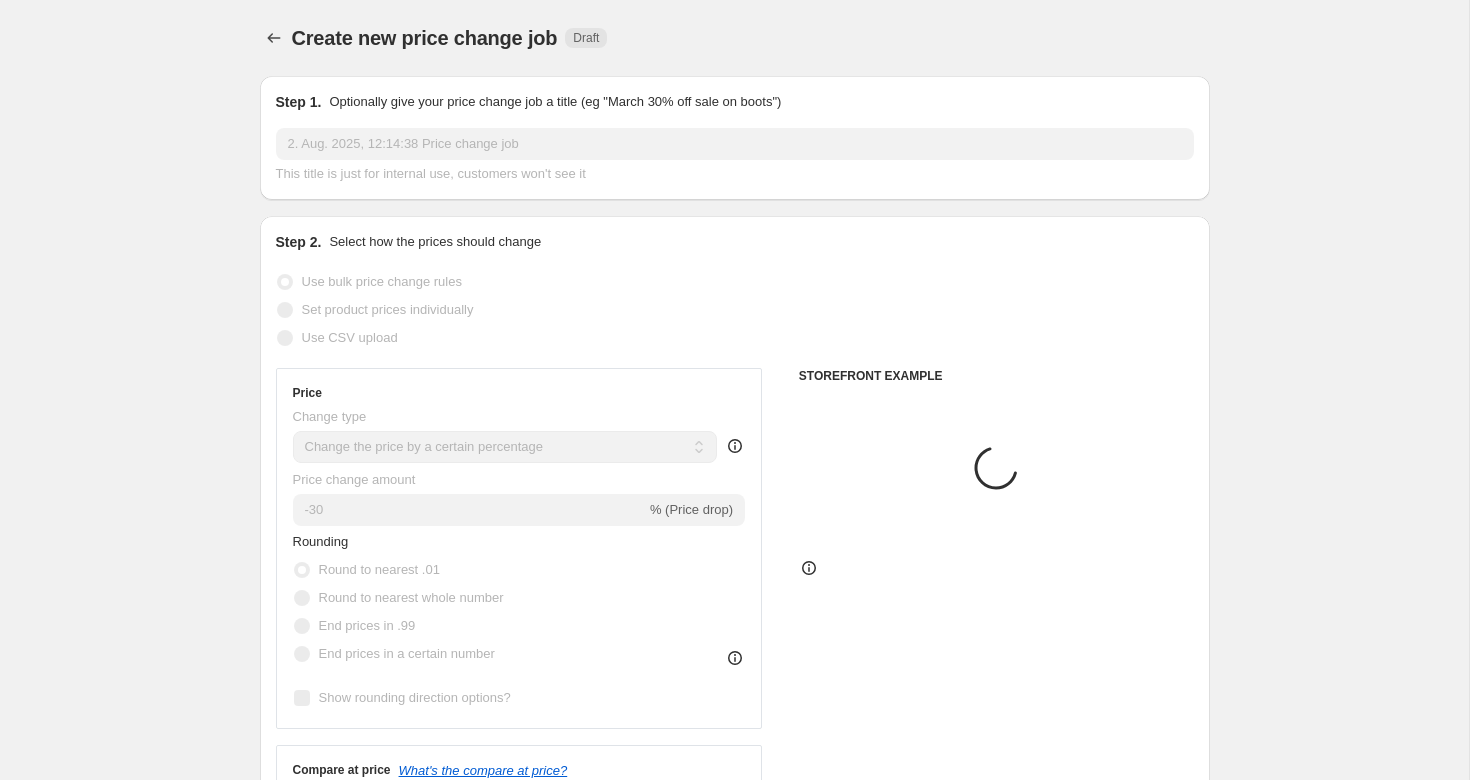 scroll, scrollTop: 878, scrollLeft: 0, axis: vertical 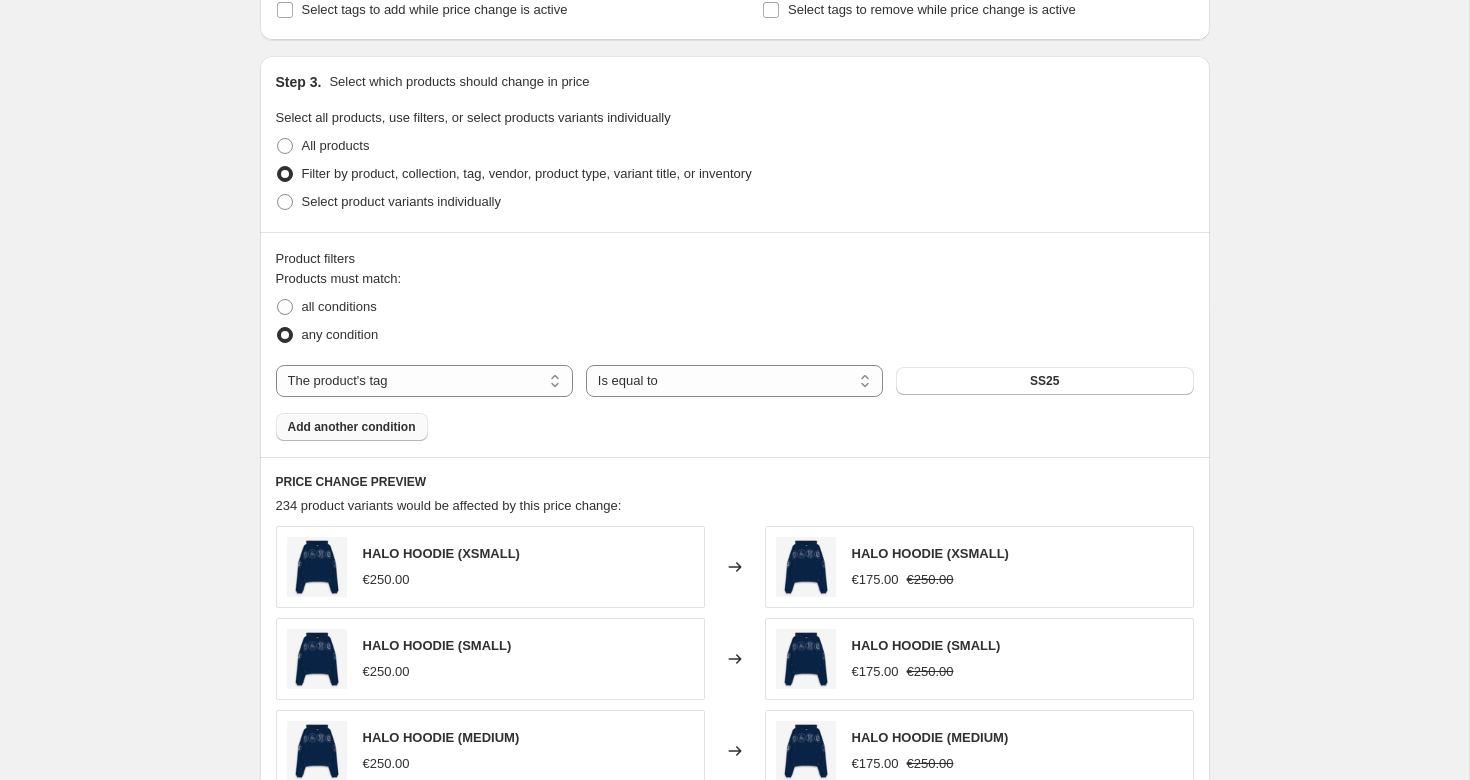 click on "Add another condition" at bounding box center (352, 427) 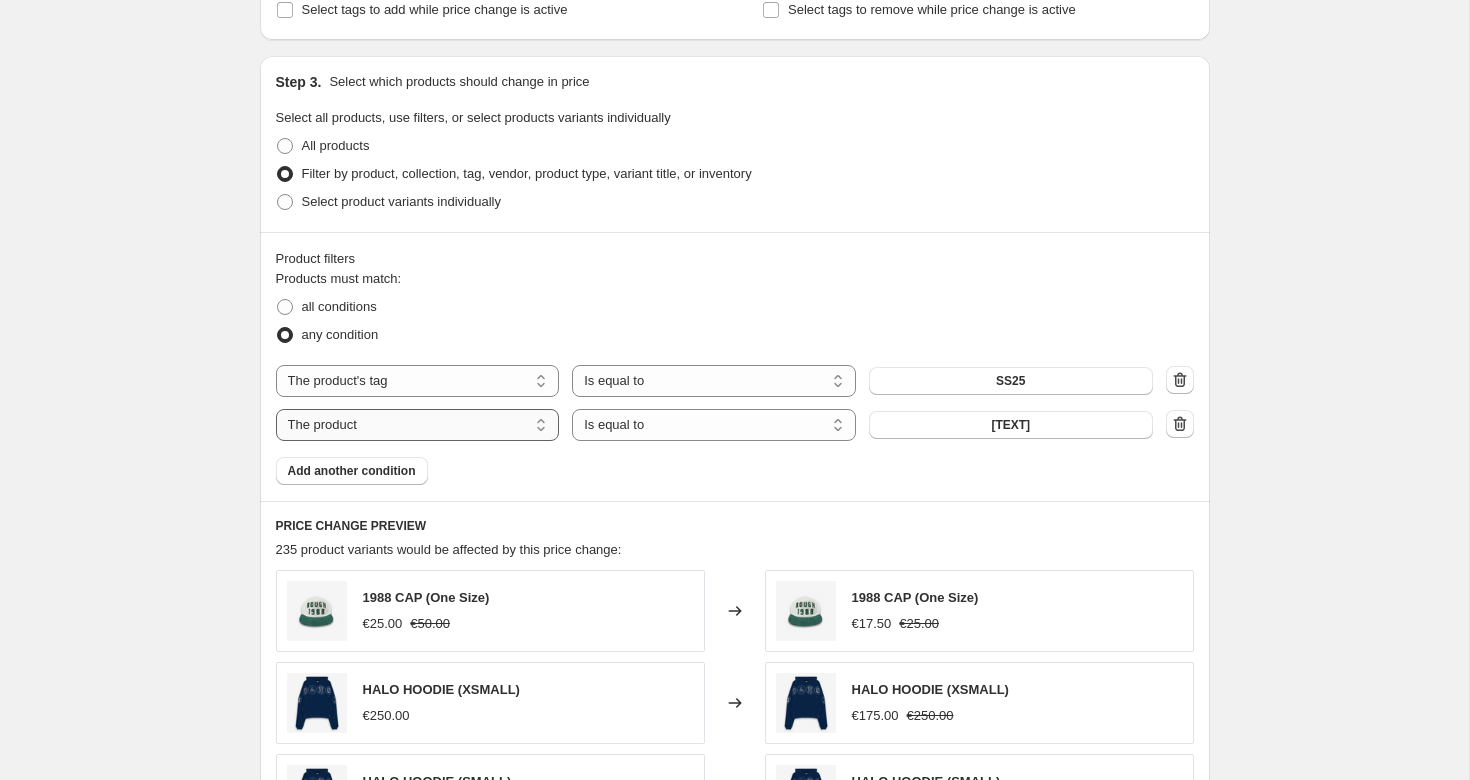 select on "tag" 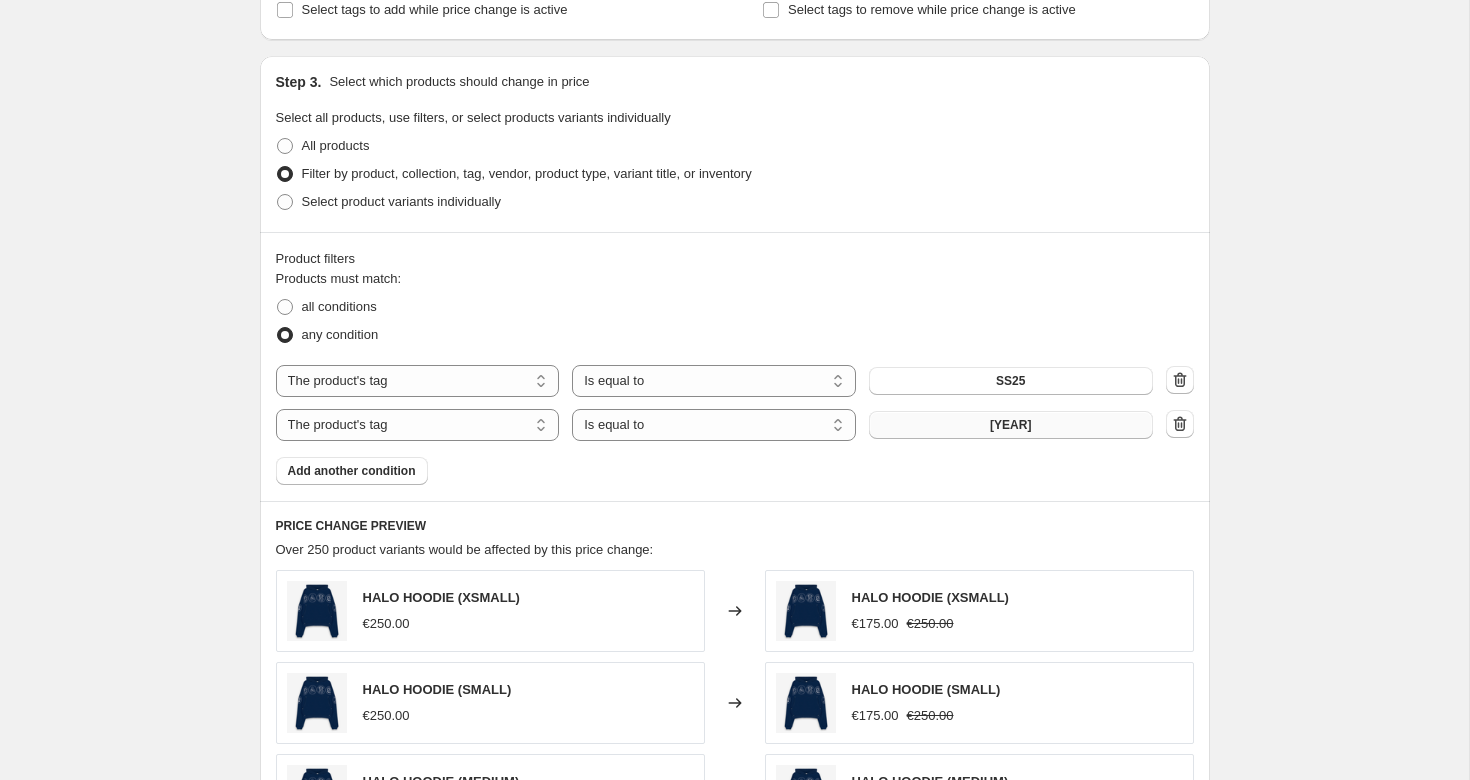 click on "[YEAR]" at bounding box center (1011, 425) 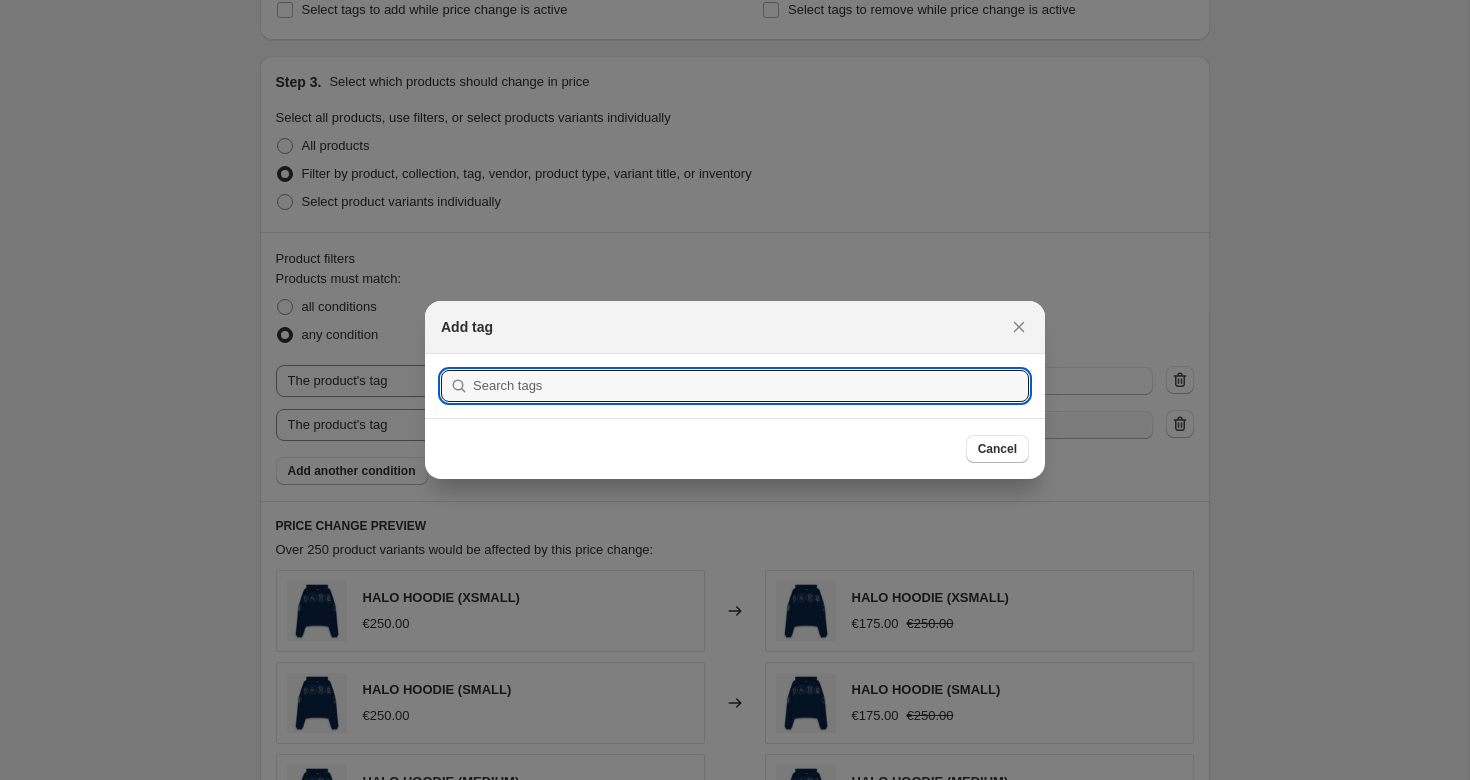 scroll, scrollTop: 0, scrollLeft: 0, axis: both 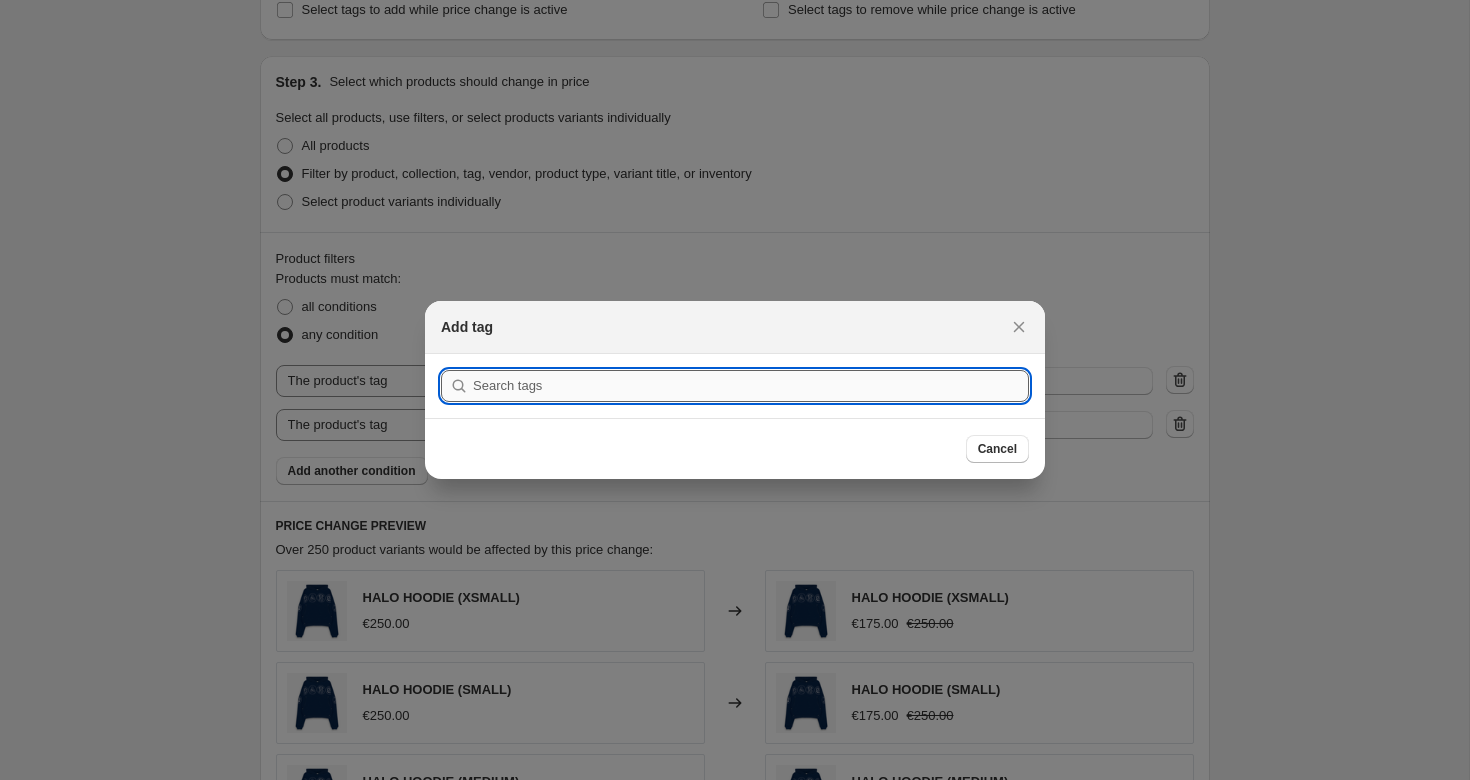 click at bounding box center [751, 386] 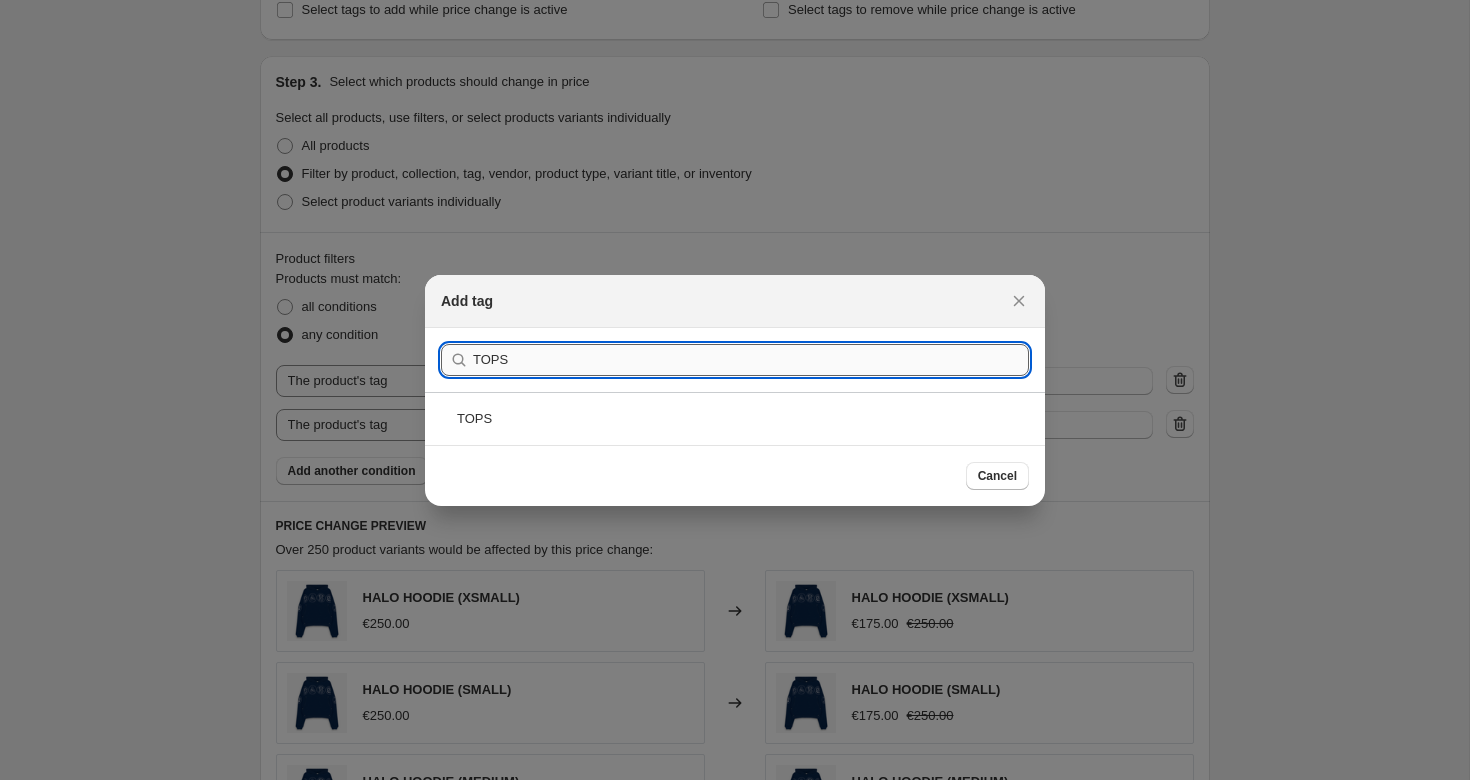 drag, startPoint x: 540, startPoint y: 352, endPoint x: 377, endPoint y: 352, distance: 163 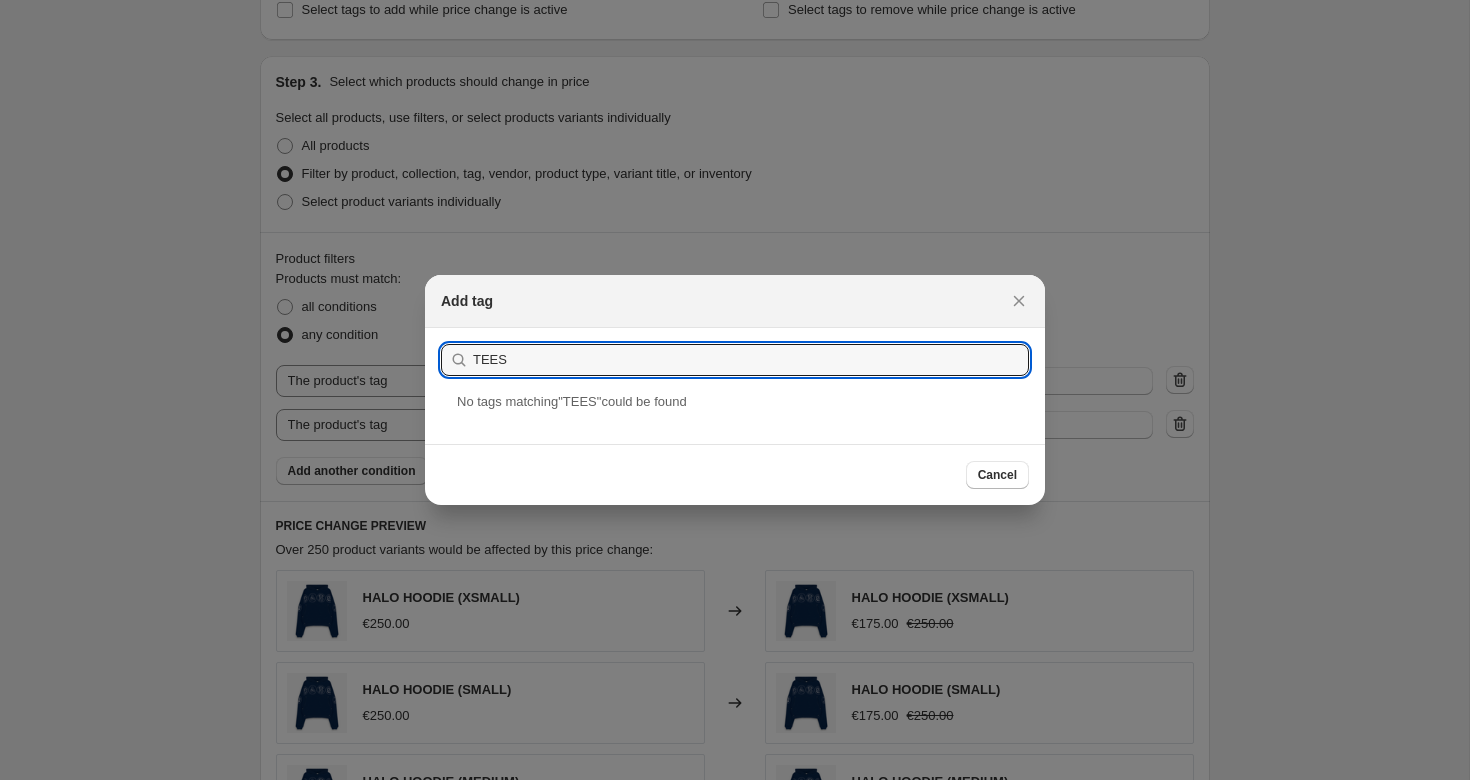 drag, startPoint x: 522, startPoint y: 365, endPoint x: 423, endPoint y: 365, distance: 99 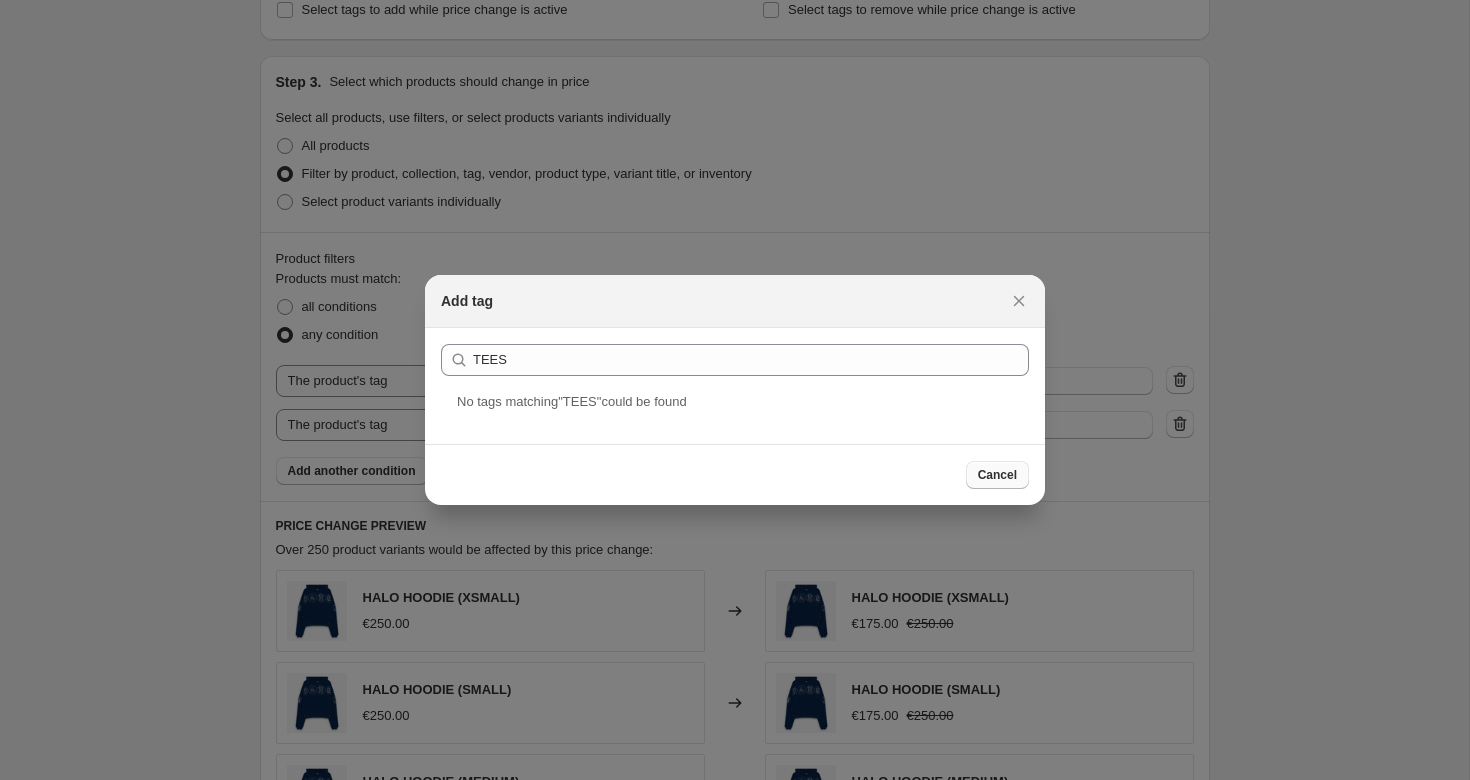 click on "Cancel" at bounding box center (997, 475) 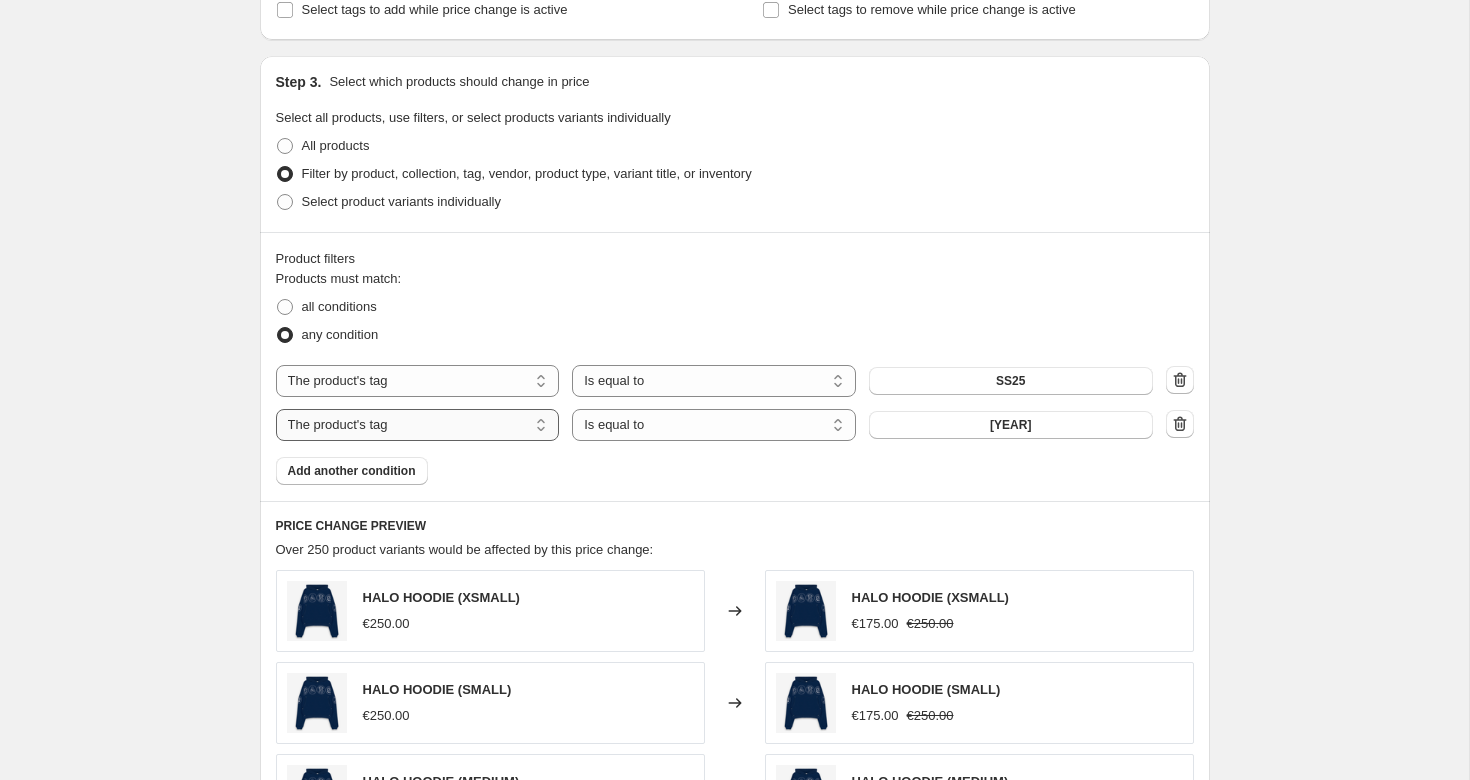select on "title" 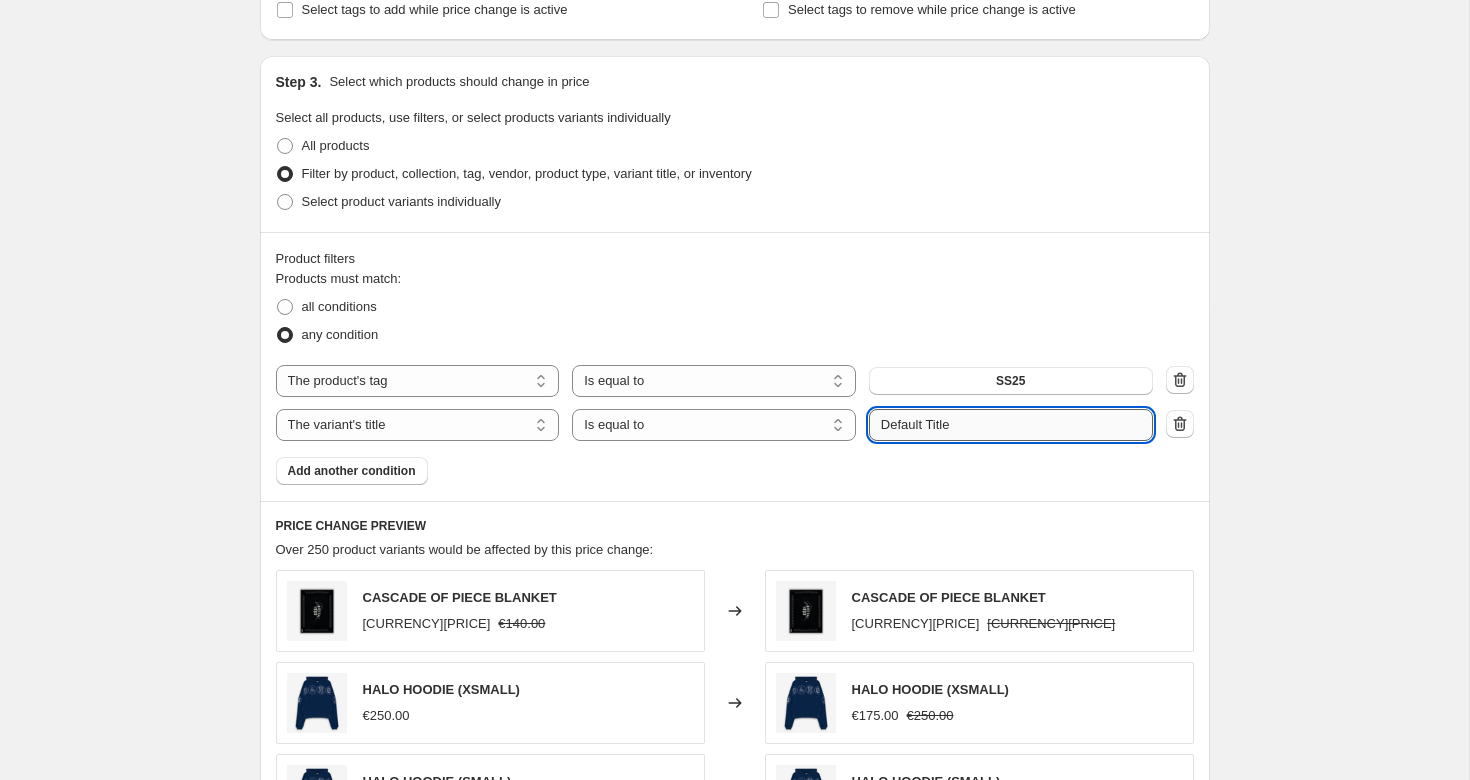 click on "Default Title" at bounding box center [1011, 425] 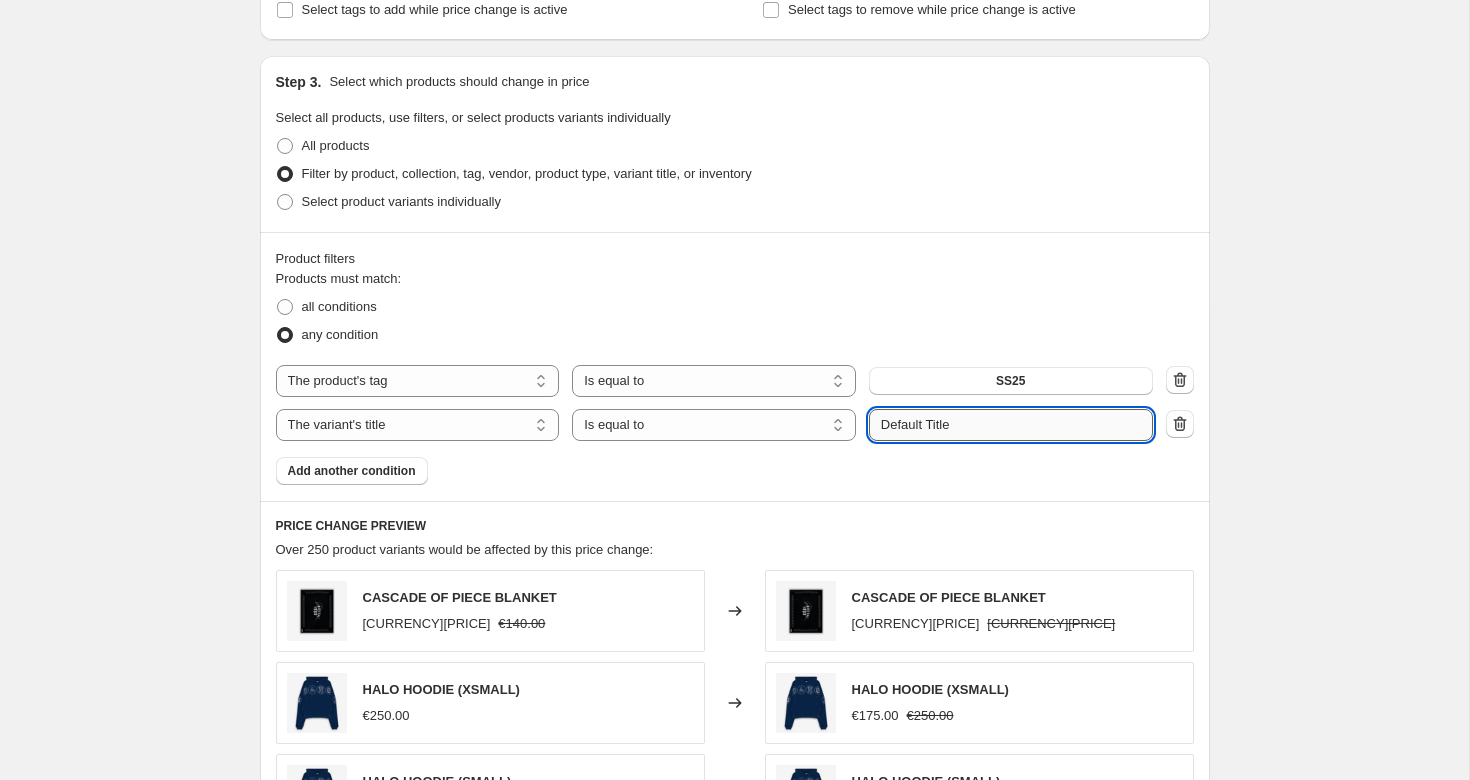 drag, startPoint x: 996, startPoint y: 428, endPoint x: 877, endPoint y: 428, distance: 119 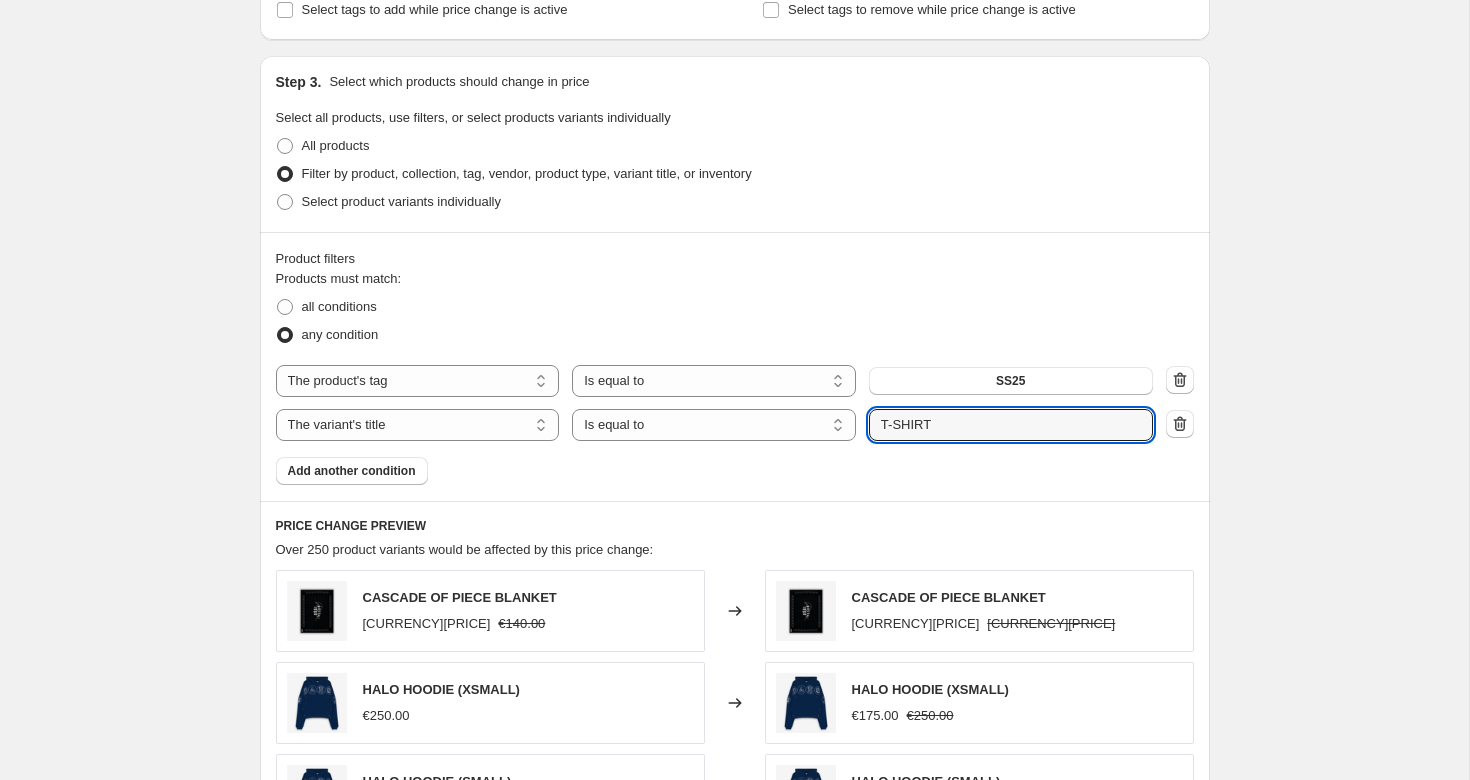 type on "T-SHIRT" 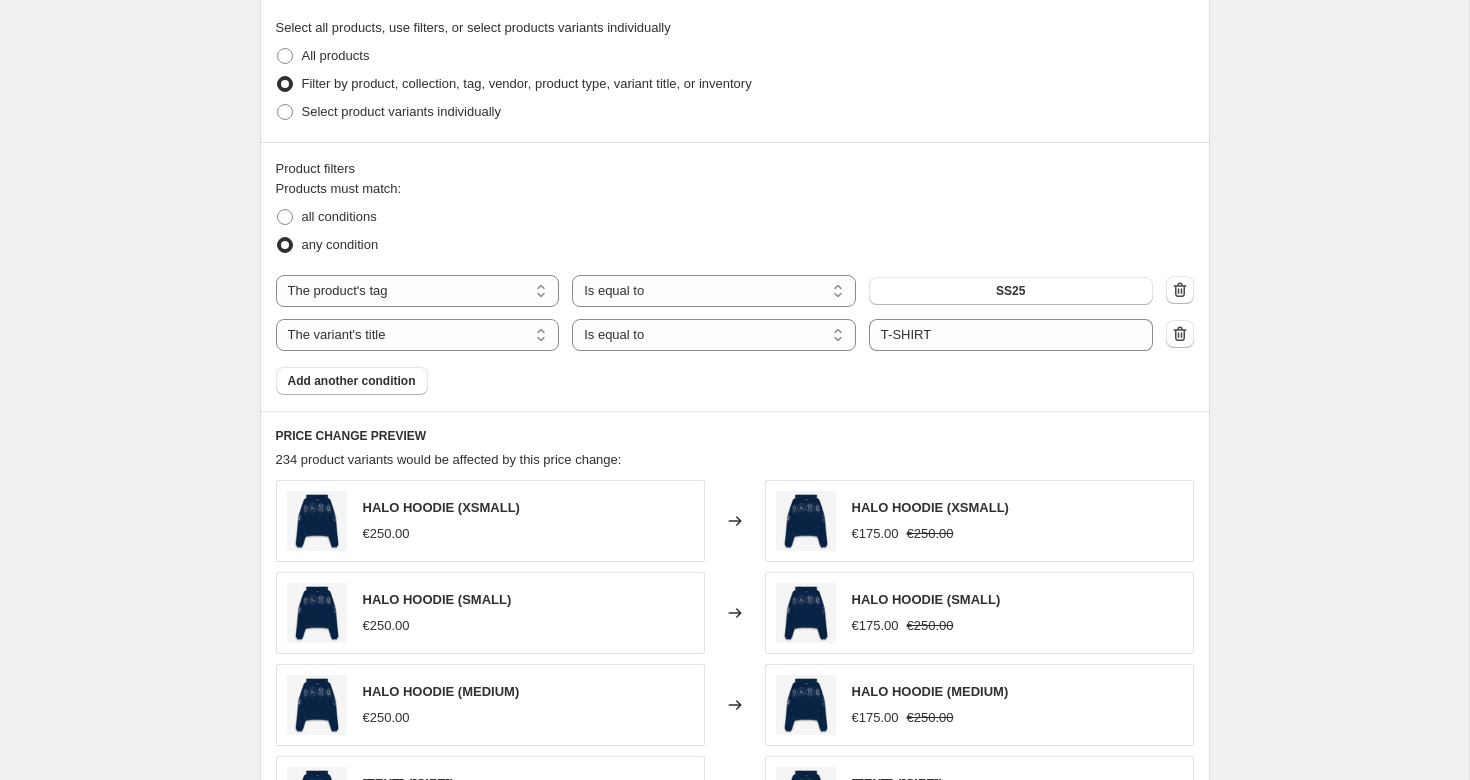 scroll, scrollTop: 967, scrollLeft: 0, axis: vertical 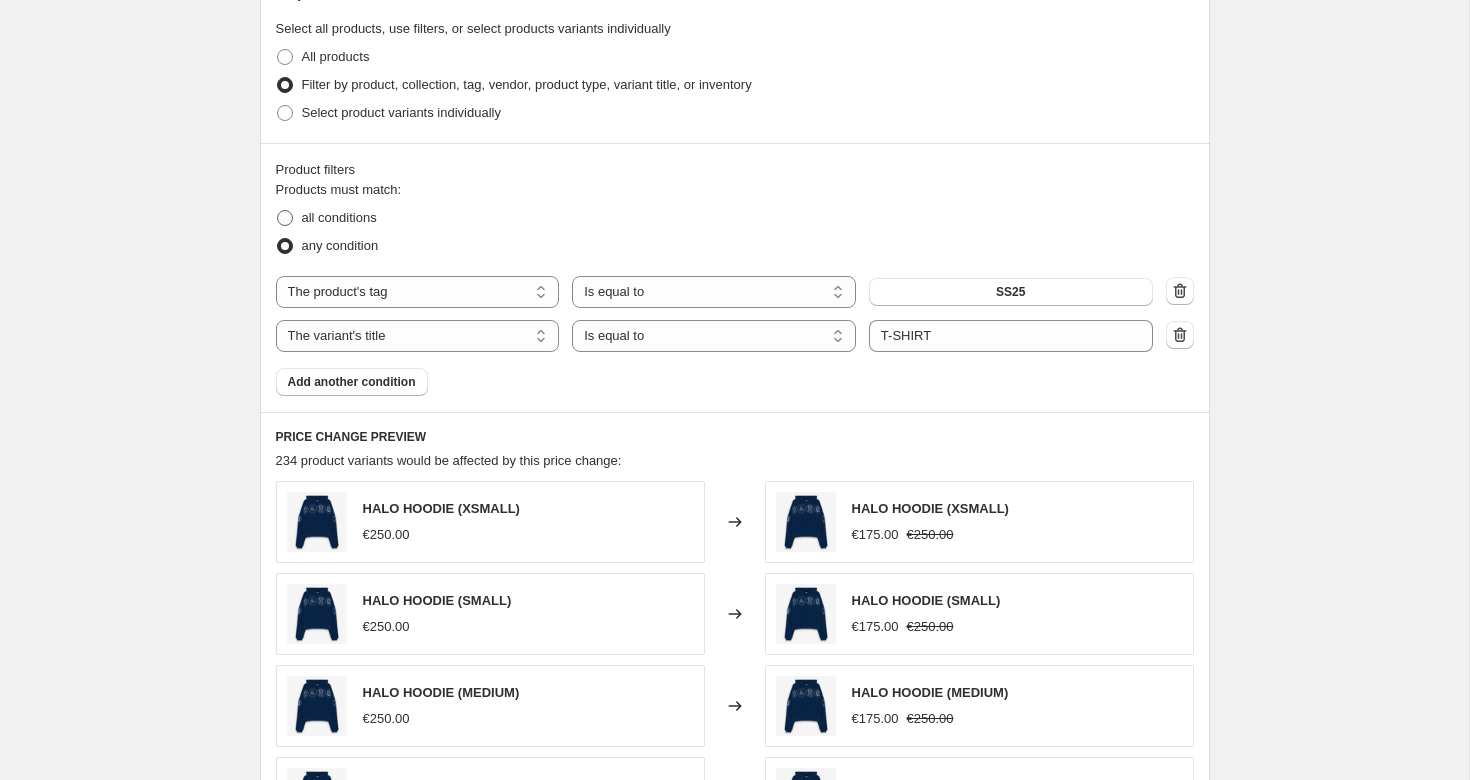 click on "all conditions" at bounding box center (339, 217) 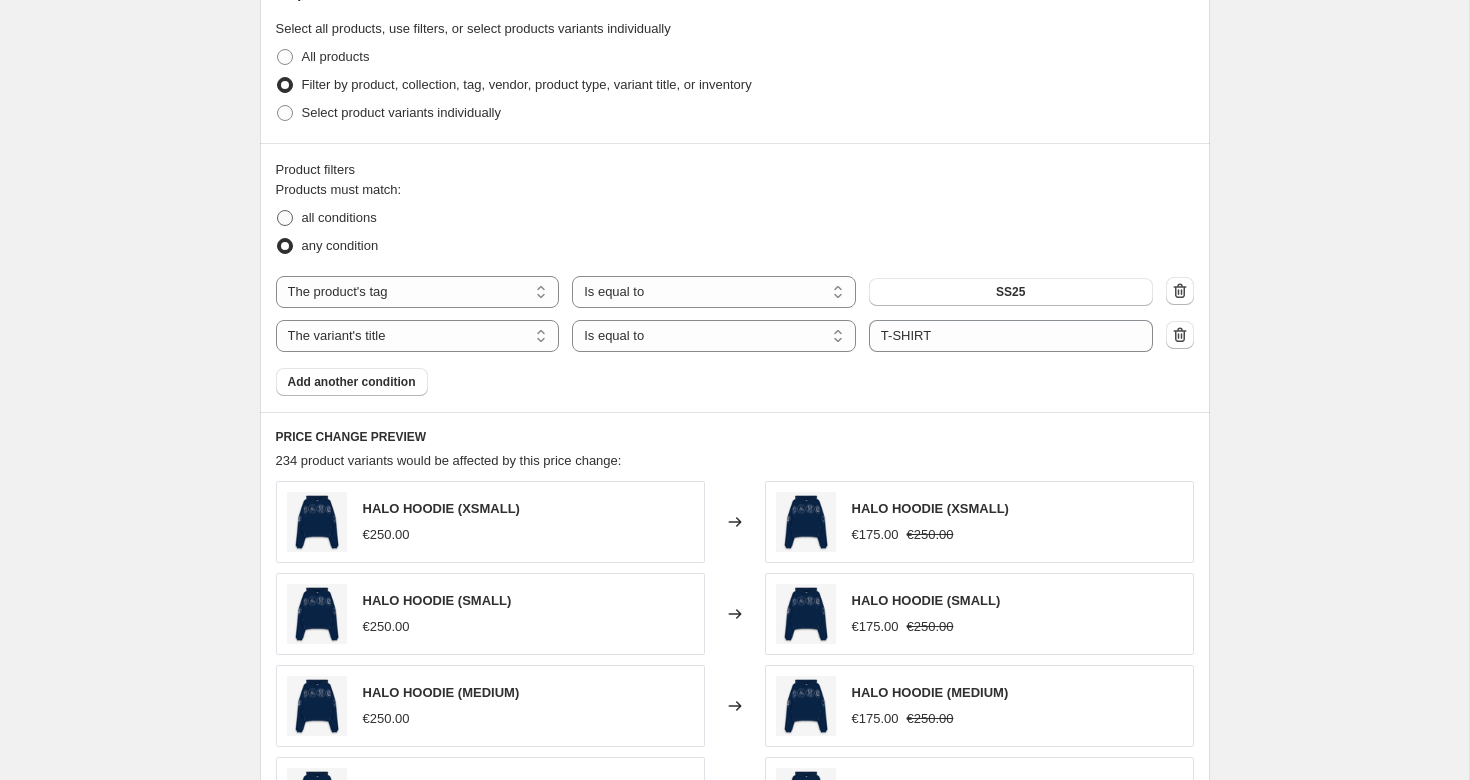 radio on "true" 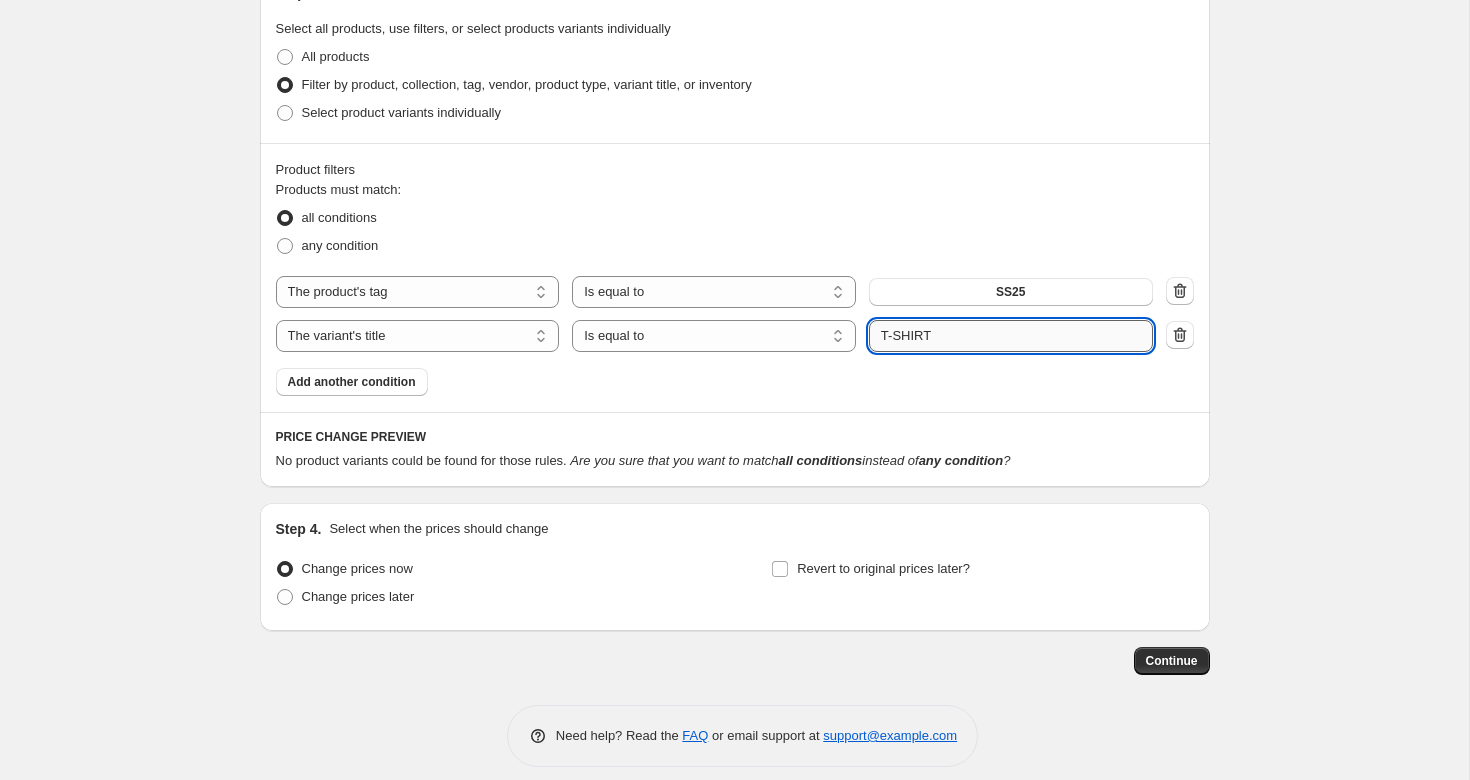 click on "T-SHIRT" at bounding box center [1011, 336] 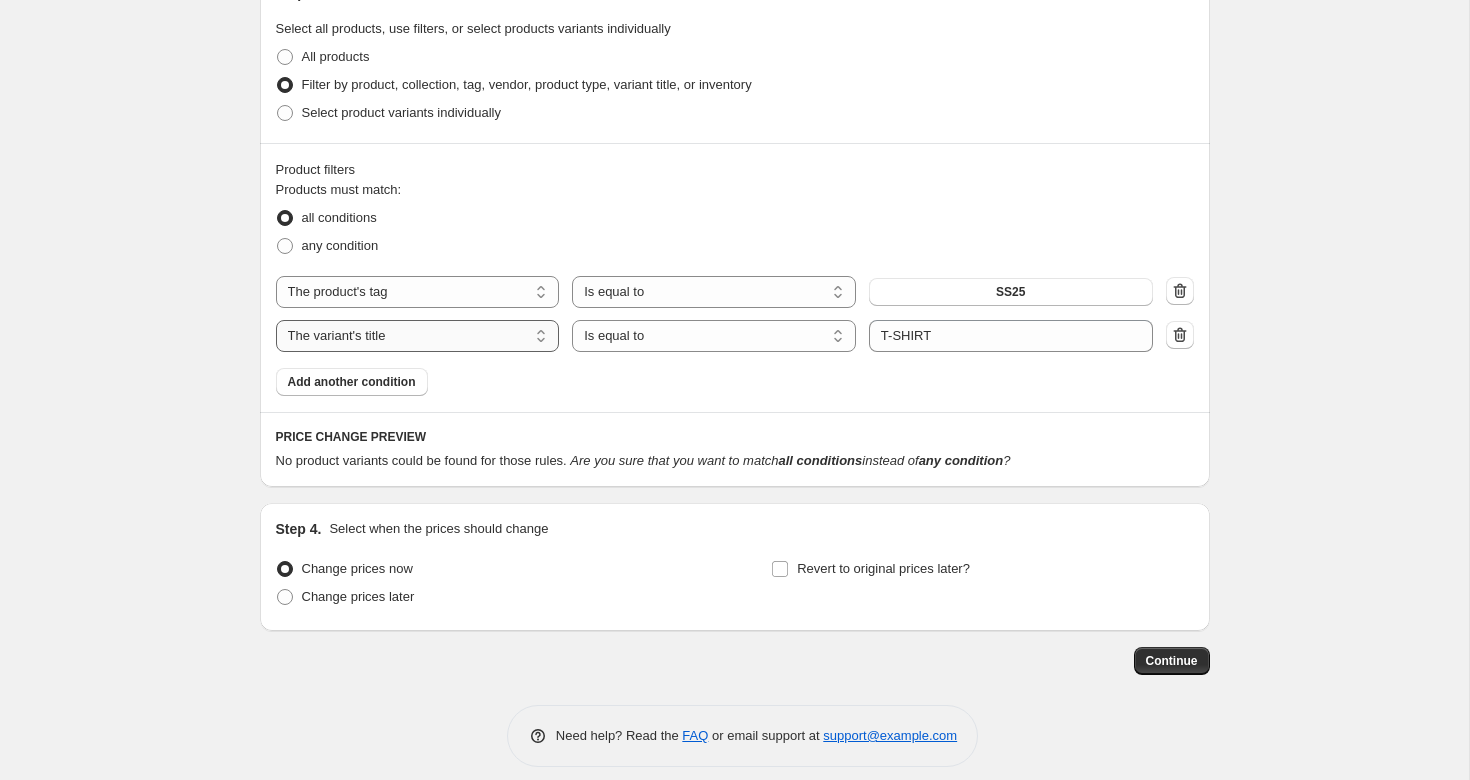 select on "product" 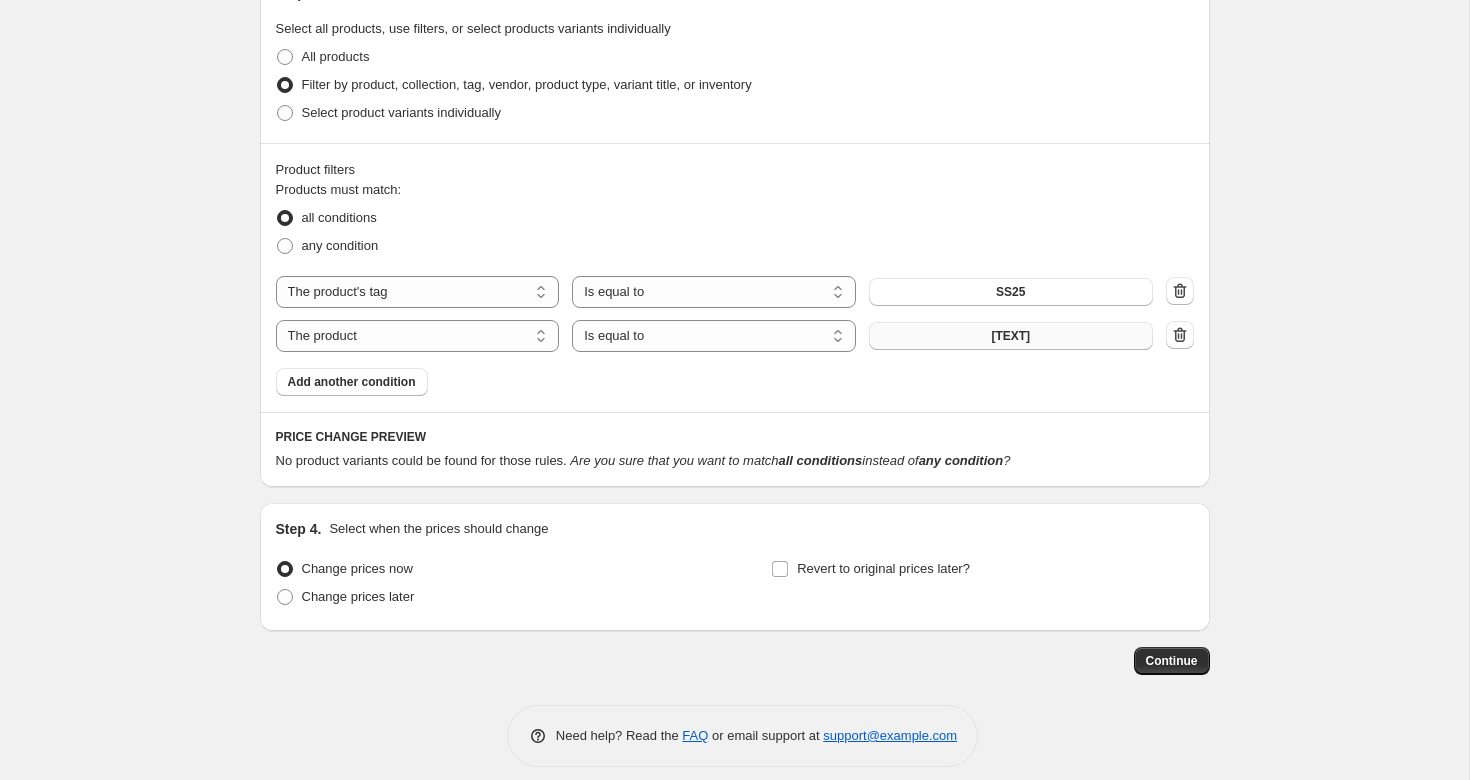 click on "[TEXT]" at bounding box center [1011, 336] 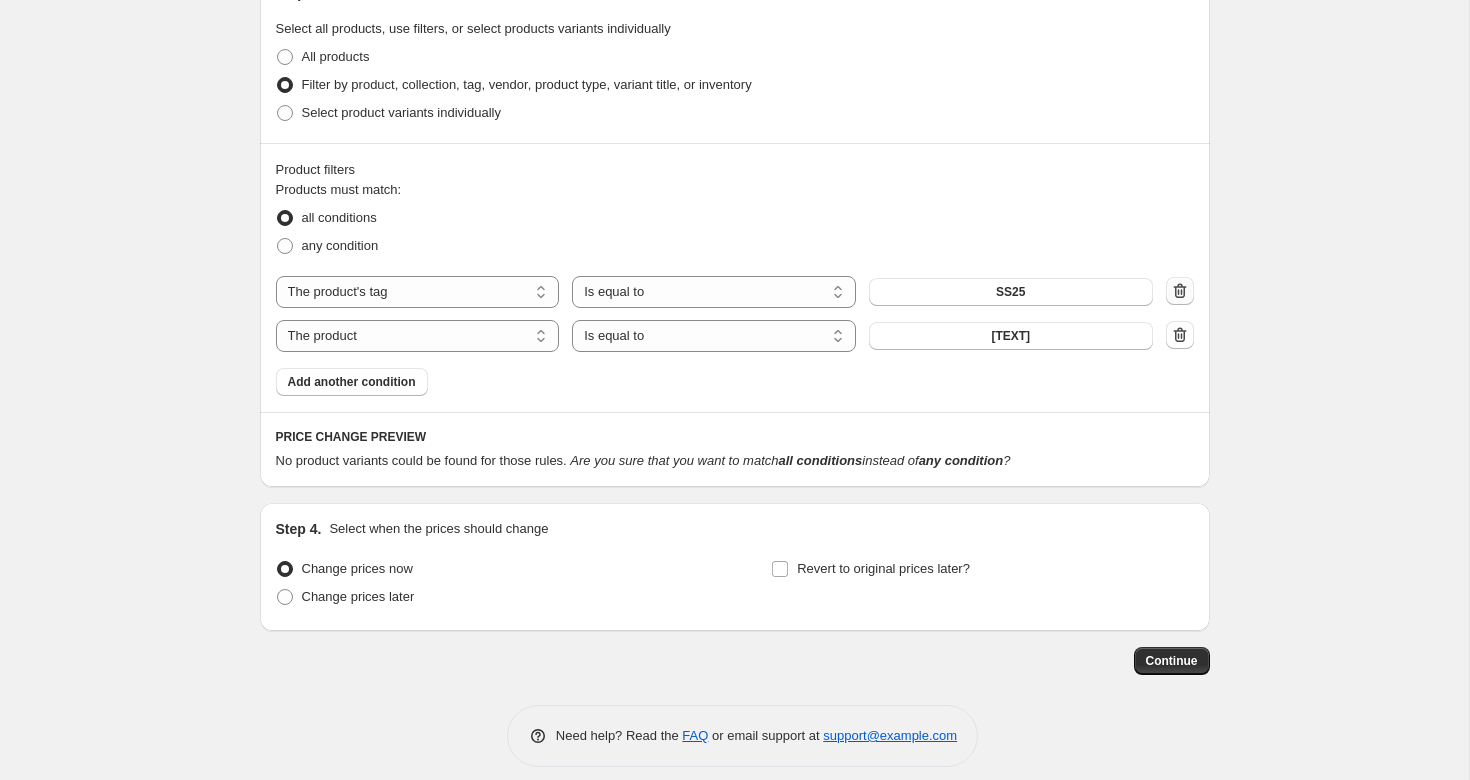 click 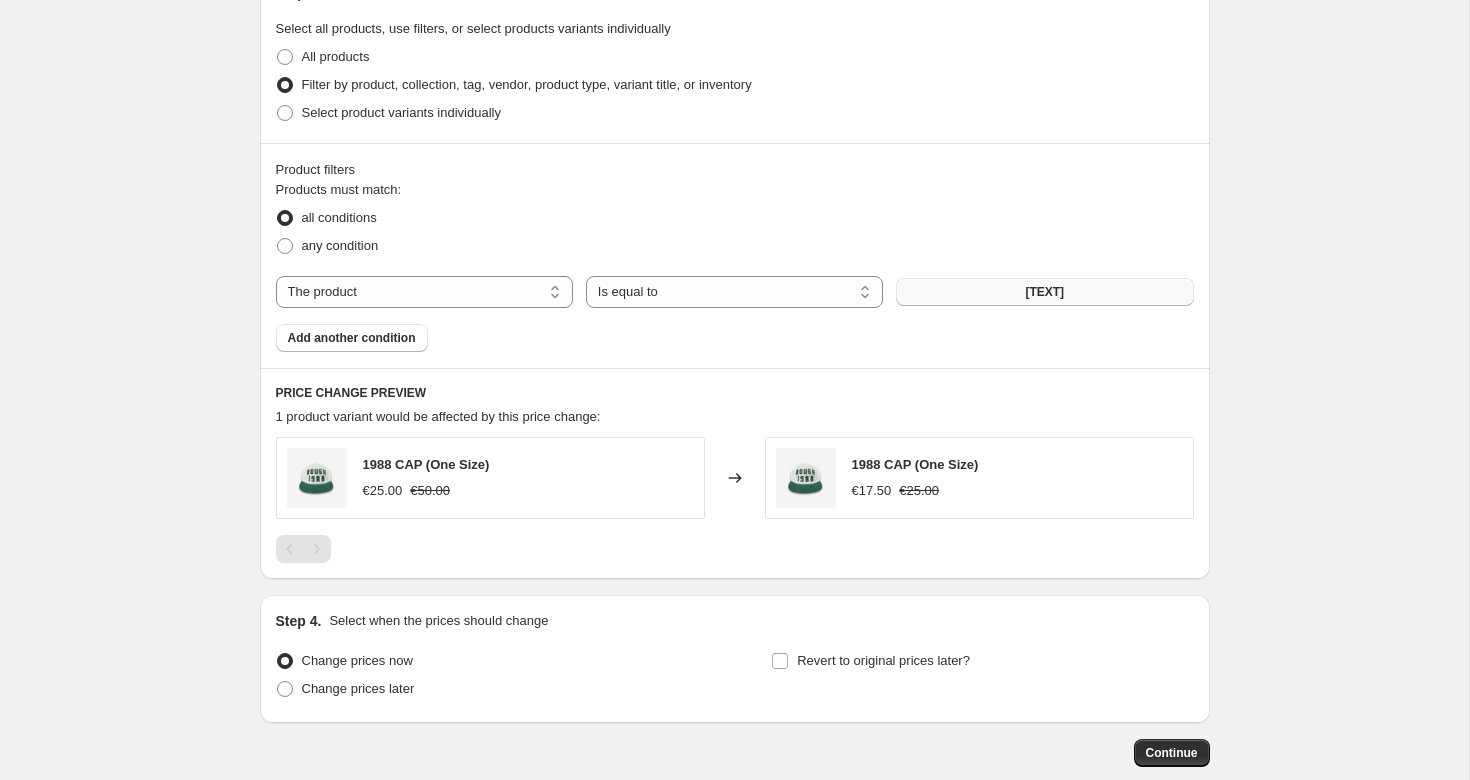 click on "[TEXT]" at bounding box center (1044, 292) 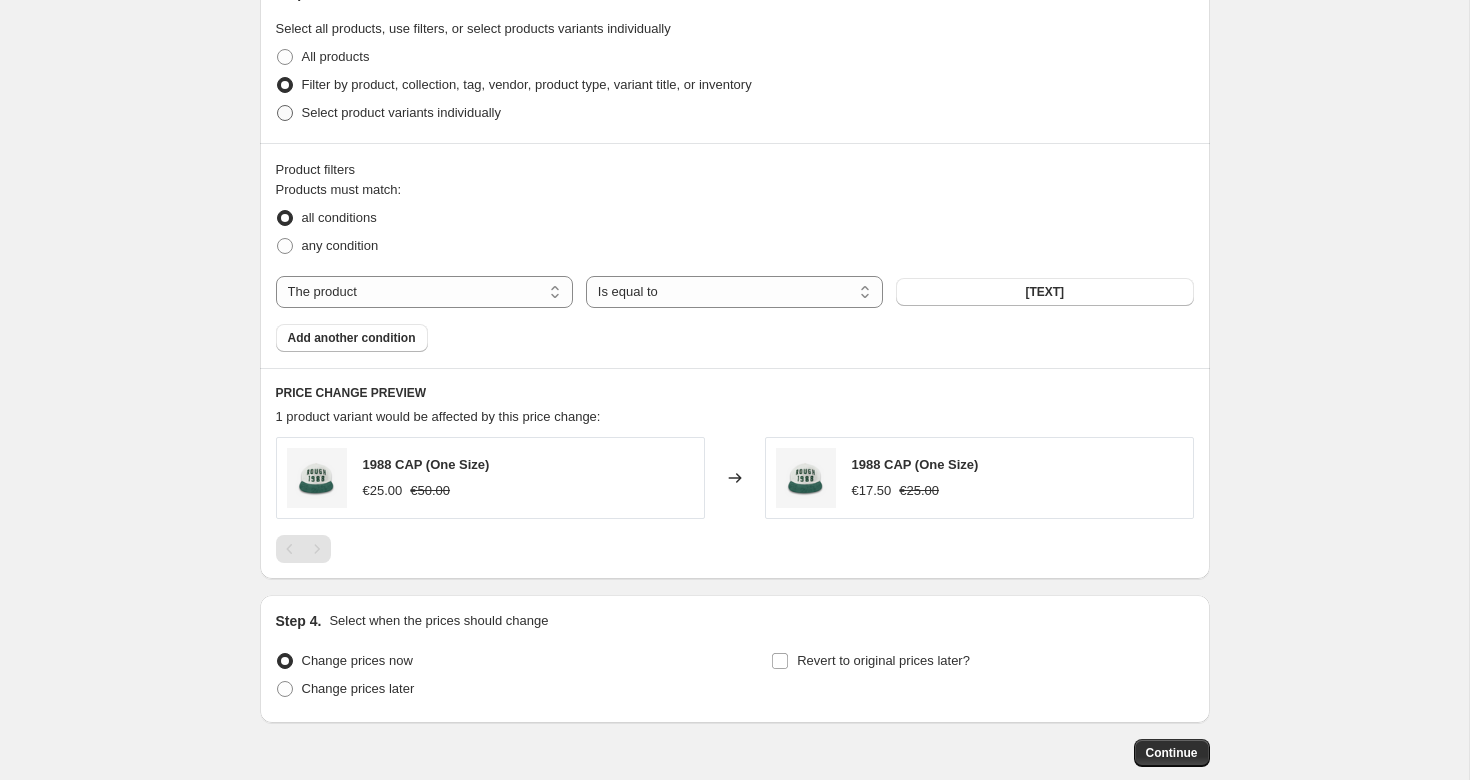 click on "Select product variants individually" at bounding box center [401, 112] 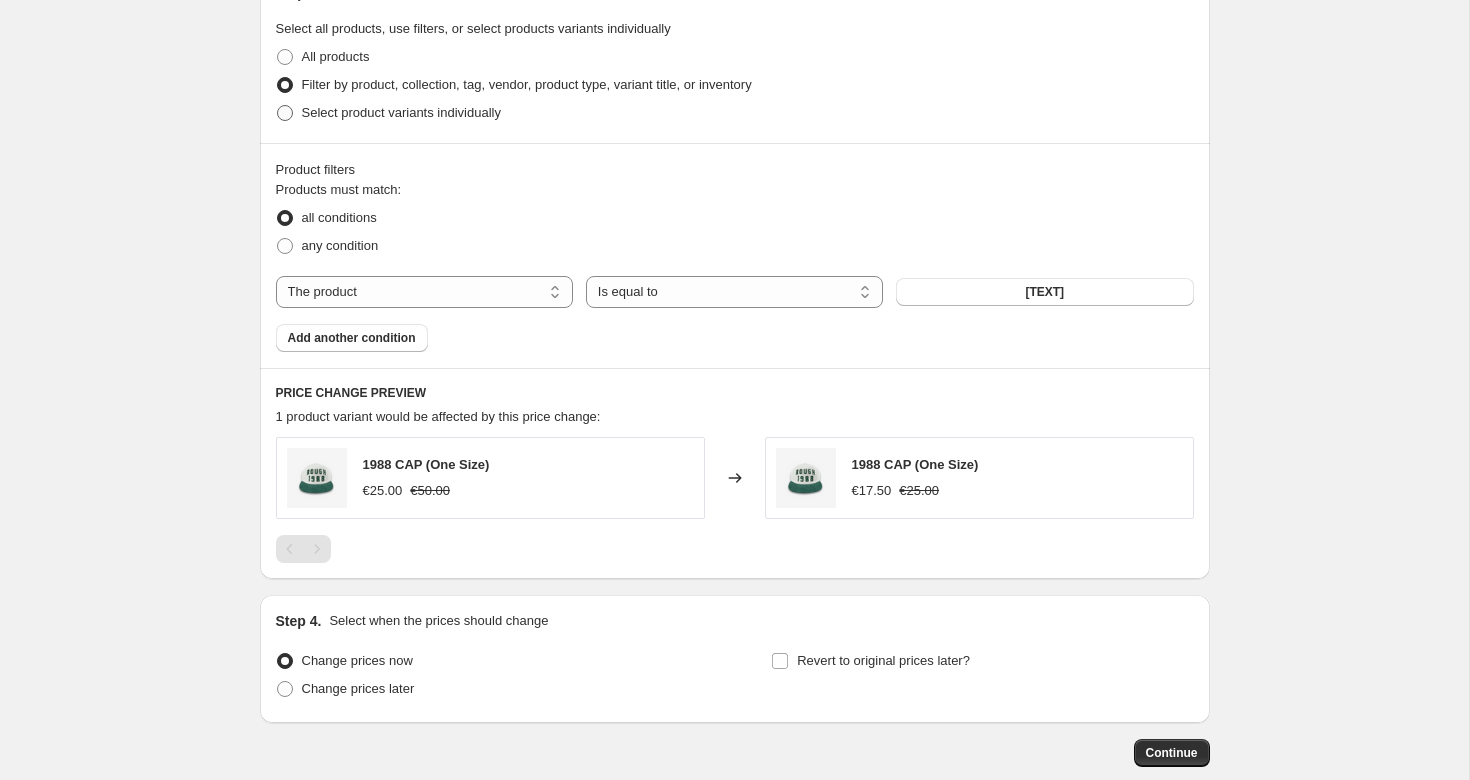 radio on "true" 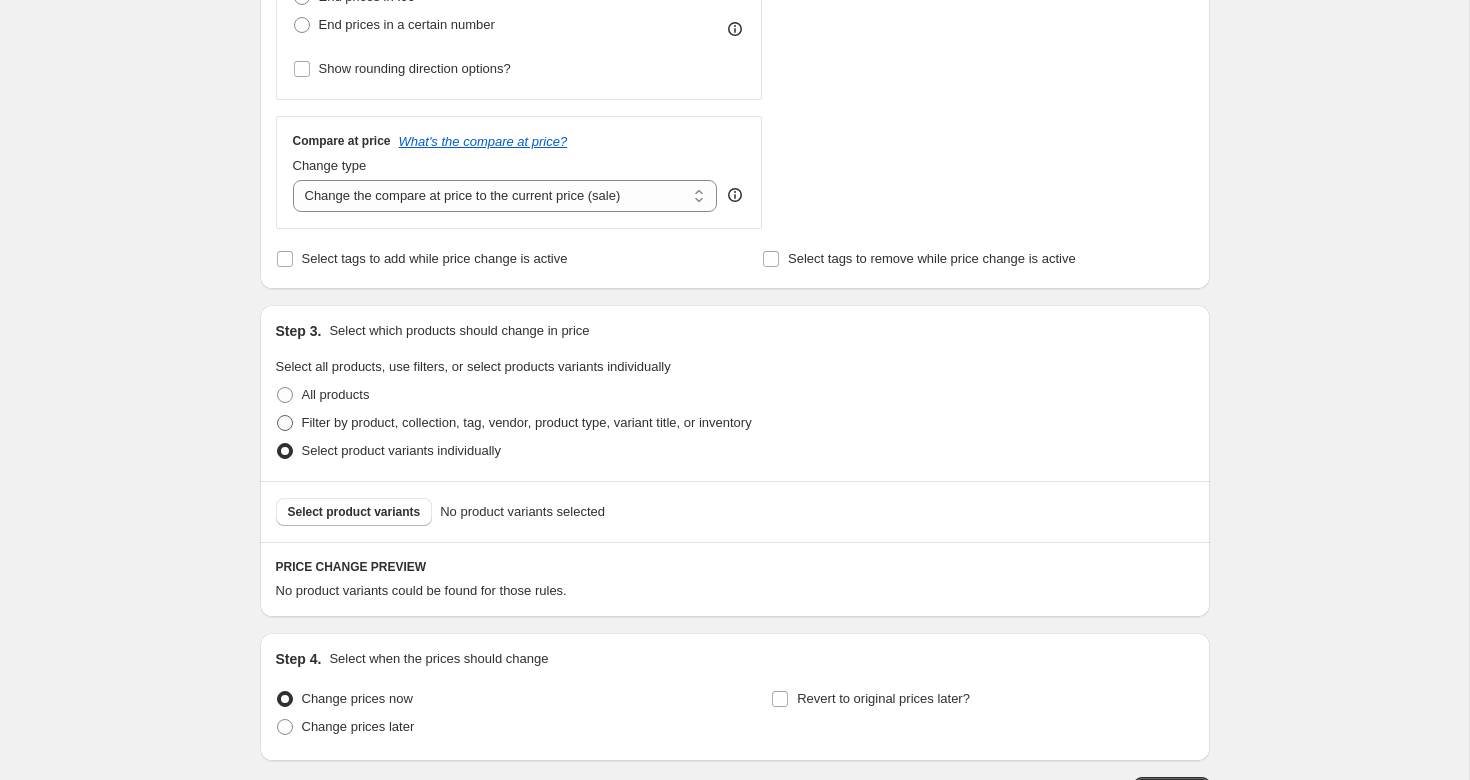 scroll, scrollTop: 596, scrollLeft: 0, axis: vertical 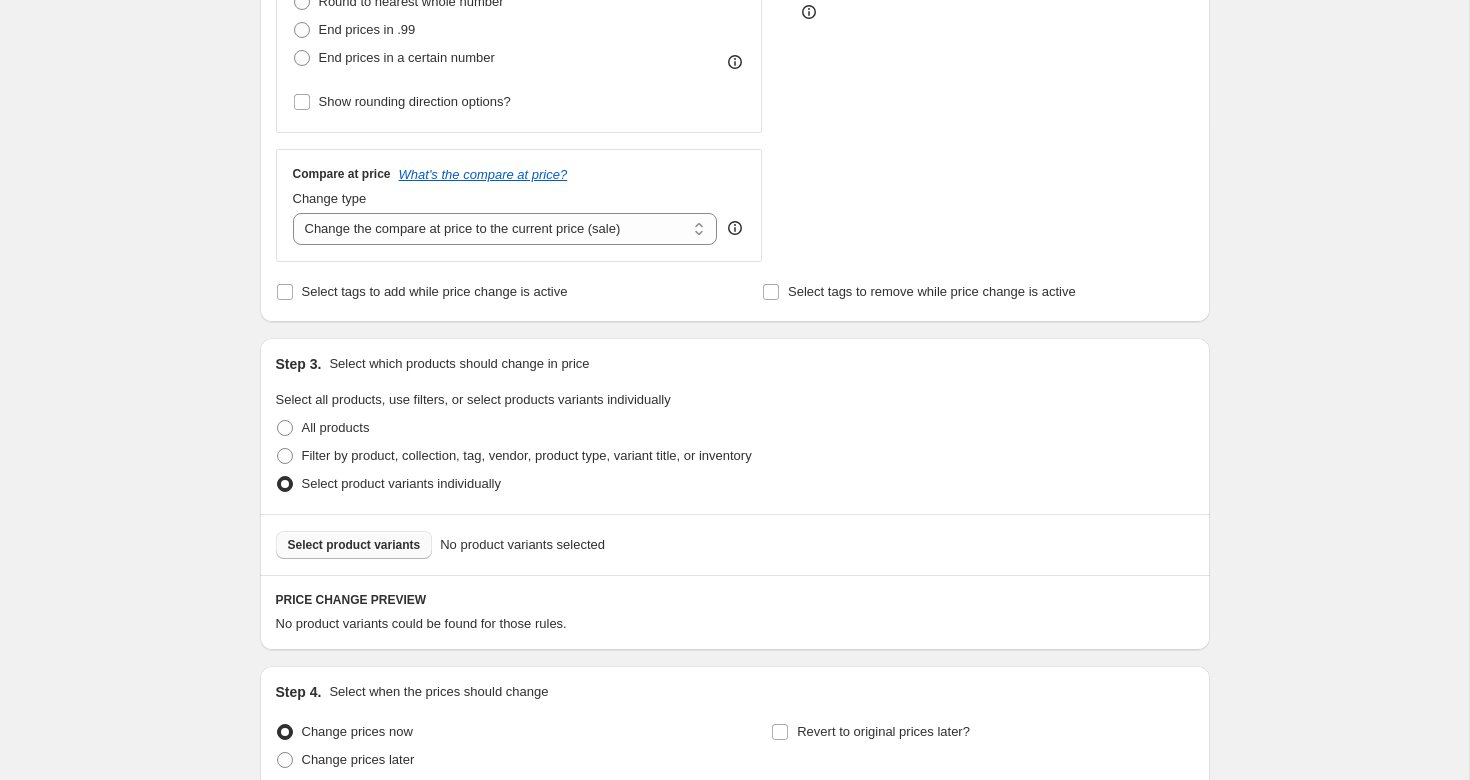 click on "Select product variants" at bounding box center [354, 545] 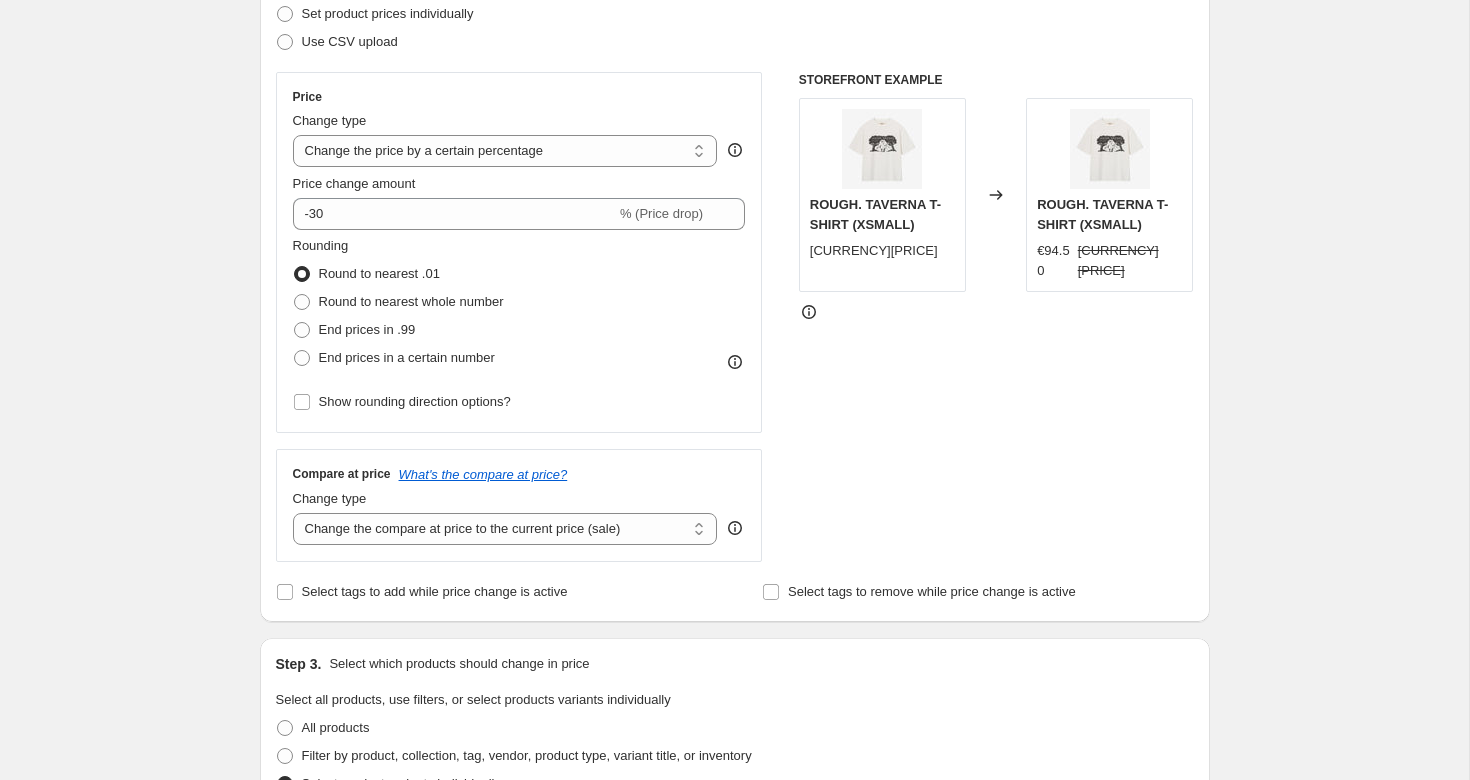 scroll, scrollTop: 294, scrollLeft: 0, axis: vertical 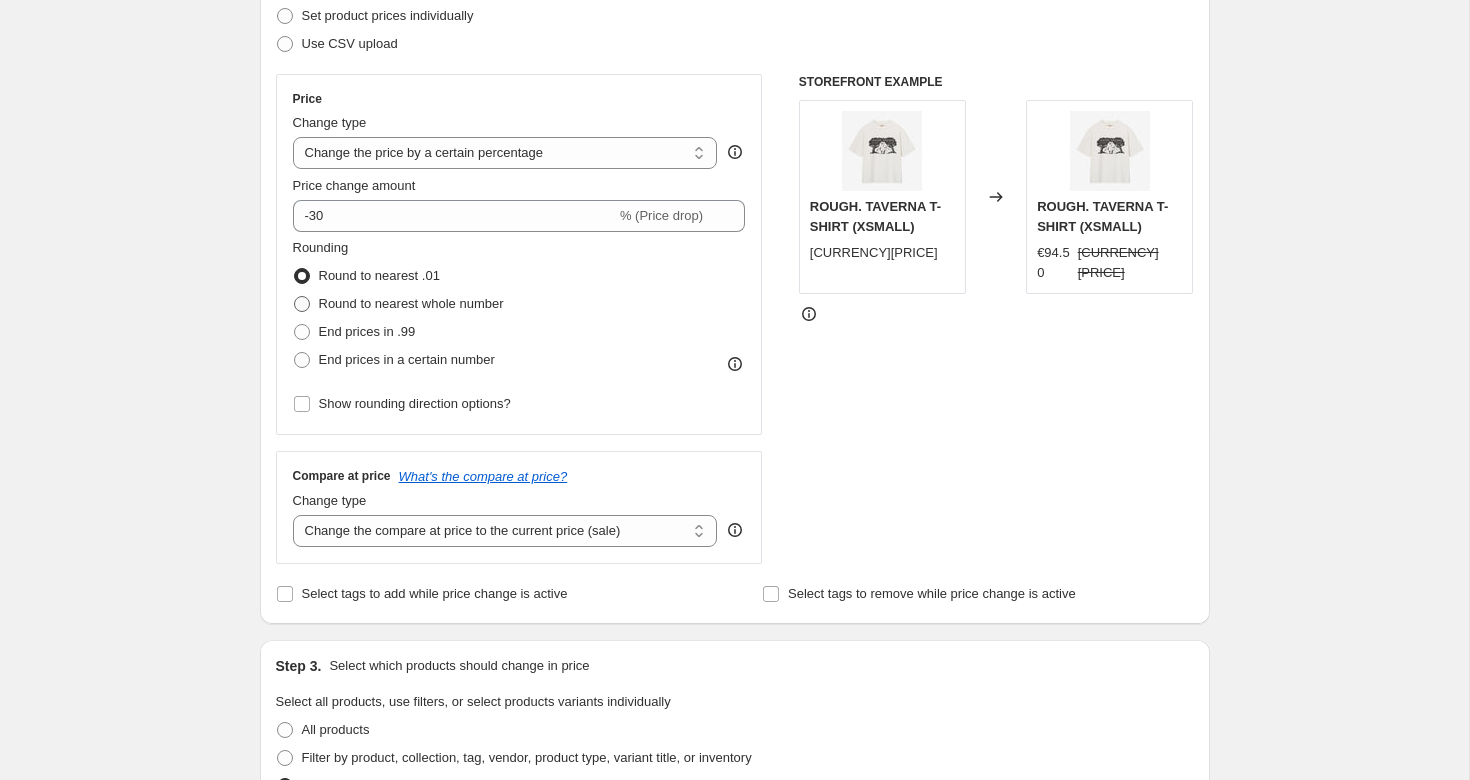 click on "Round to nearest whole number" at bounding box center (411, 303) 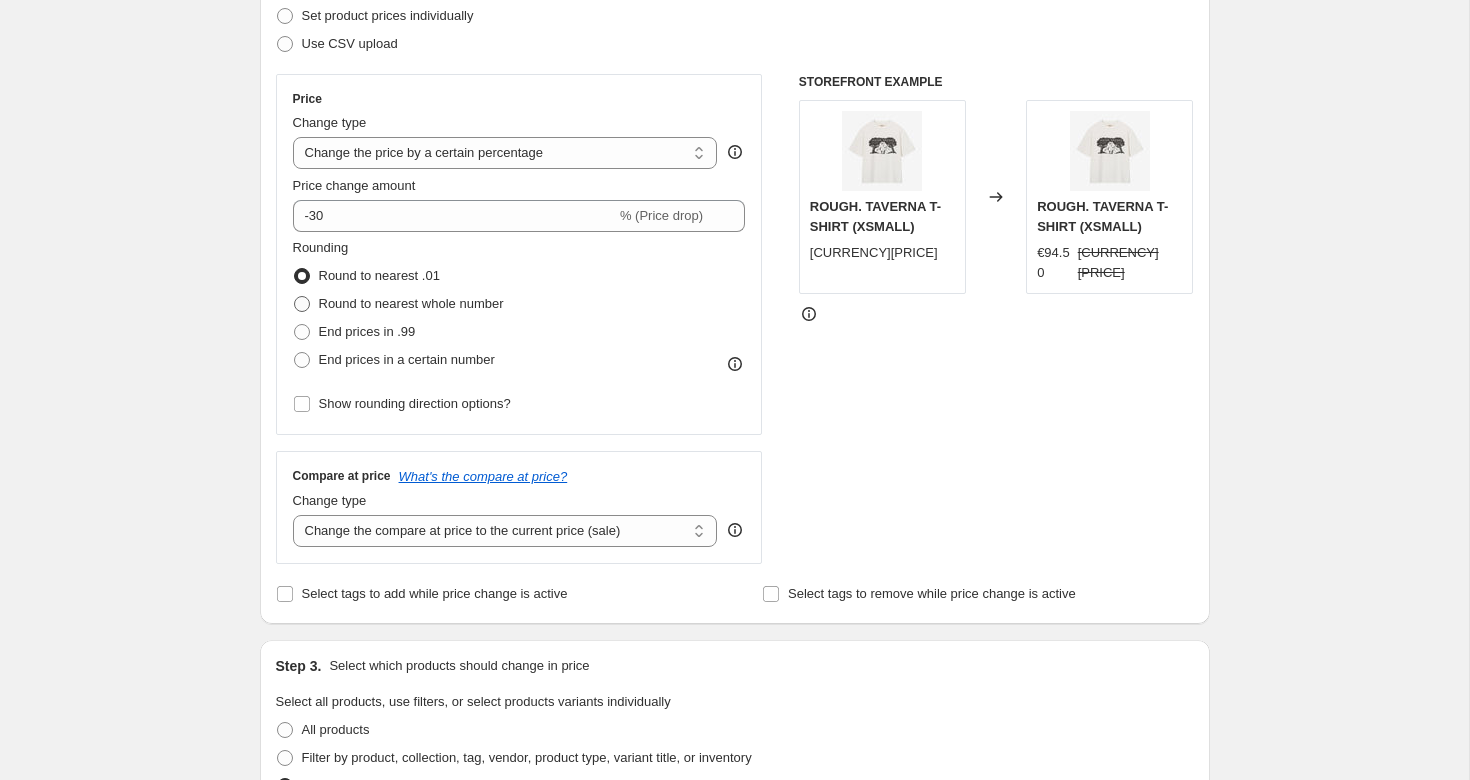 radio on "true" 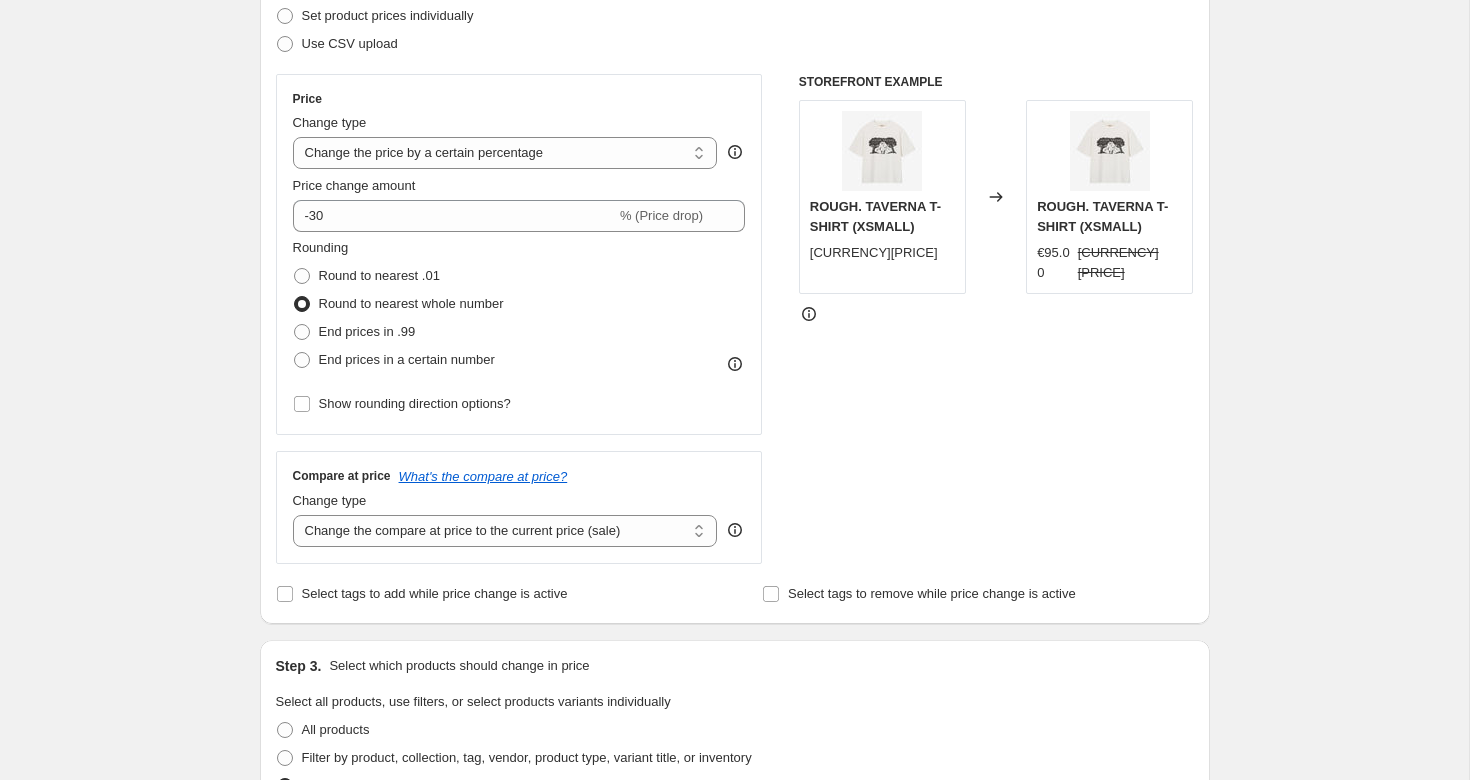 click on "Home Settings Plans Skip to content Create new price change job. This page is ready Create new price change job Draft Step 1. Optionally give your price change job a title (eg "March 30% off sale on boots") 2. Aug. 2025, 12:14:38 Price change job This title is just for internal use, customers won't see it Step 2. Select how the prices should change Use bulk price change rules Set product prices individually Use CSV upload Price Change type Change the price to a certain amount Change the price by a certain amount Change the price by a certain percentage Change the price to the current compare at price (price before sale) Change the price by a certain amount relative to the compare at price Change the price by a certain percentage relative to the compare at price Don't change the price Change the price by a certain percentage relative to the cost per item Change price to certain cost margin Change the price by a certain percentage Price change amount -30 % (Price drop) Rounding Round to nearest .01 Round to nearest whole number End prices in .99" at bounding box center (734, 736) 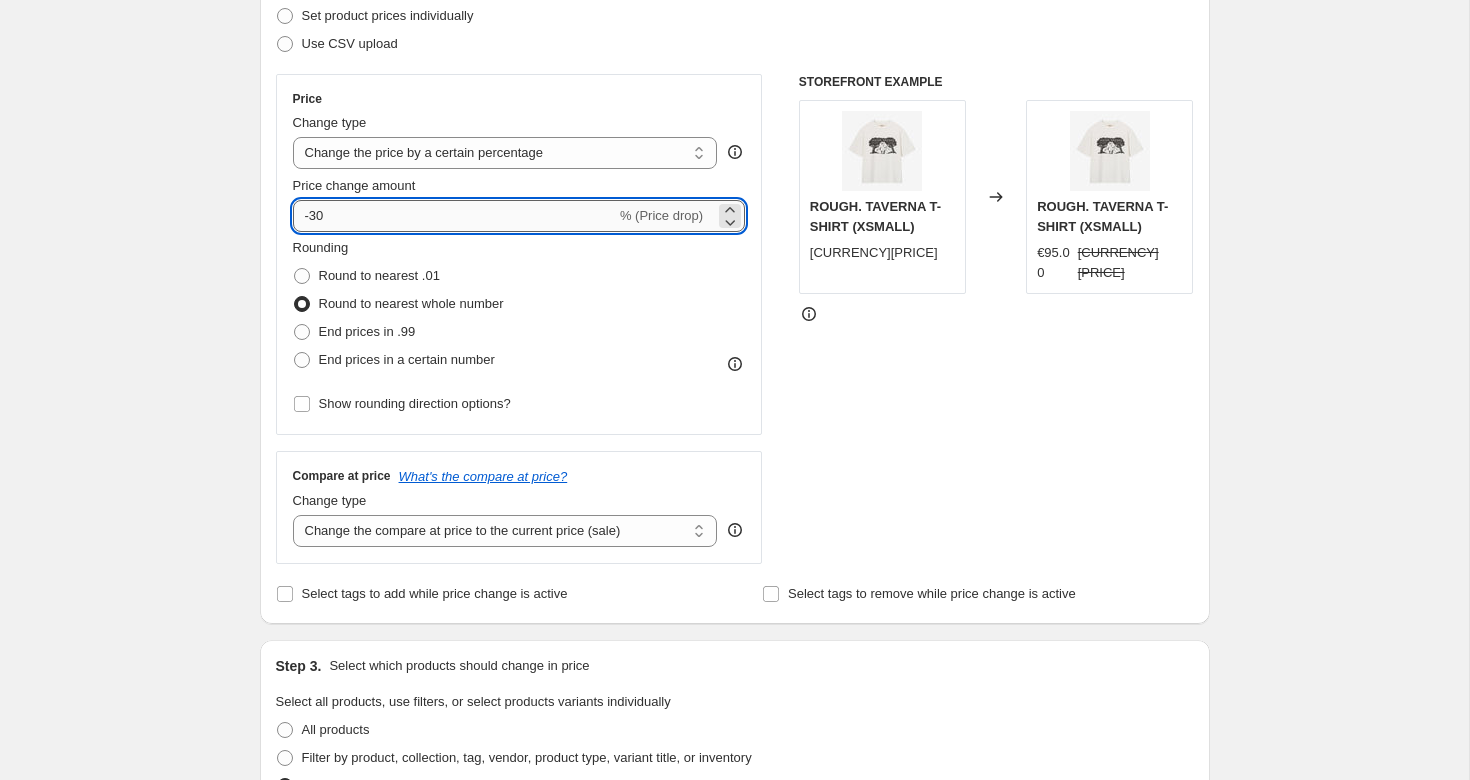 click on "-30" at bounding box center (454, 216) 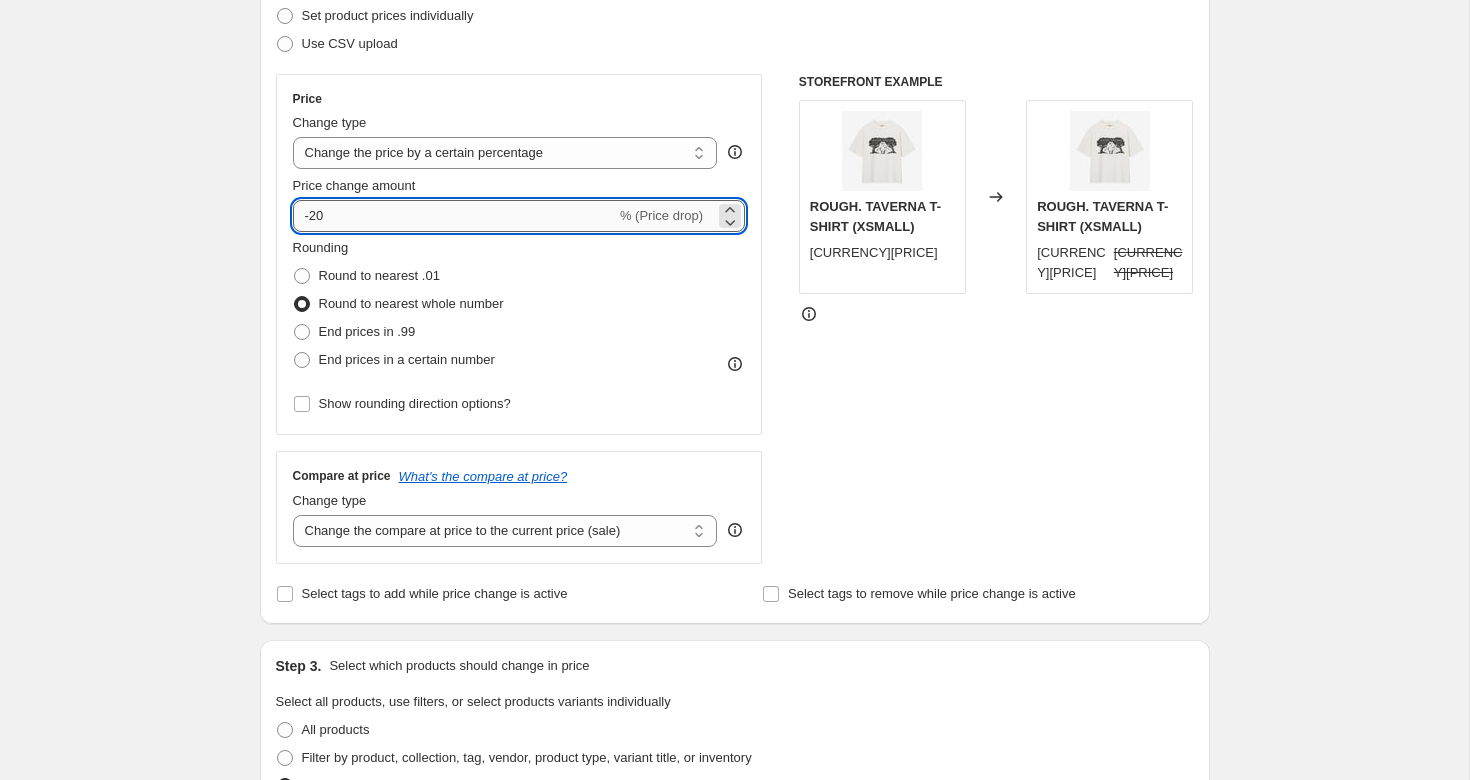 click on "-20" at bounding box center [454, 216] 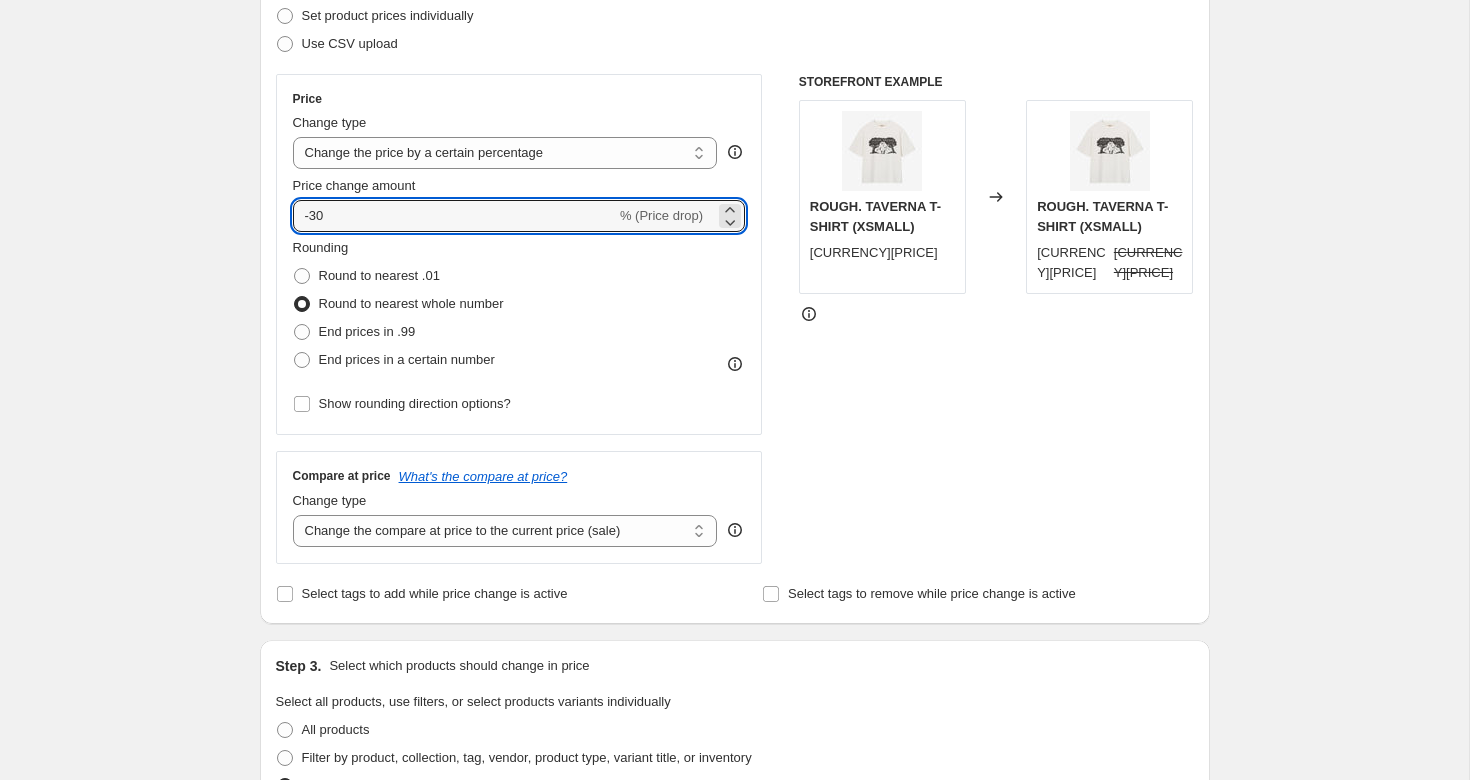 type on "-30" 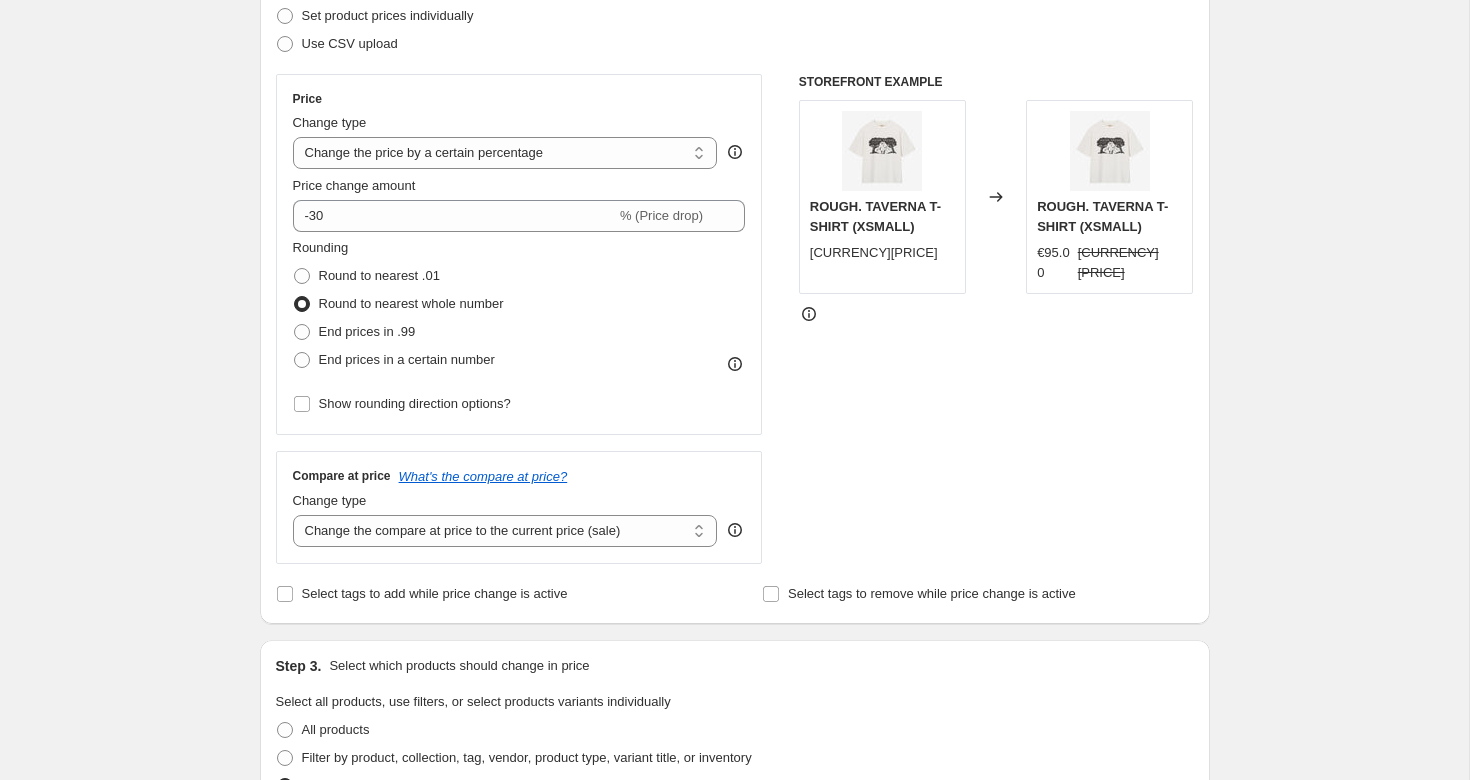 click on "STOREFRONT EXAMPLE [TEXT] [TEXT] ([SIZE]) [CURRENCY][PRICE] Changed to [TEXT] [TEXT] ([SIZE]) [CURRENCY][PRICE] [CURRENCY][PRICE]" at bounding box center (996, 319) 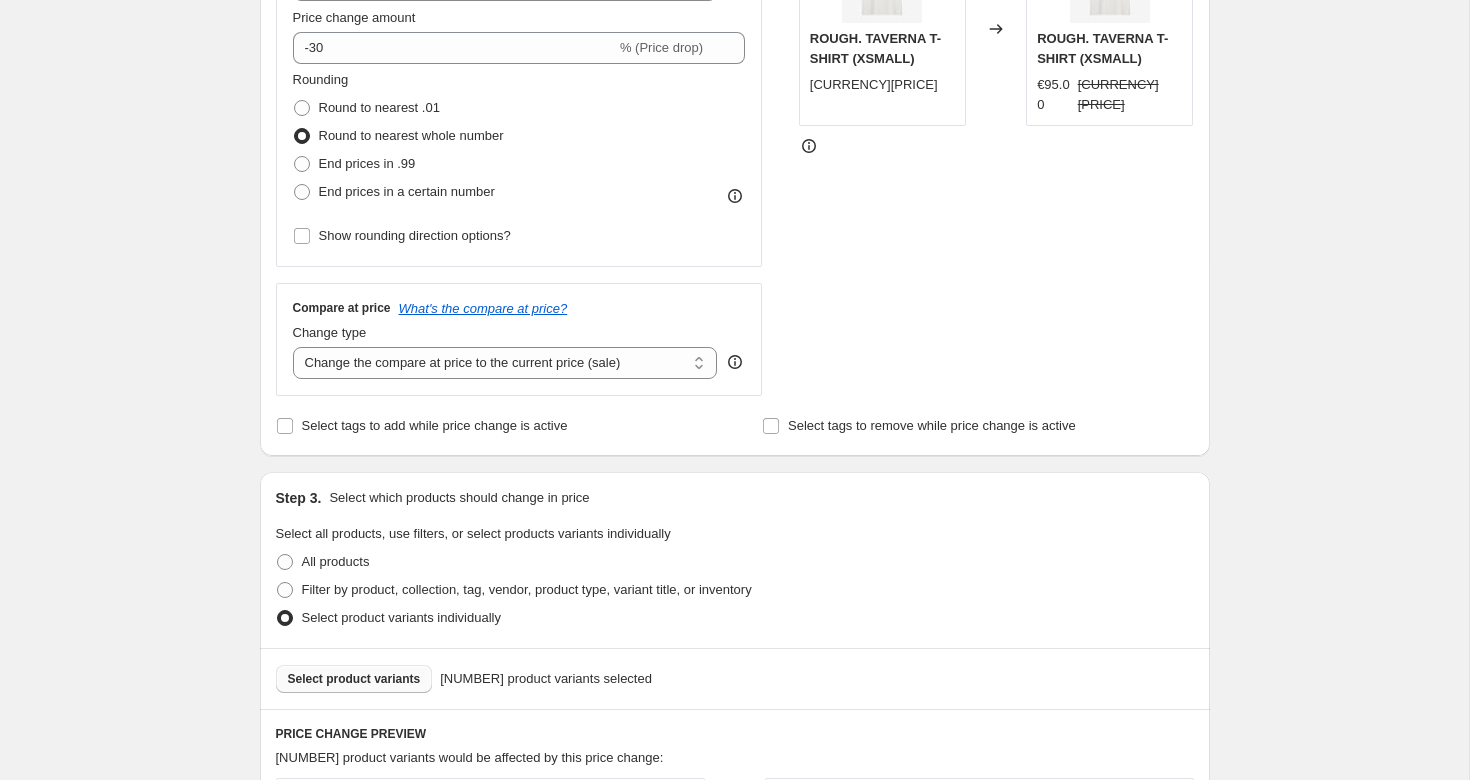 scroll, scrollTop: 466, scrollLeft: 0, axis: vertical 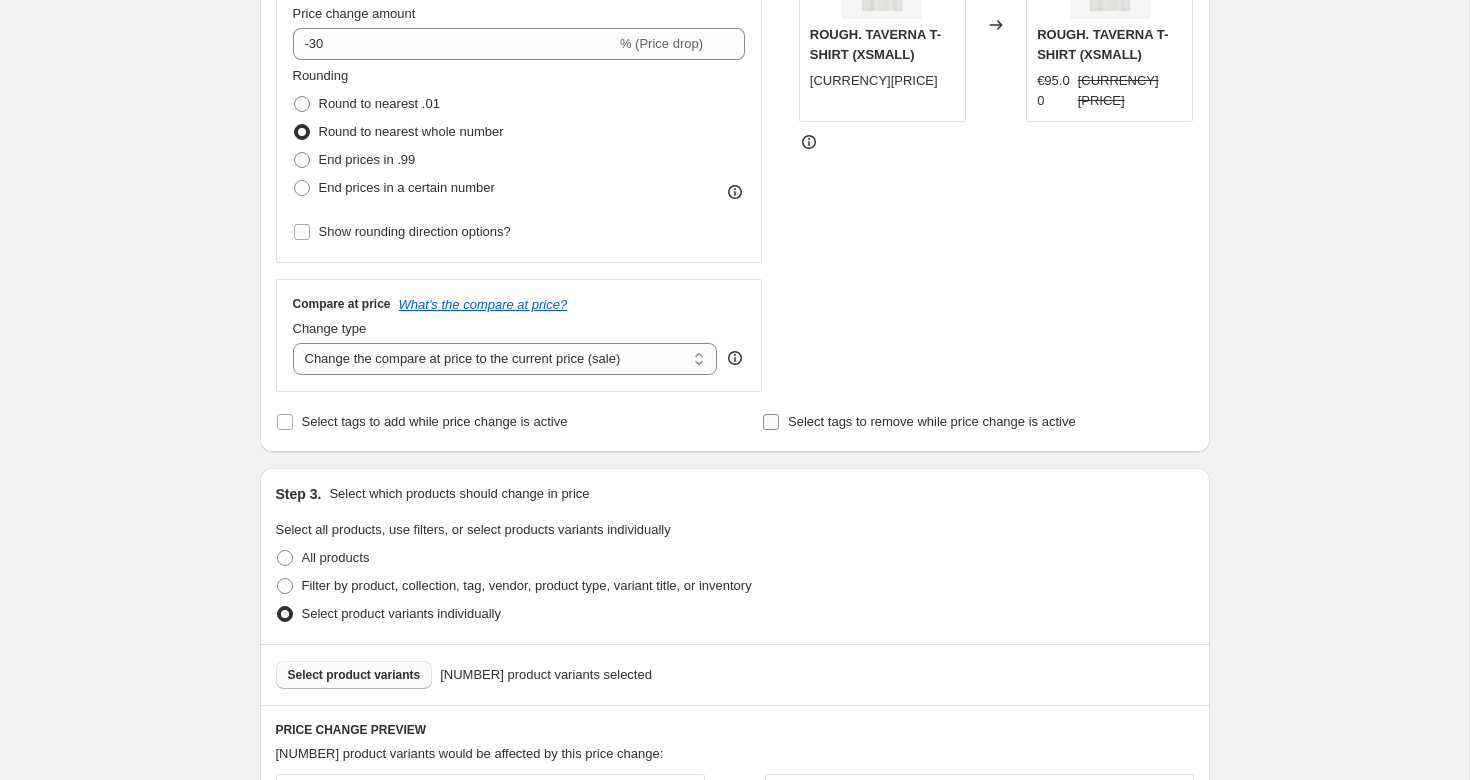 click on "Select tags to remove while price change is active" at bounding box center (932, 421) 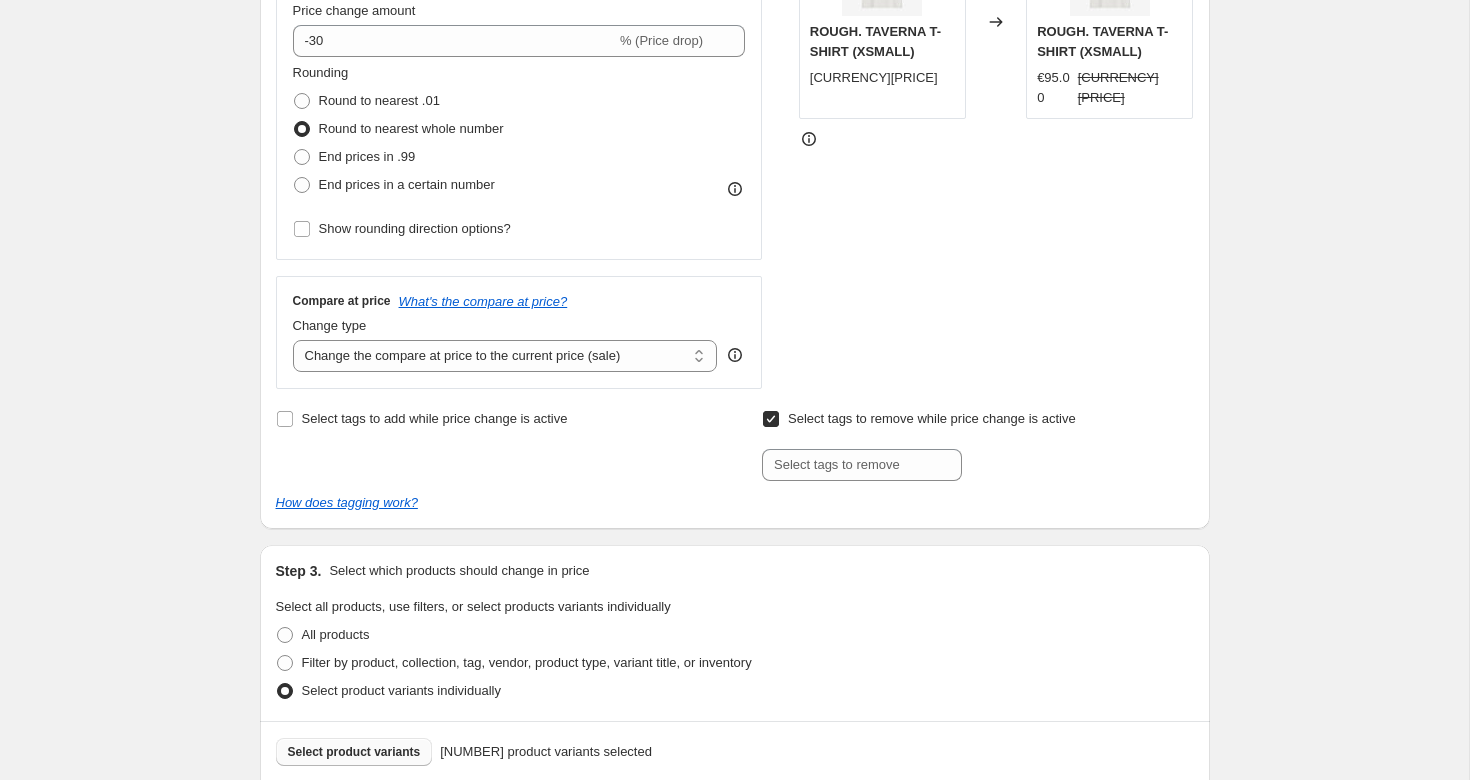 scroll, scrollTop: 526, scrollLeft: 0, axis: vertical 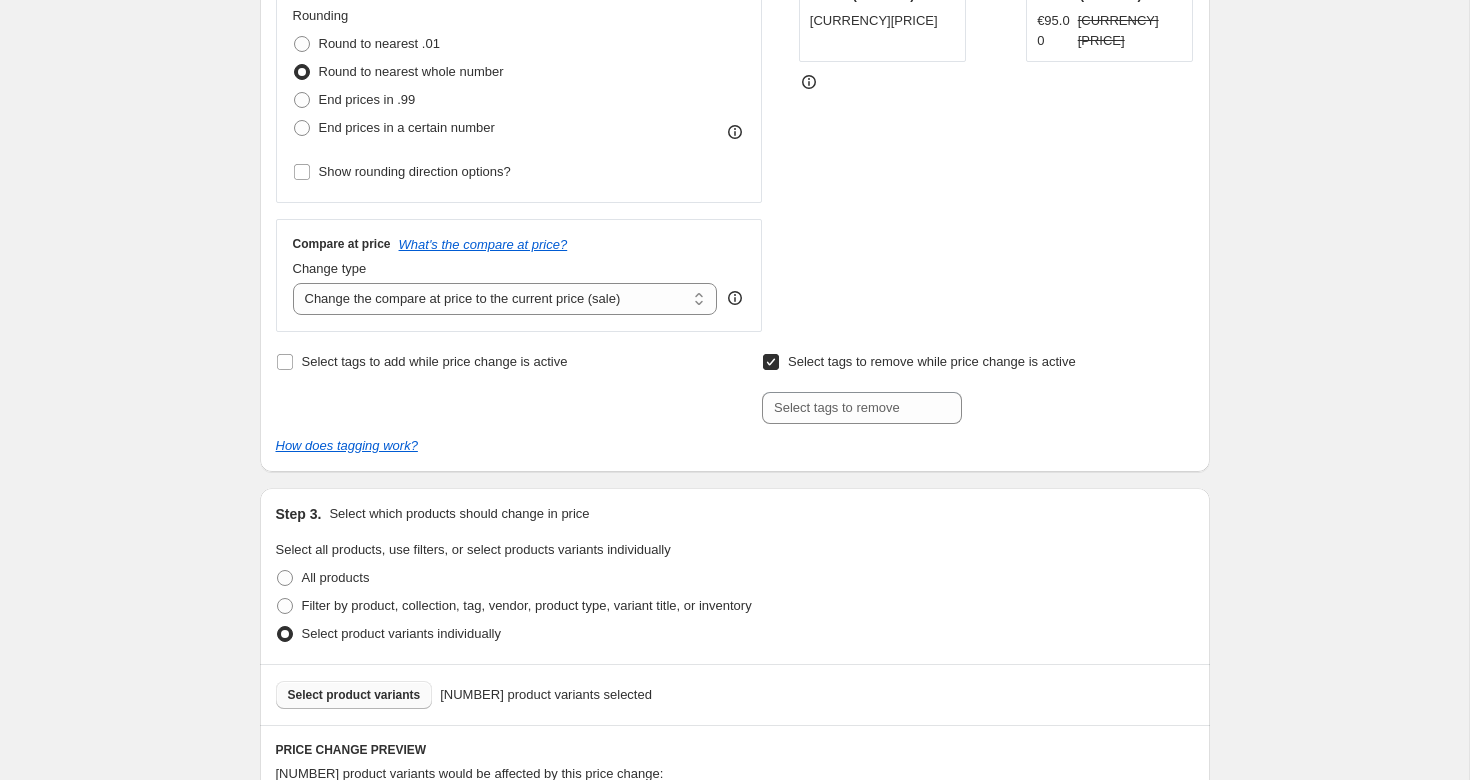 click on "Select tags to remove while price change is active" at bounding box center [771, 362] 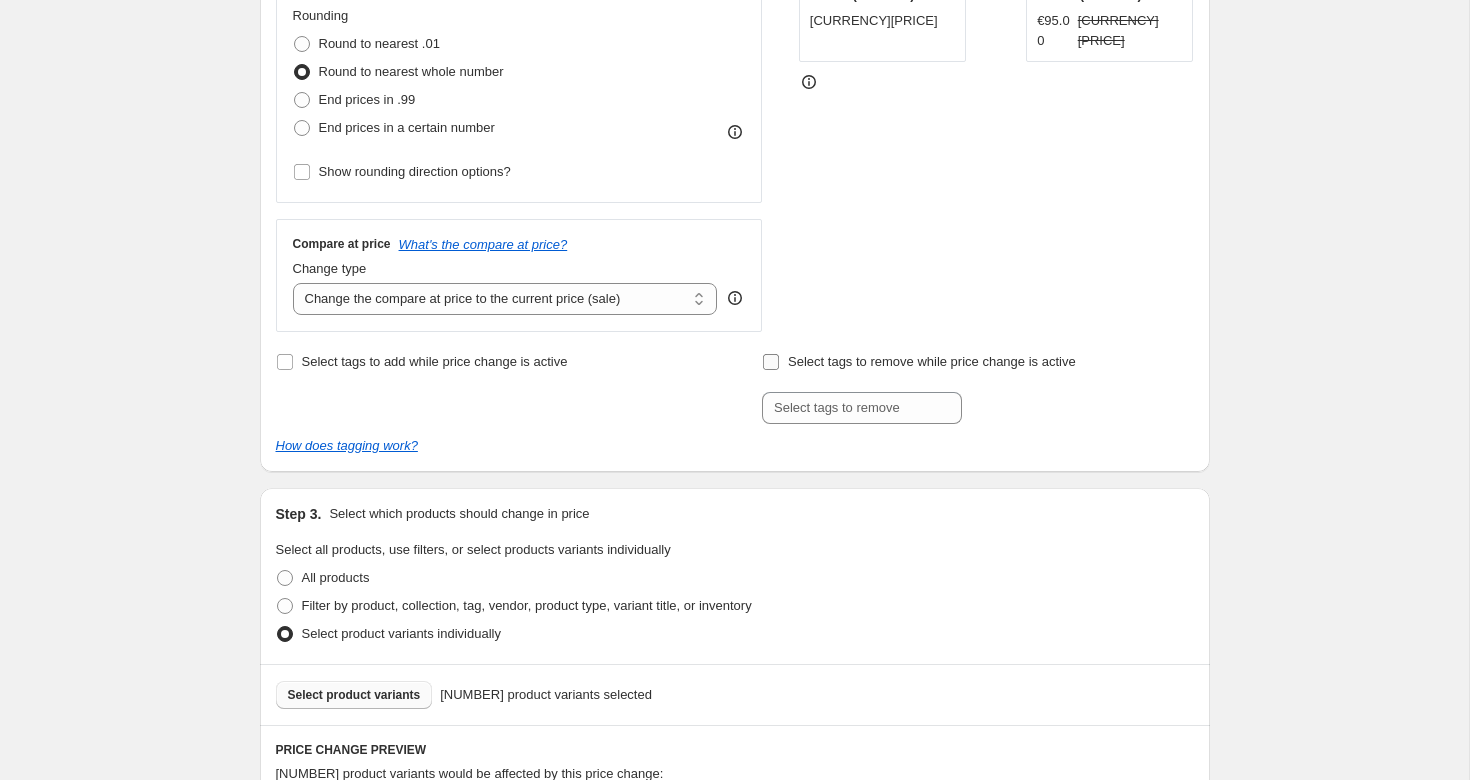checkbox on "false" 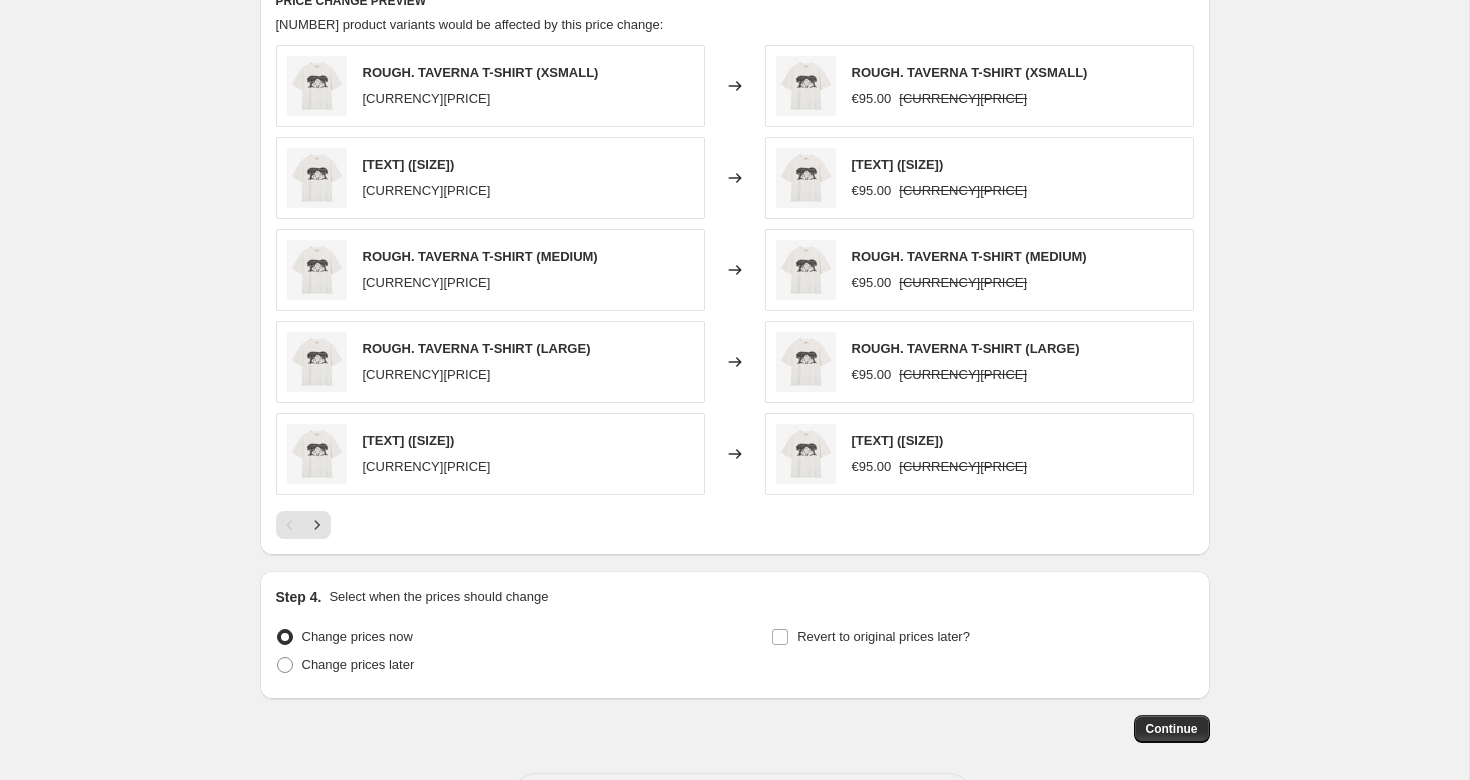 scroll, scrollTop: 1280, scrollLeft: 0, axis: vertical 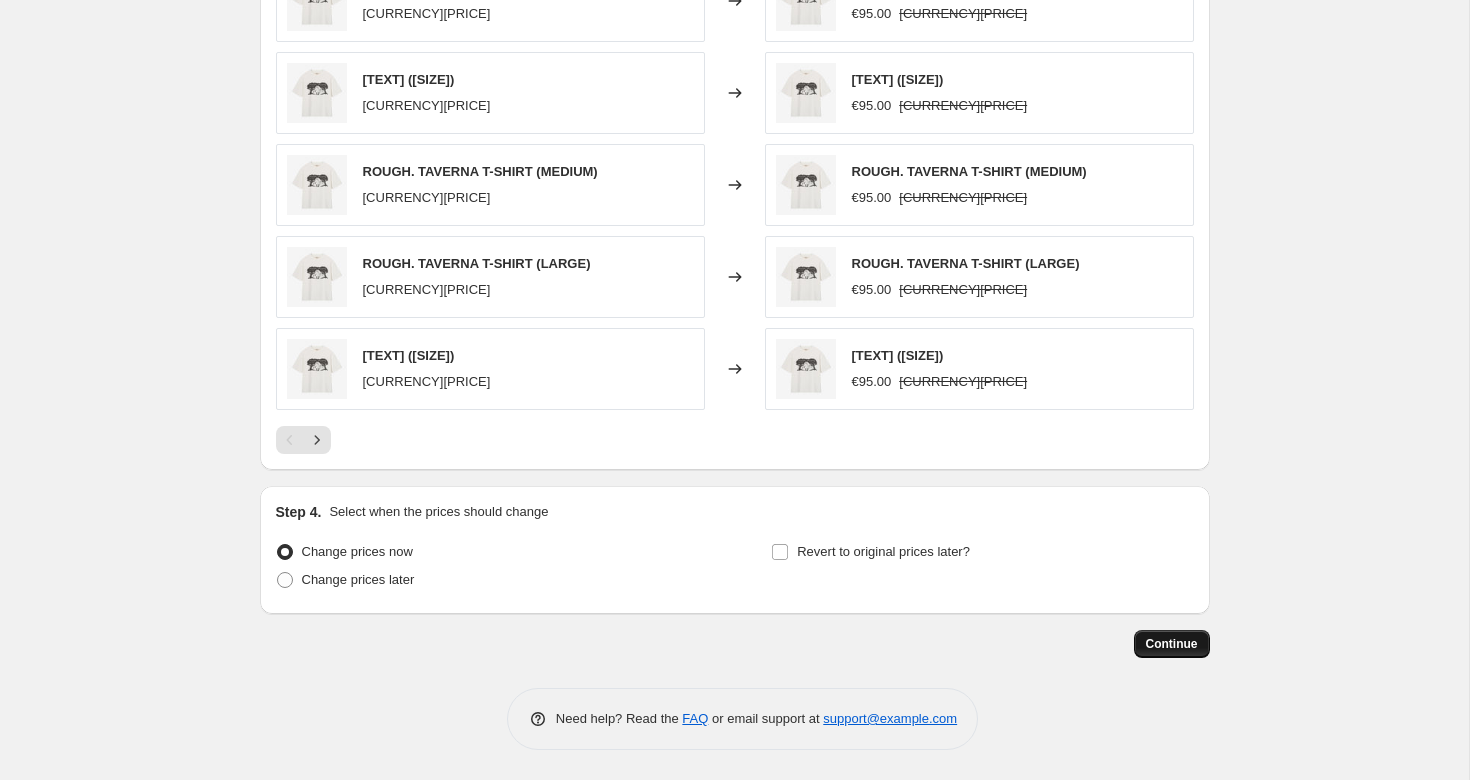 click on "Continue" at bounding box center [1172, 644] 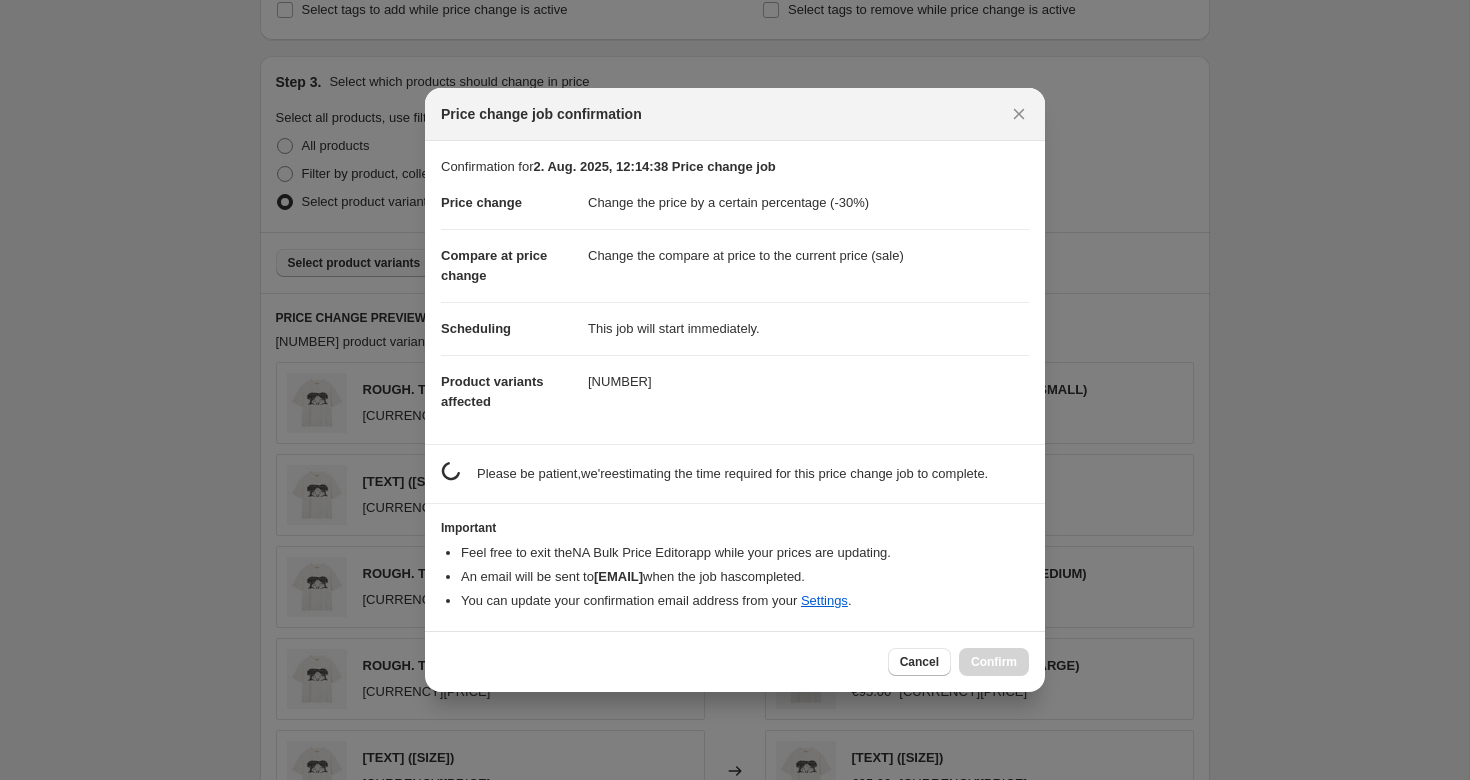 scroll, scrollTop: 0, scrollLeft: 0, axis: both 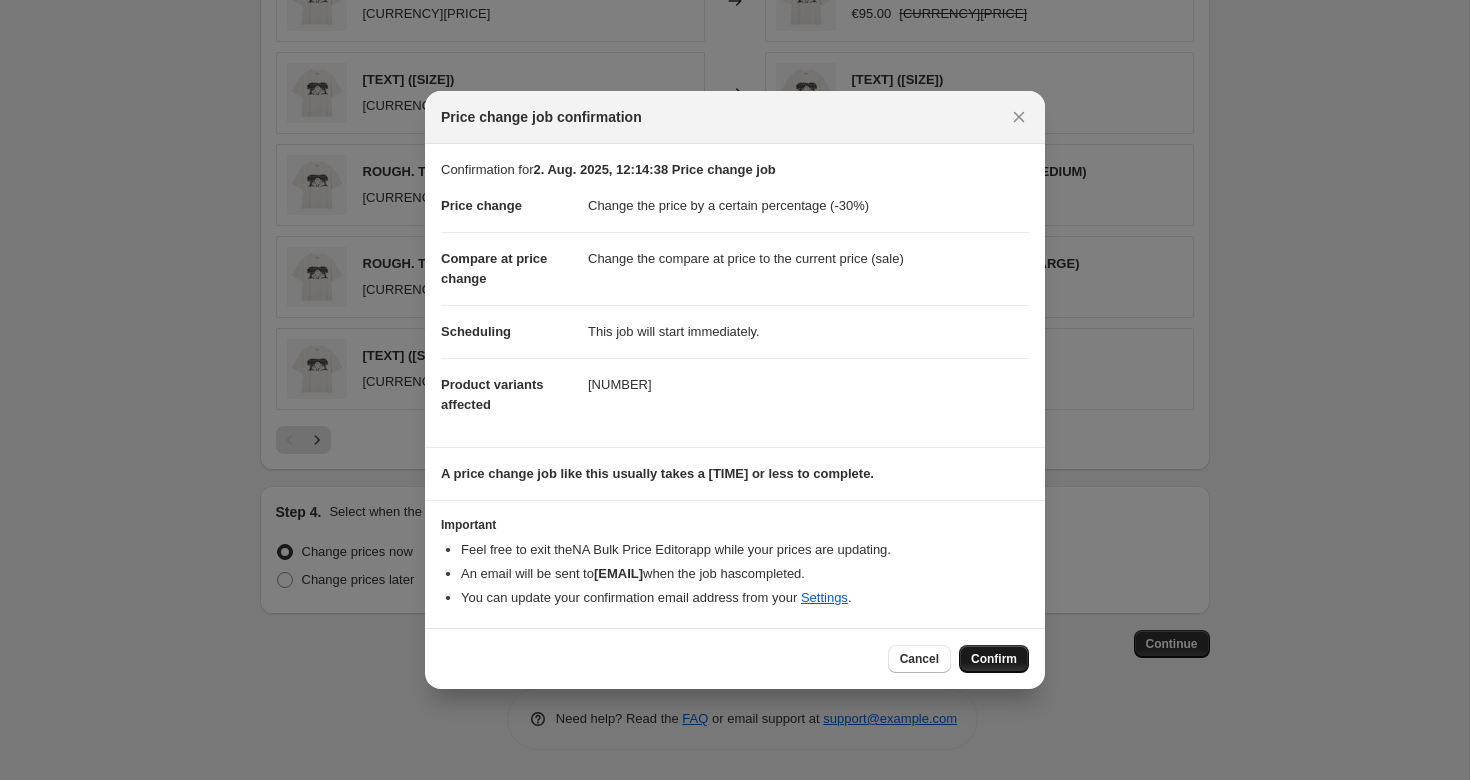 click on "Confirm" at bounding box center [994, 659] 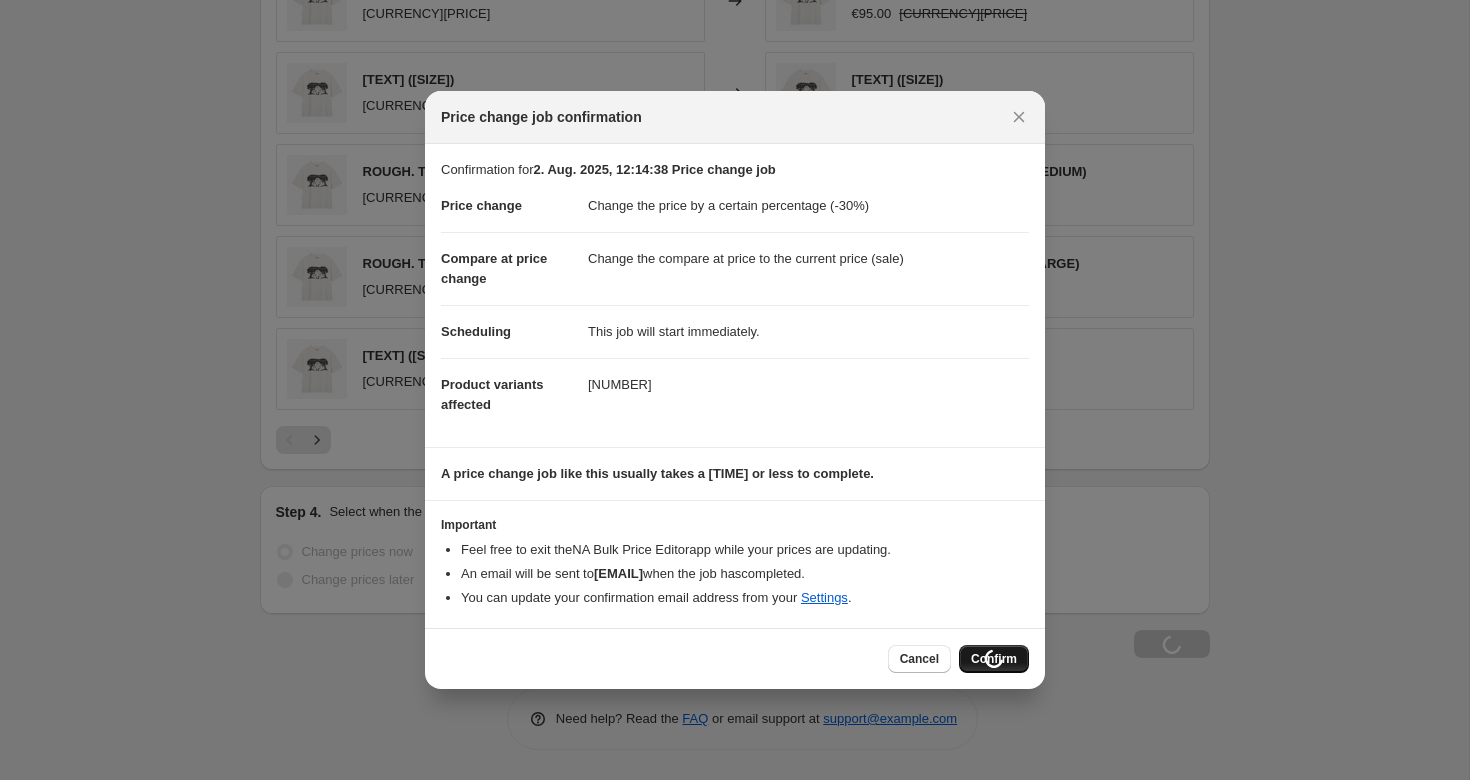 scroll, scrollTop: 1348, scrollLeft: 0, axis: vertical 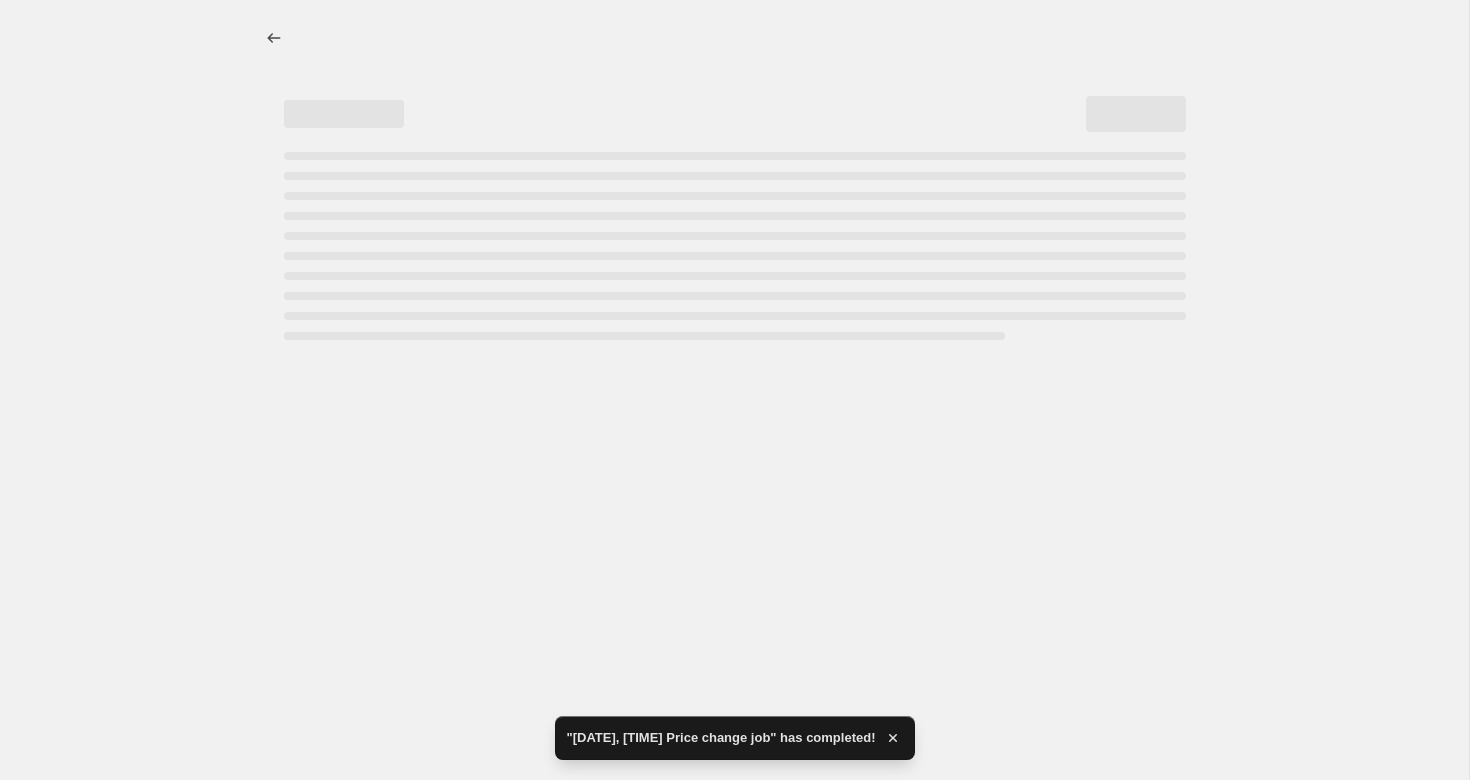 select on "percentage" 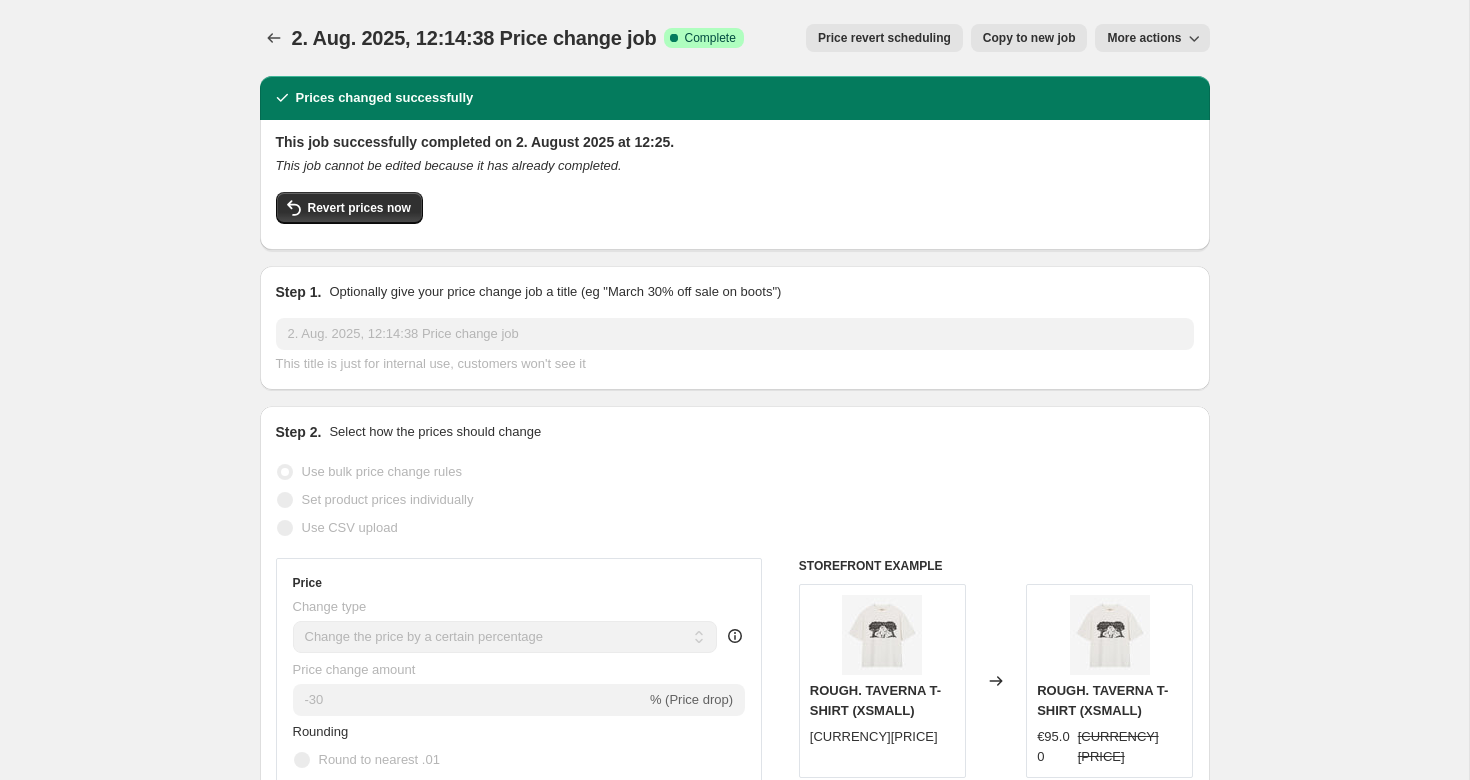 click on "[DATE], [TIME] Price change job. This page is ready [DATE], [TIME] Price change job Success Complete Complete Price revert scheduling Copy to new job Export Recap CSV Delete job More actions Price revert scheduling Copy to new job More actions Prices changed successfully This job successfully completed on [DATE] at [TIME]. This job cannot be edited because it has already completed. Revert prices now Step 1. Optionally give your price change job a title (eg "March 30% off sale on boots") [DATE], [TIME] Price change job This title is just for internal use, customers won't see it Step 2. Select how the prices should change Use bulk price change rules Set product prices individually Use CSV upload Price Change type Change the price to a certain amount Change the price by a certain amount Change the price by a certain percentage Change the price to the current compare at price (price before sale) Change the price by a certain amount relative to the compare at price -30 % (Price drop)" at bounding box center [734, 1103] 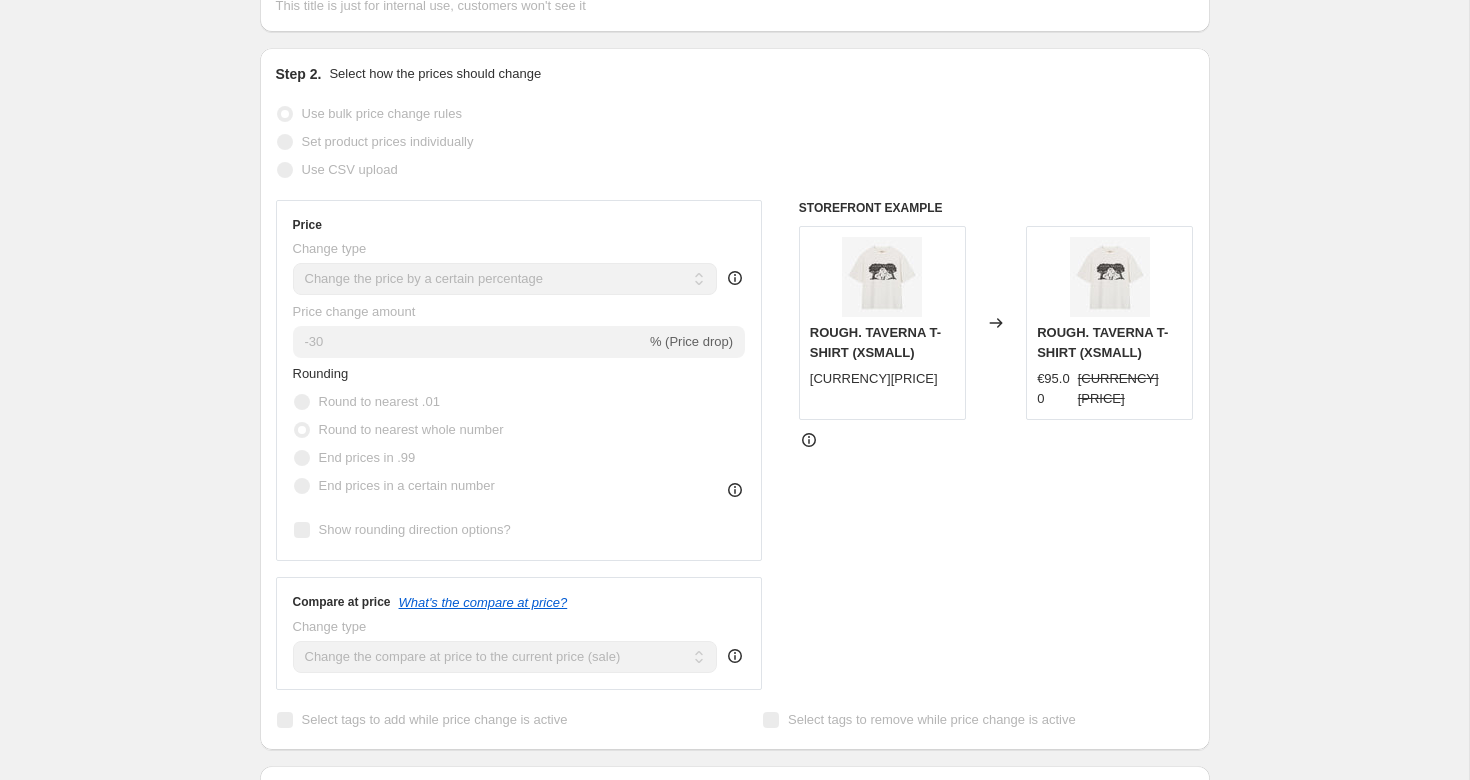 scroll, scrollTop: 0, scrollLeft: 0, axis: both 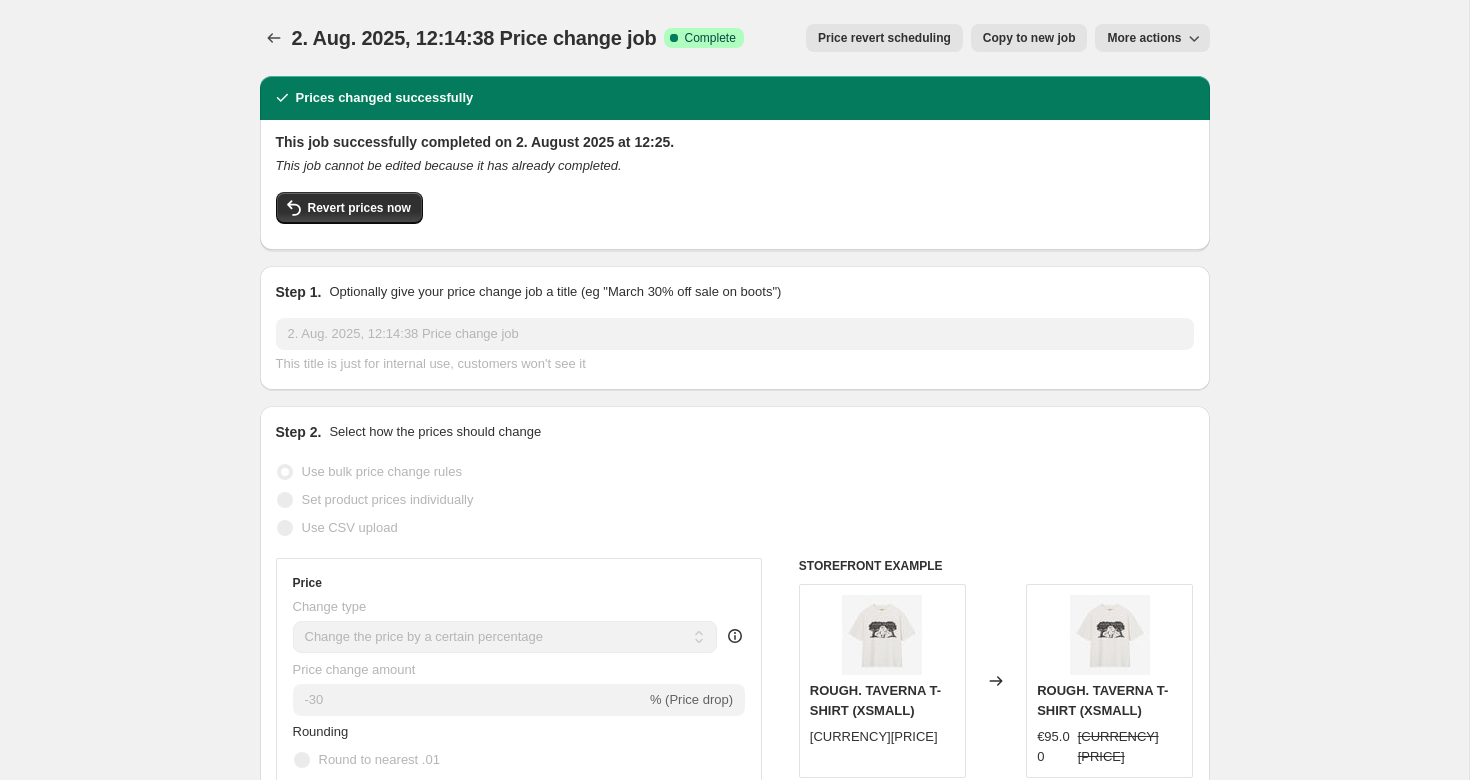 click on "Copy to new job" at bounding box center [1029, 38] 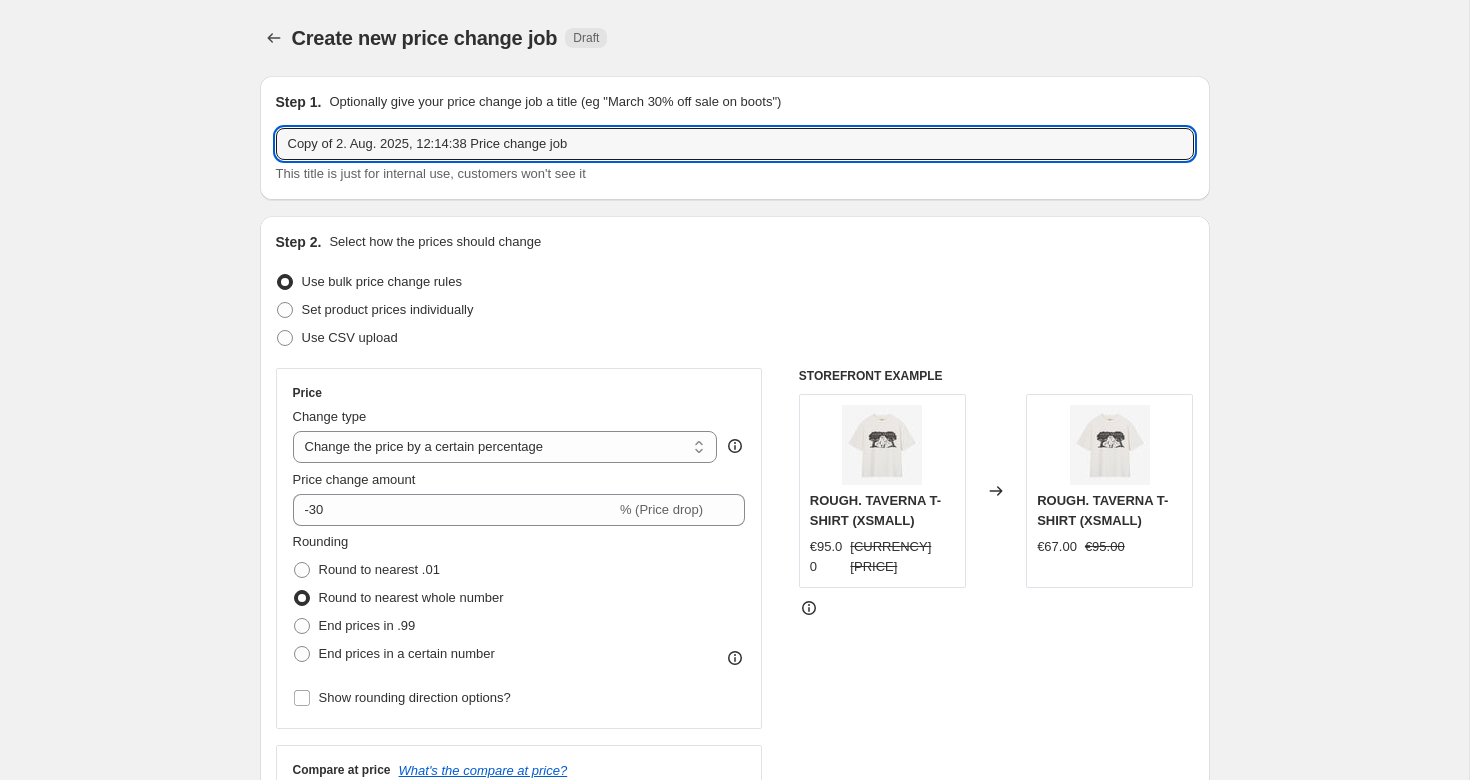 drag, startPoint x: 603, startPoint y: 148, endPoint x: 191, endPoint y: 147, distance: 412.00122 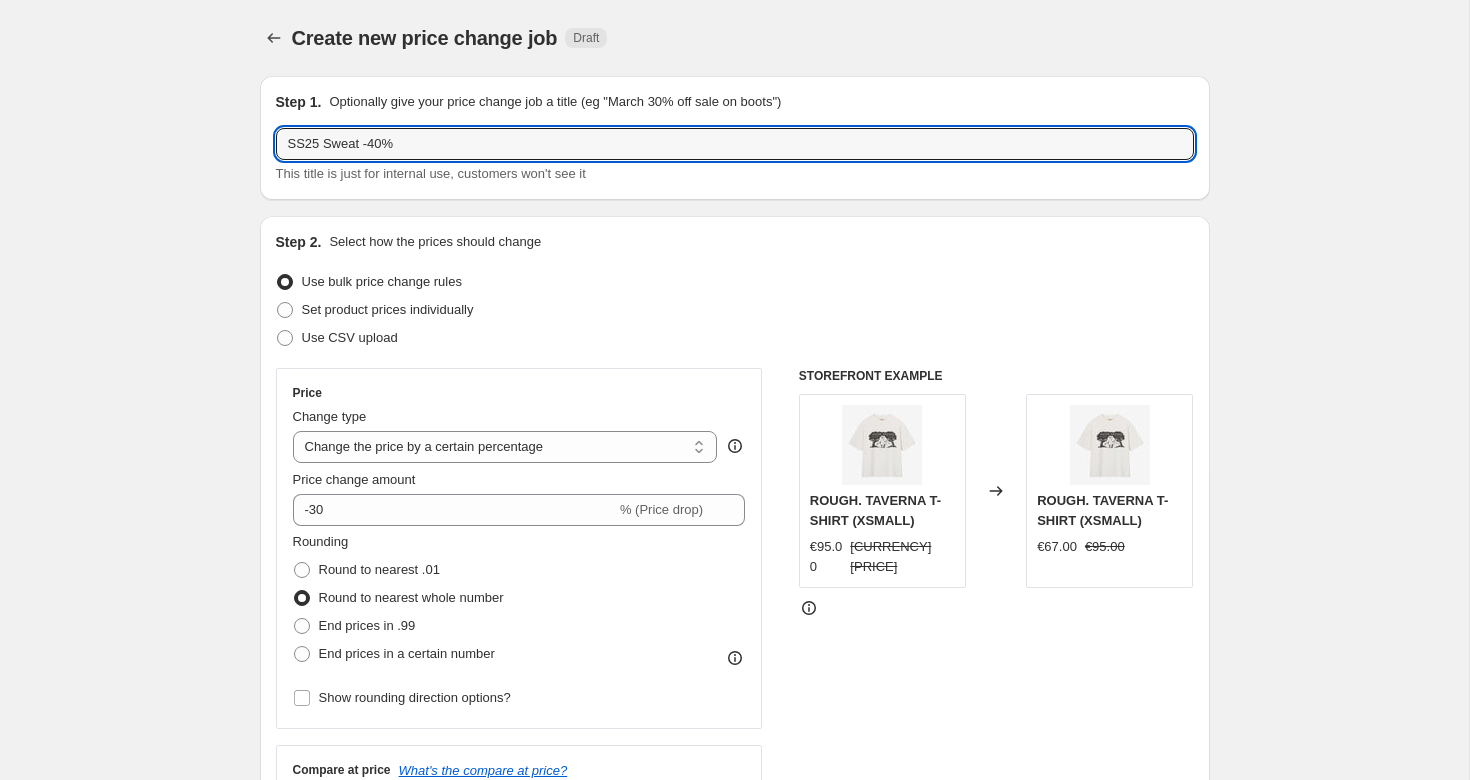 type on "SS25 Sweat -40%" 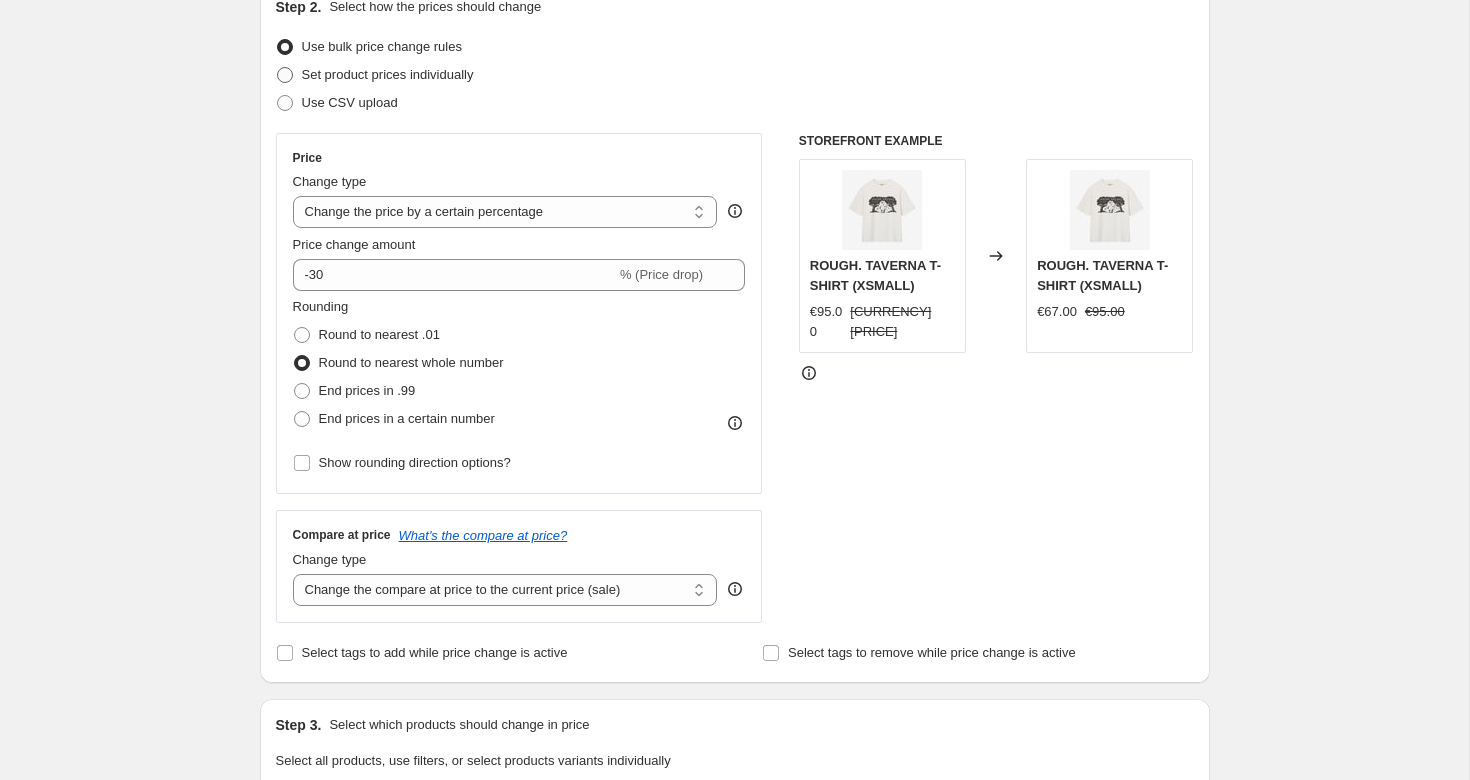 scroll, scrollTop: 236, scrollLeft: 0, axis: vertical 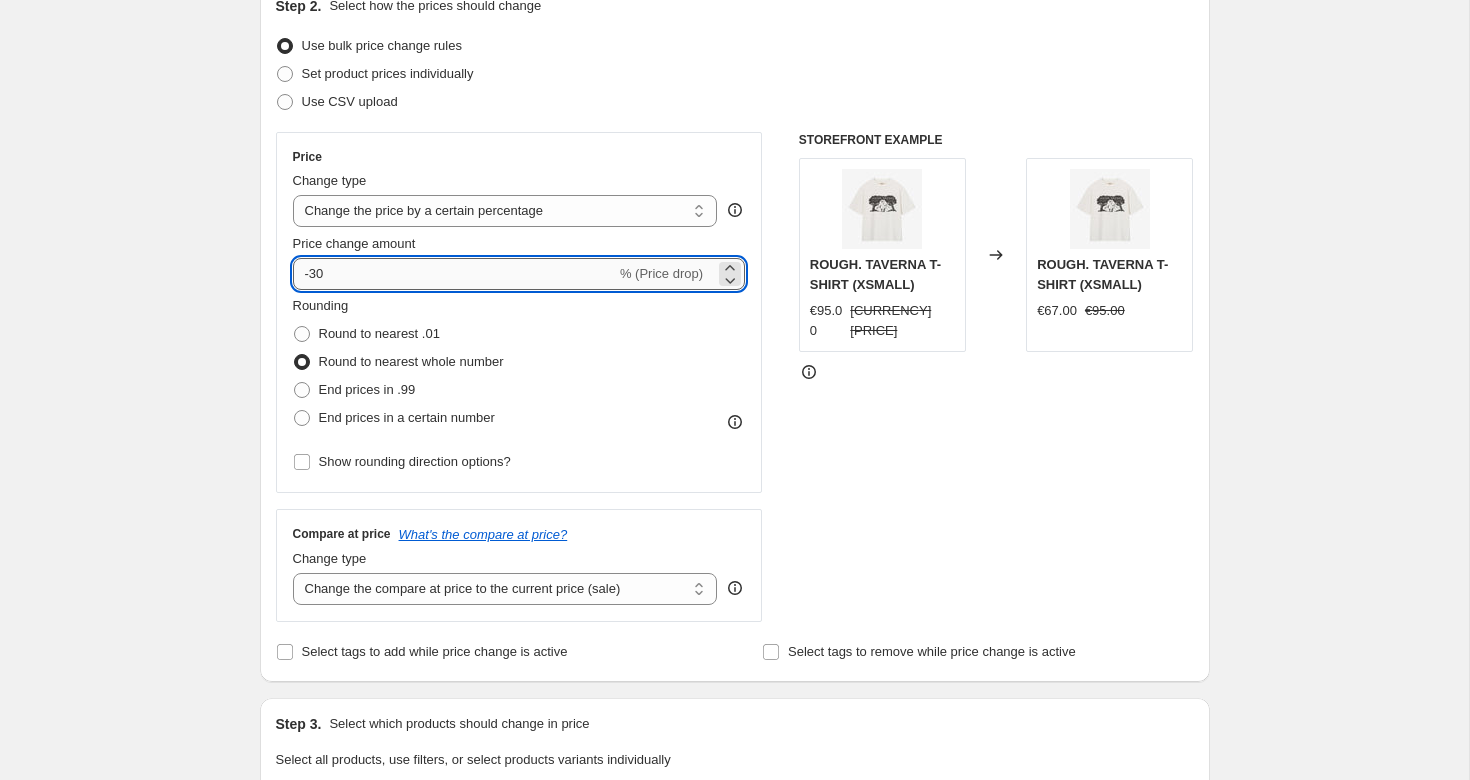 click on "-30" at bounding box center [454, 274] 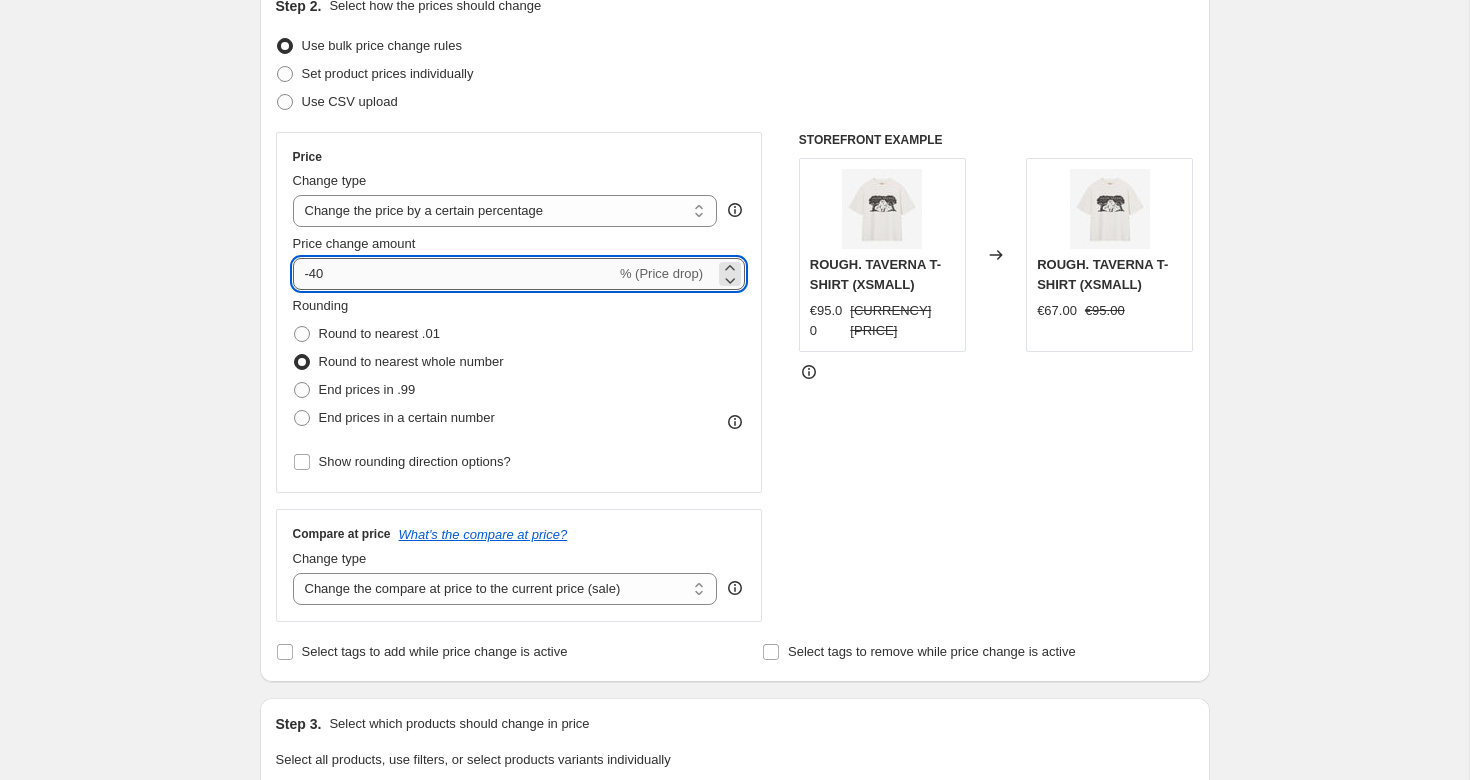 type on "-40" 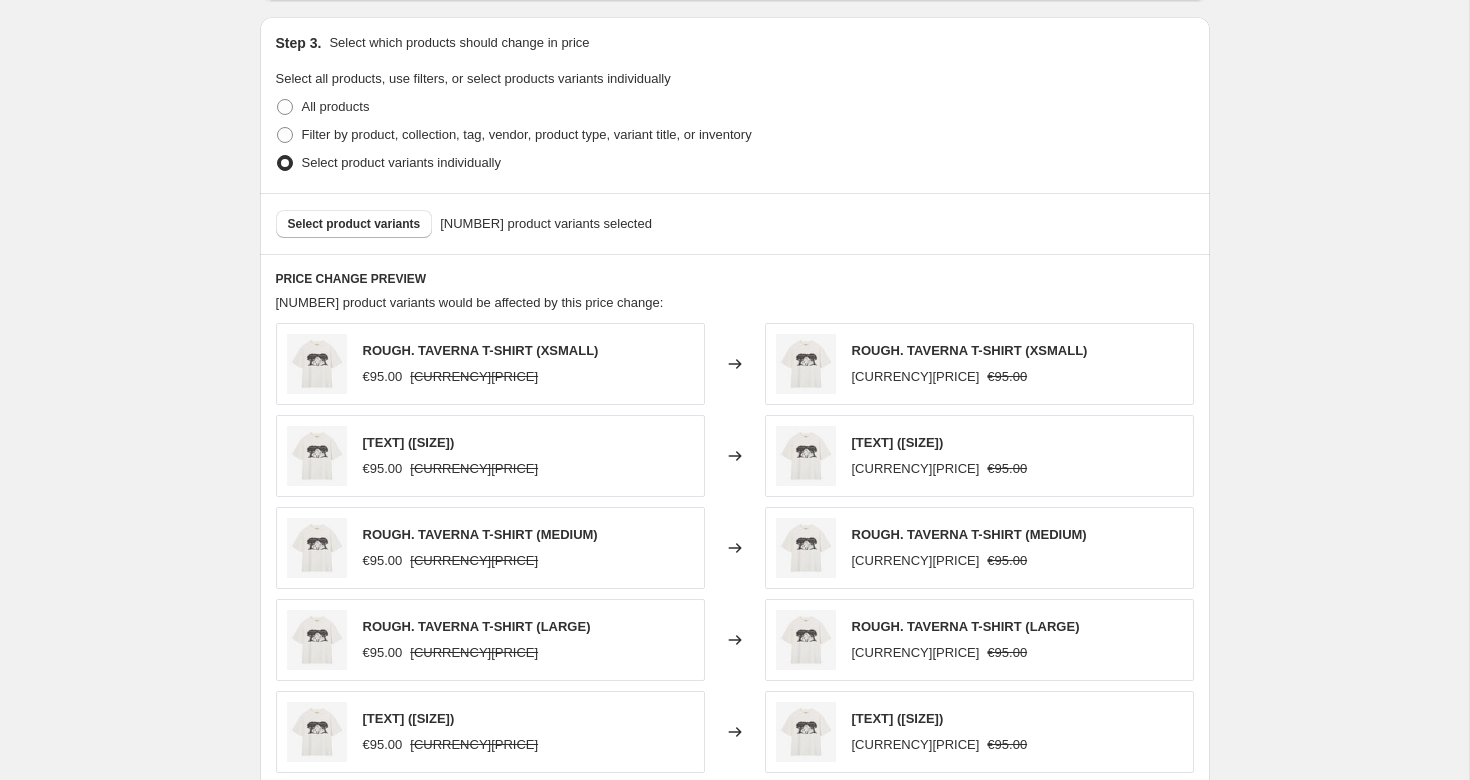 scroll, scrollTop: 896, scrollLeft: 0, axis: vertical 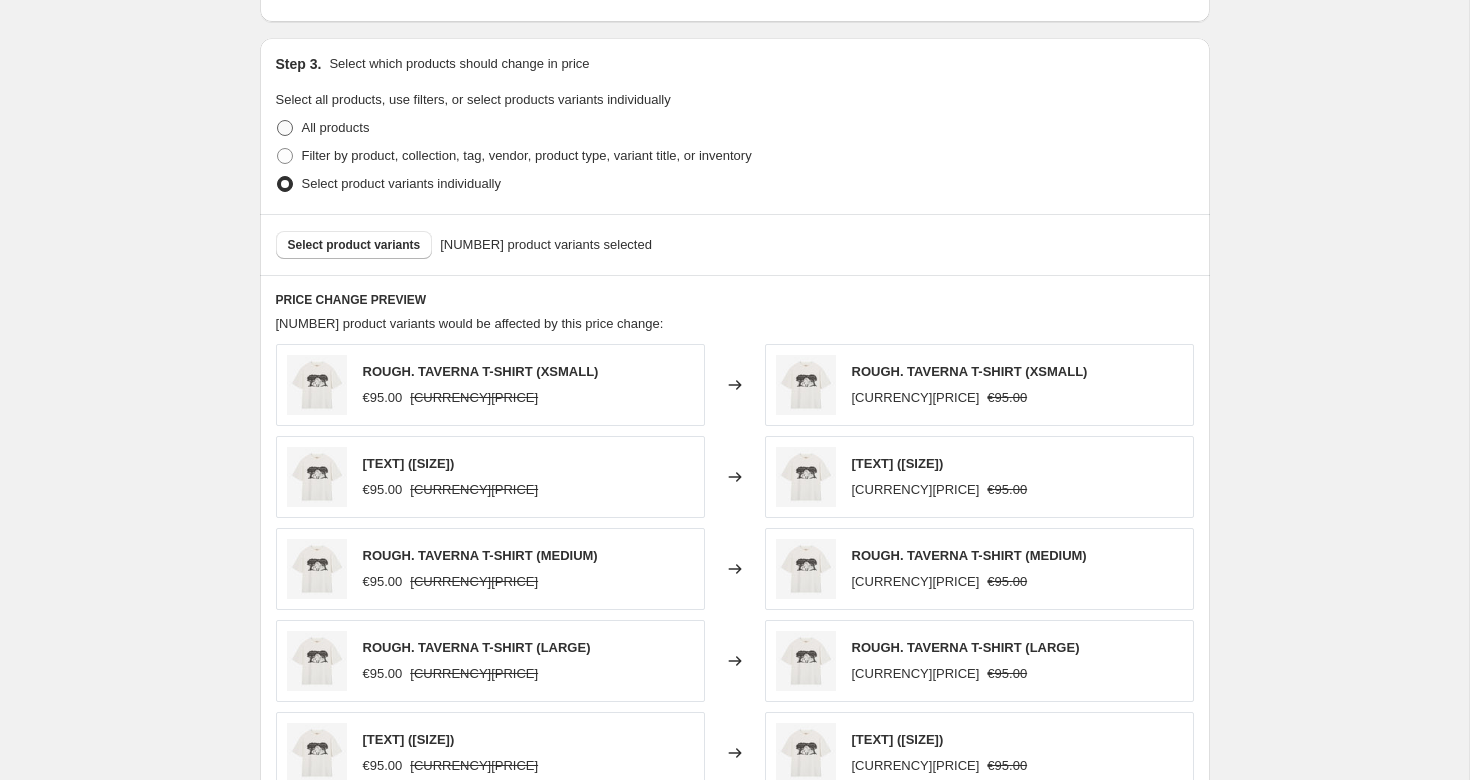 click on "All products" at bounding box center [336, 127] 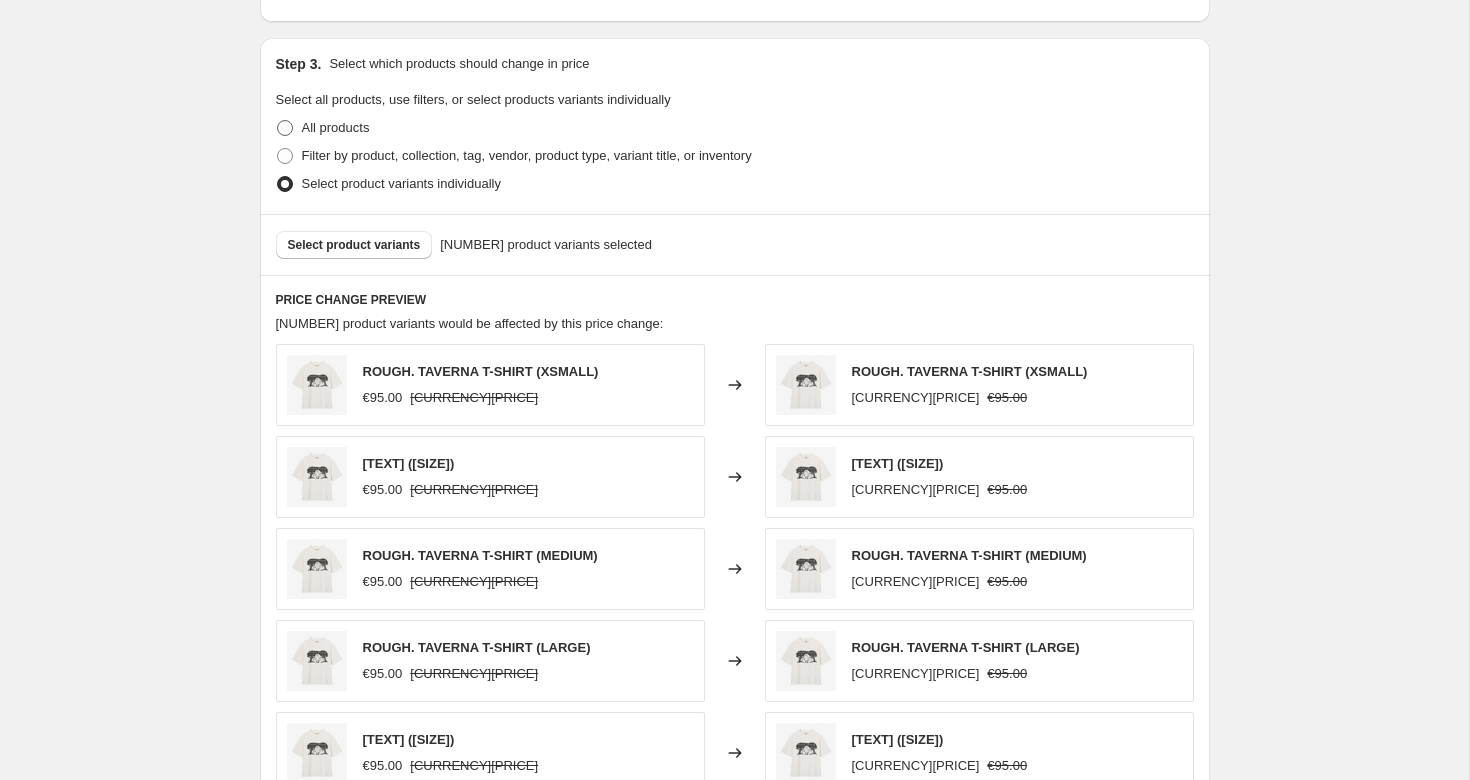 radio on "true" 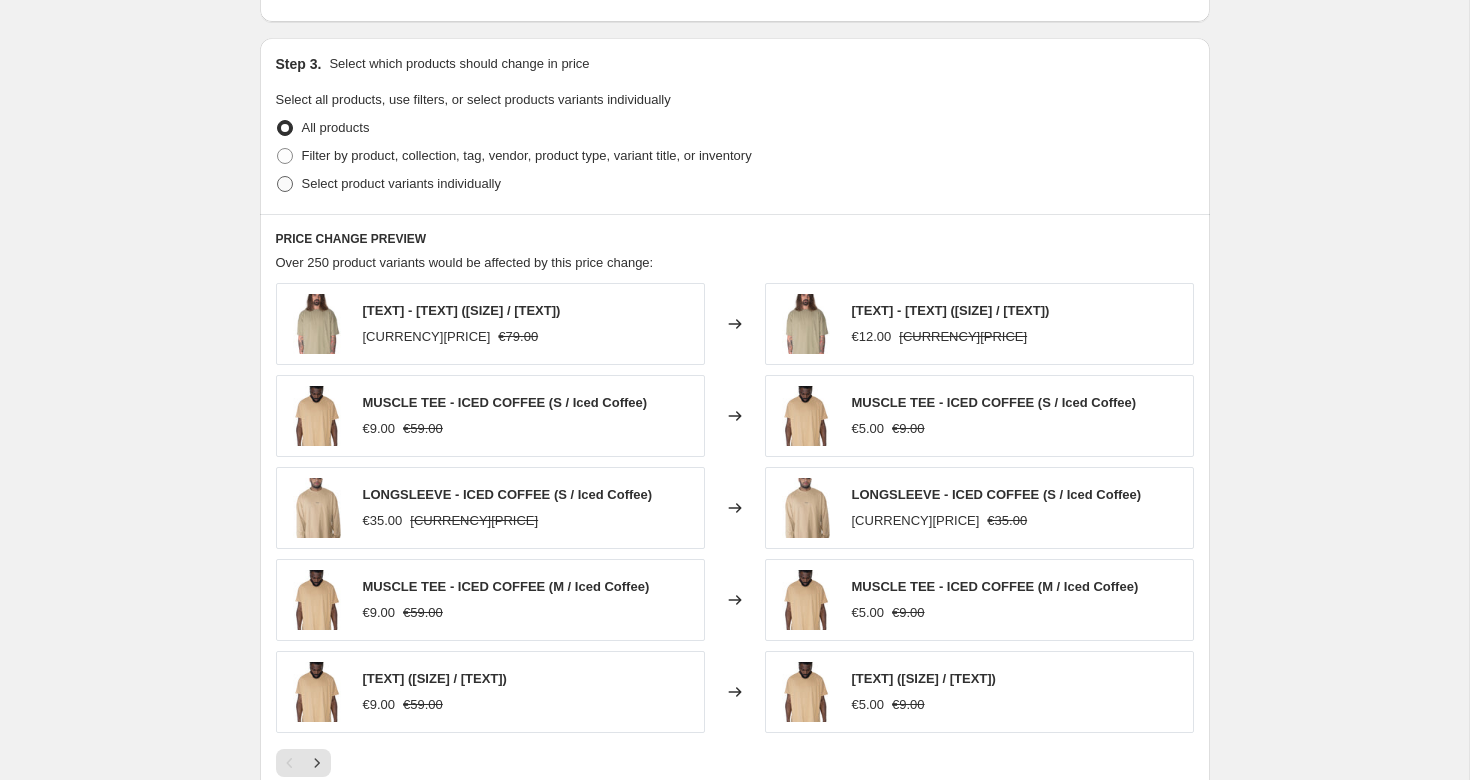 click on "Select product variants individually" at bounding box center [401, 183] 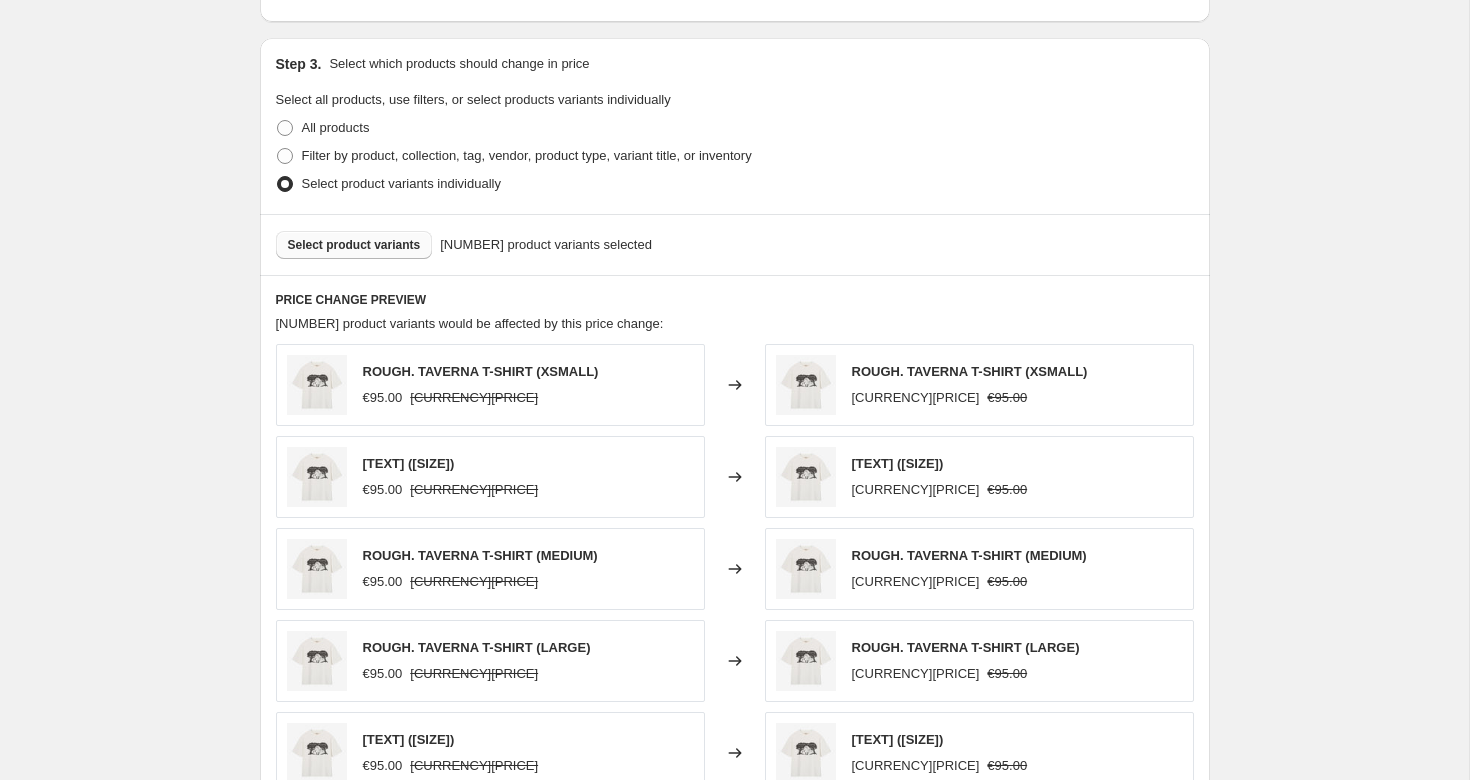 click on "Select product variants" at bounding box center (354, 245) 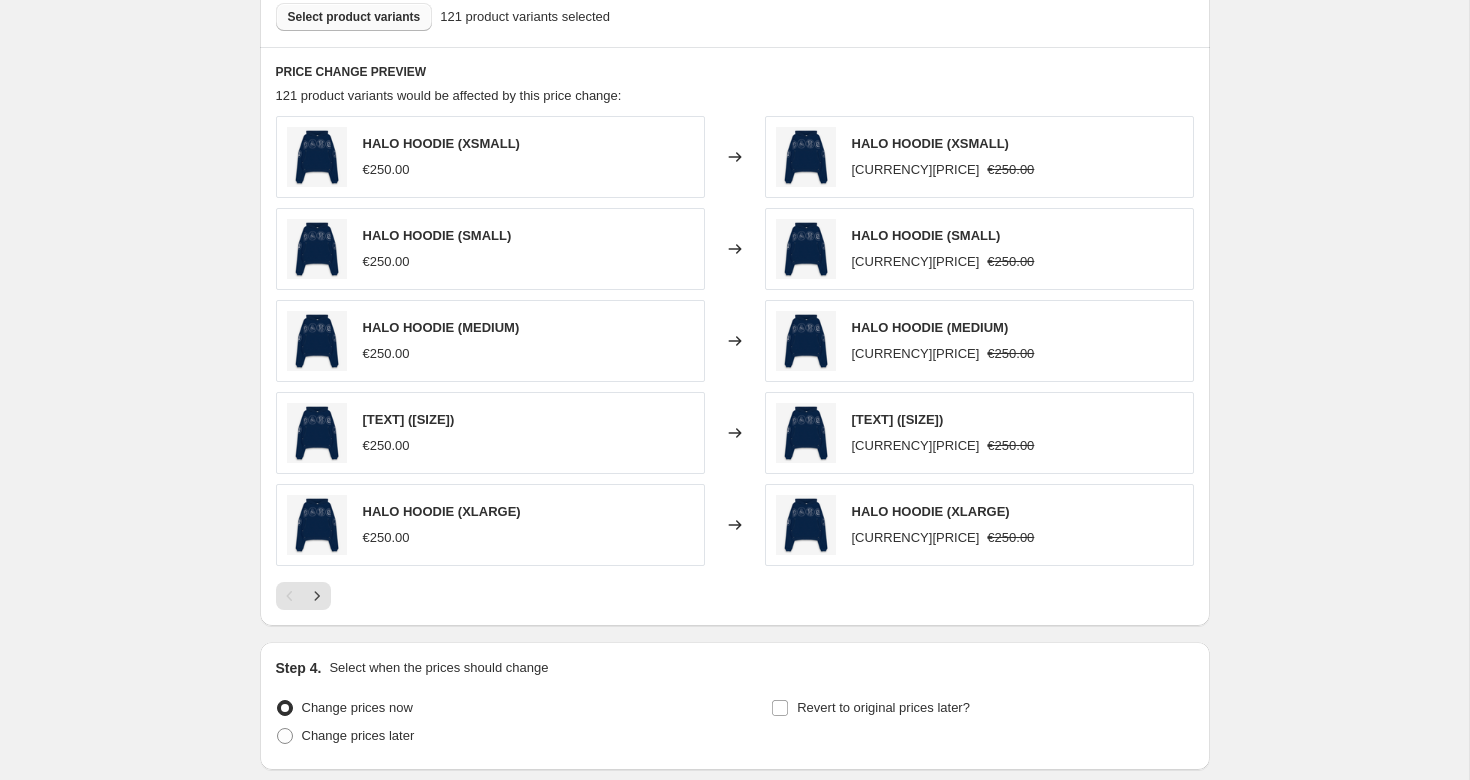 scroll, scrollTop: 1250, scrollLeft: 0, axis: vertical 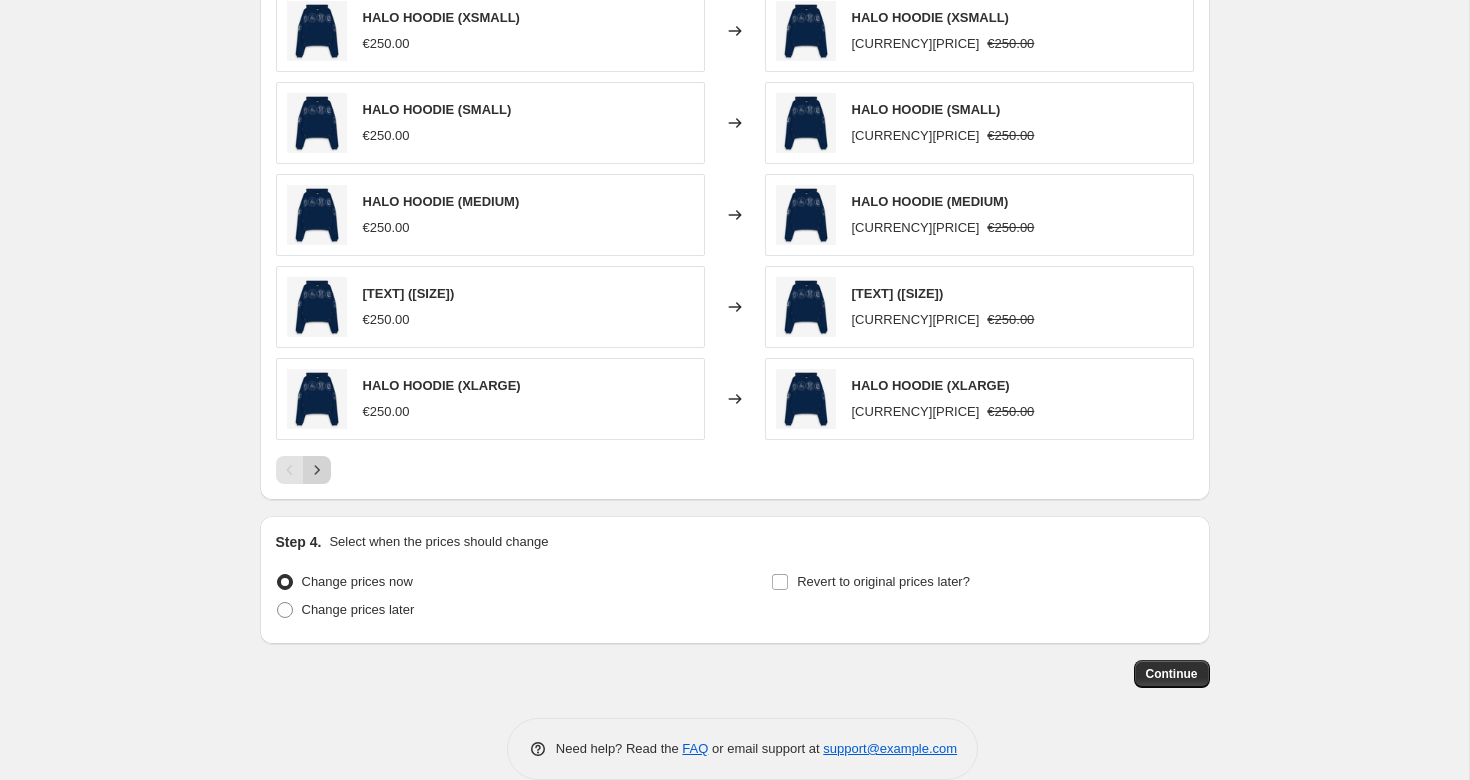click 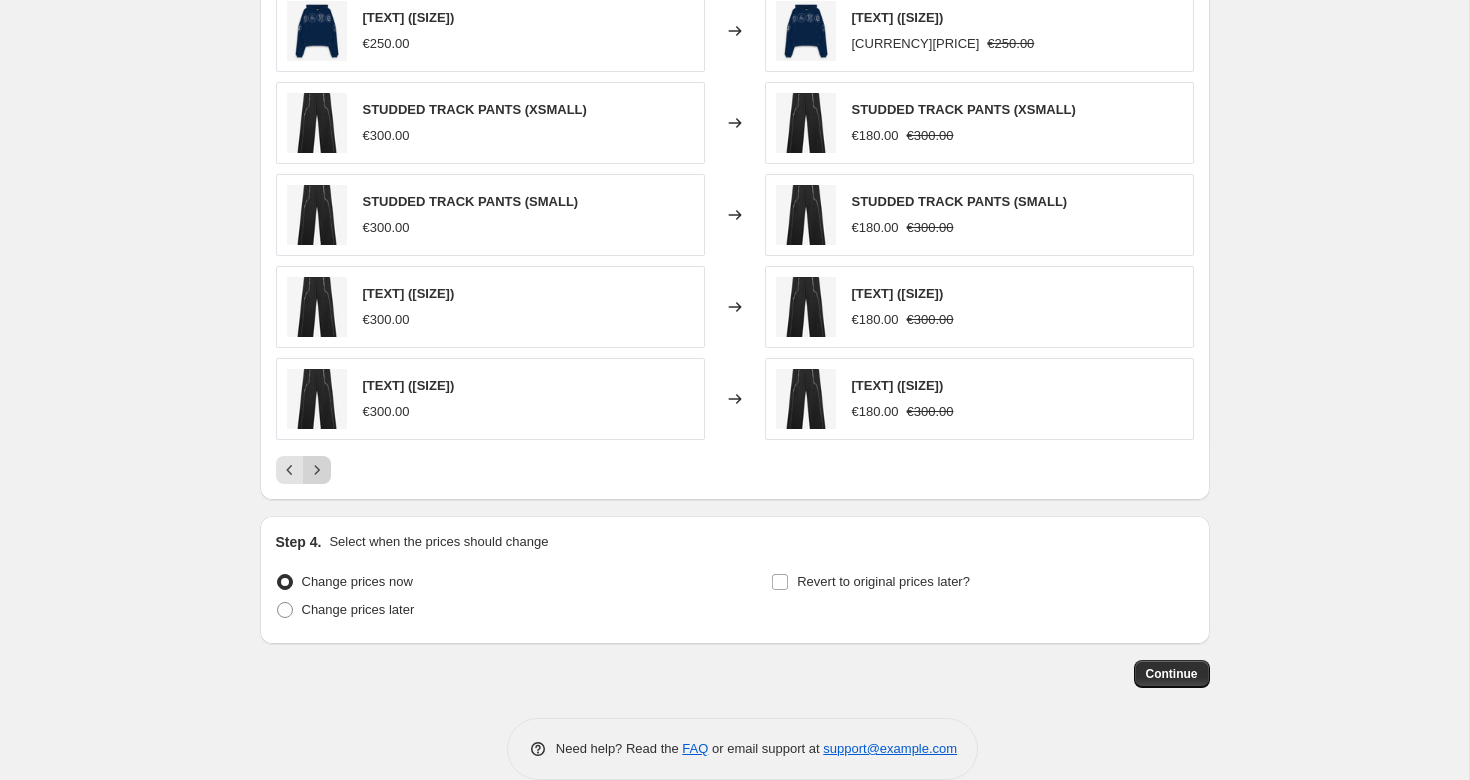 click at bounding box center [317, 470] 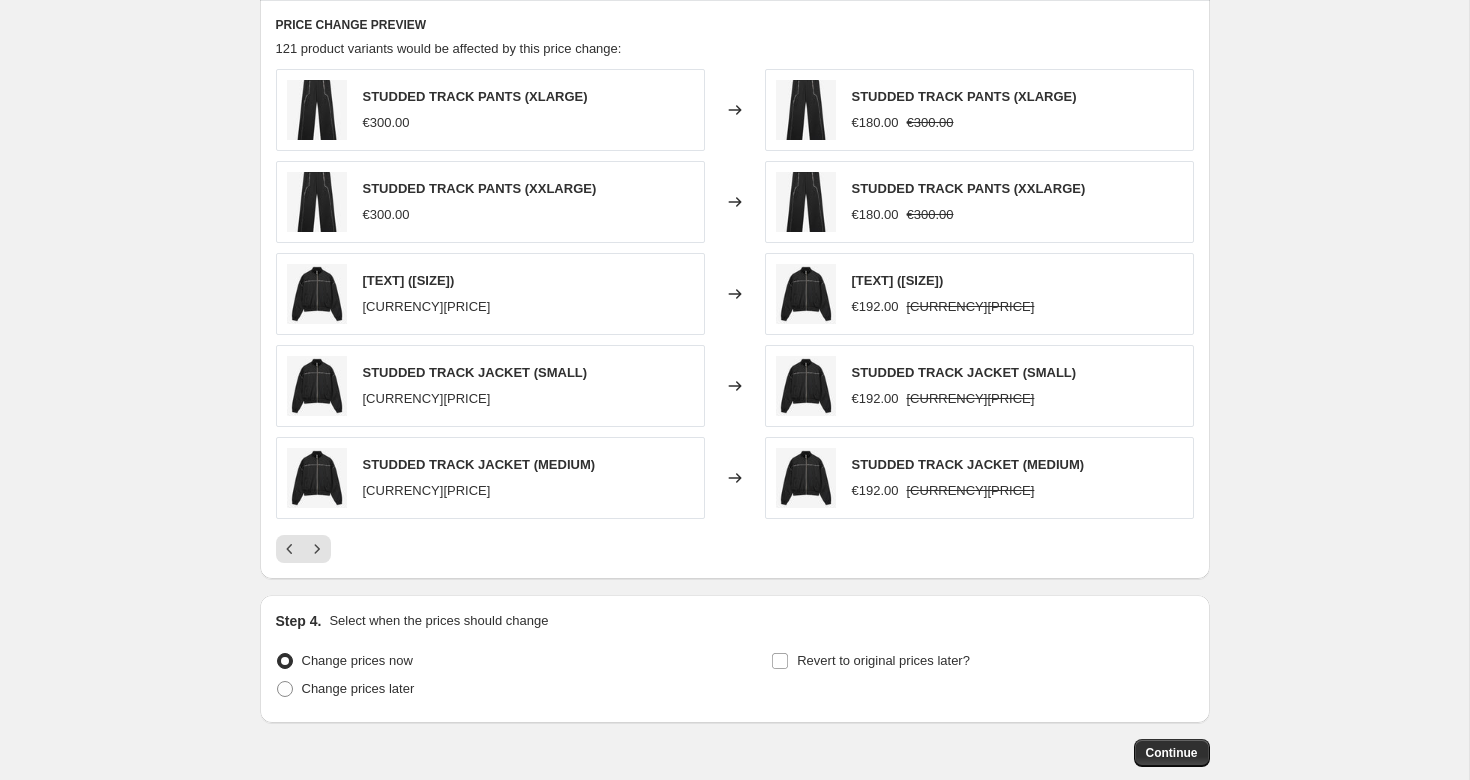 scroll, scrollTop: 1280, scrollLeft: 0, axis: vertical 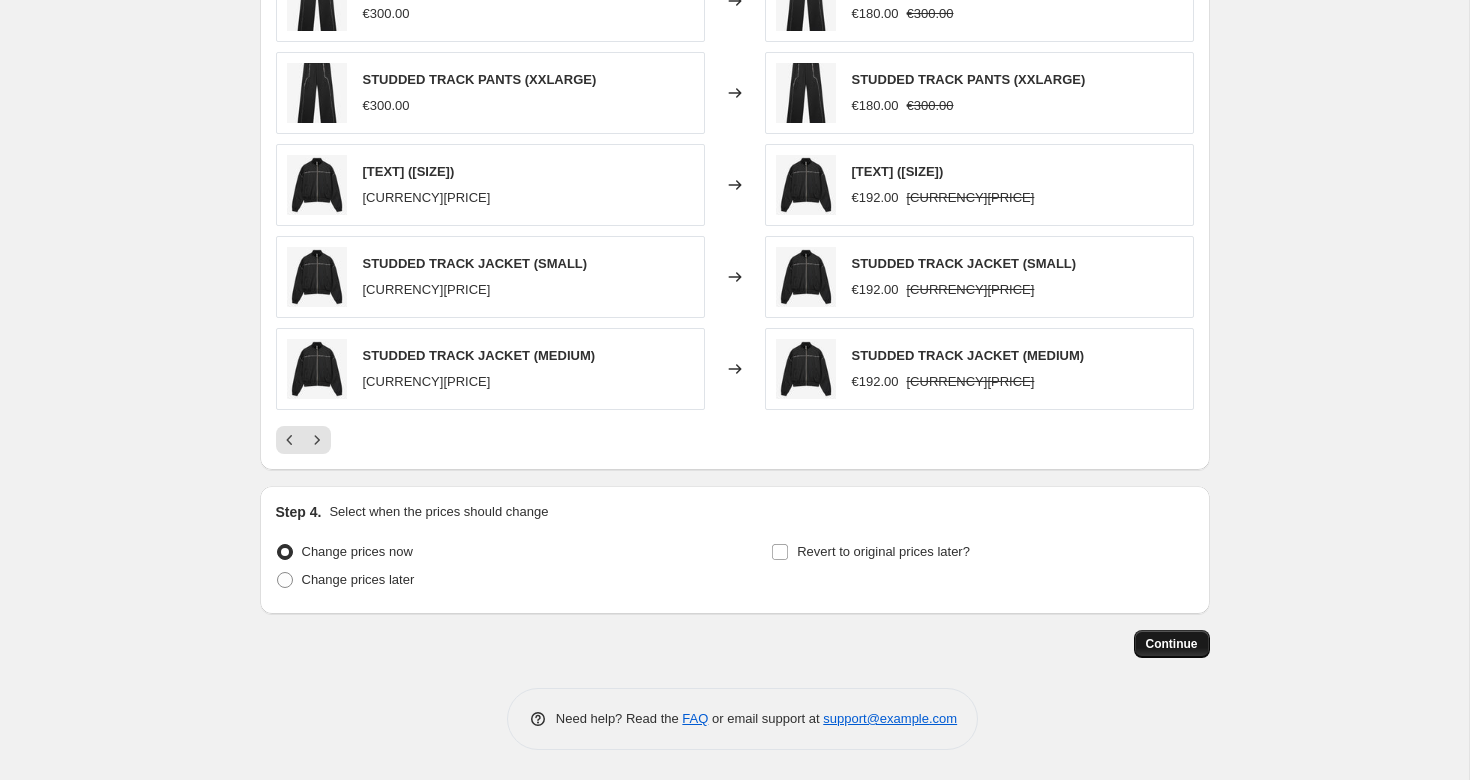 click on "Continue" at bounding box center (1172, 644) 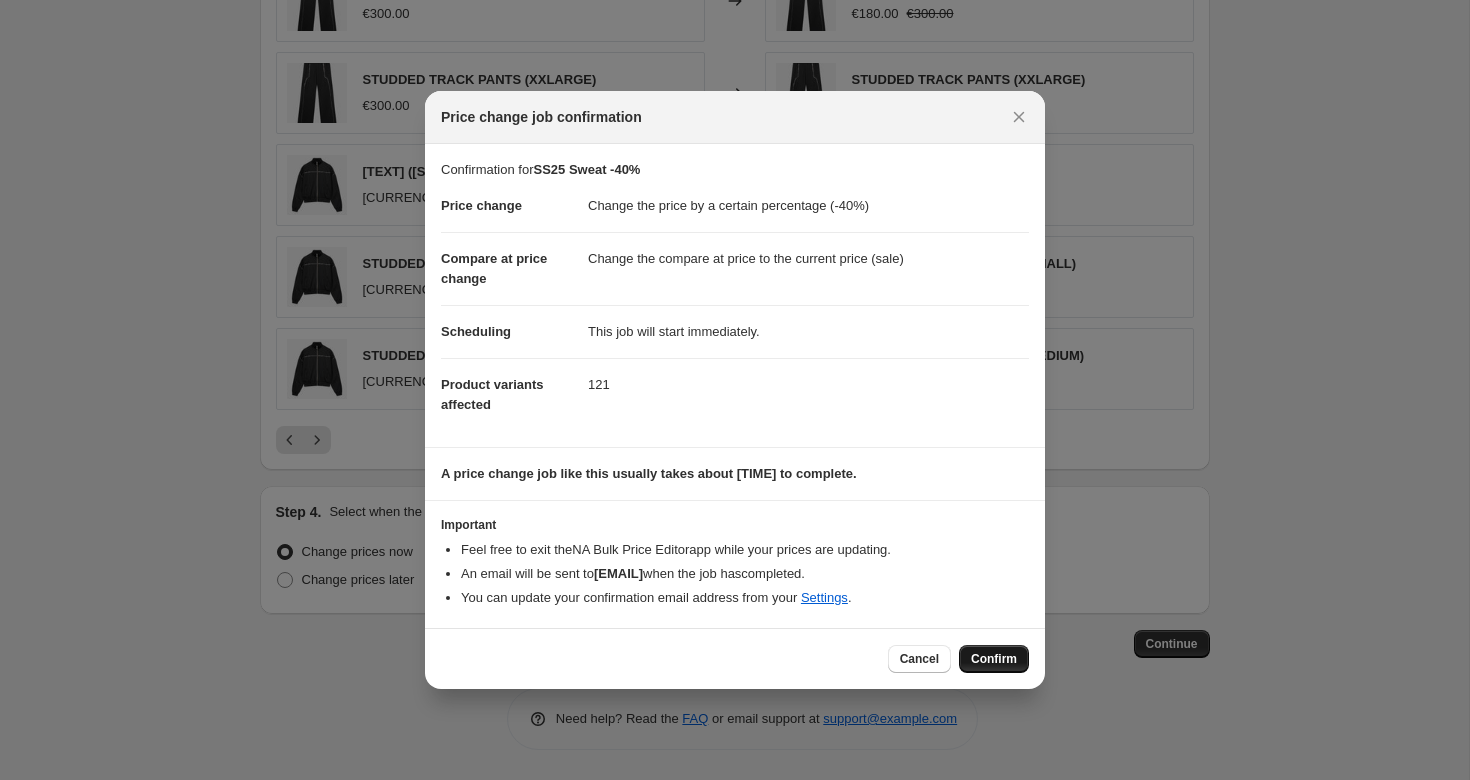 click on "Confirm" at bounding box center (994, 659) 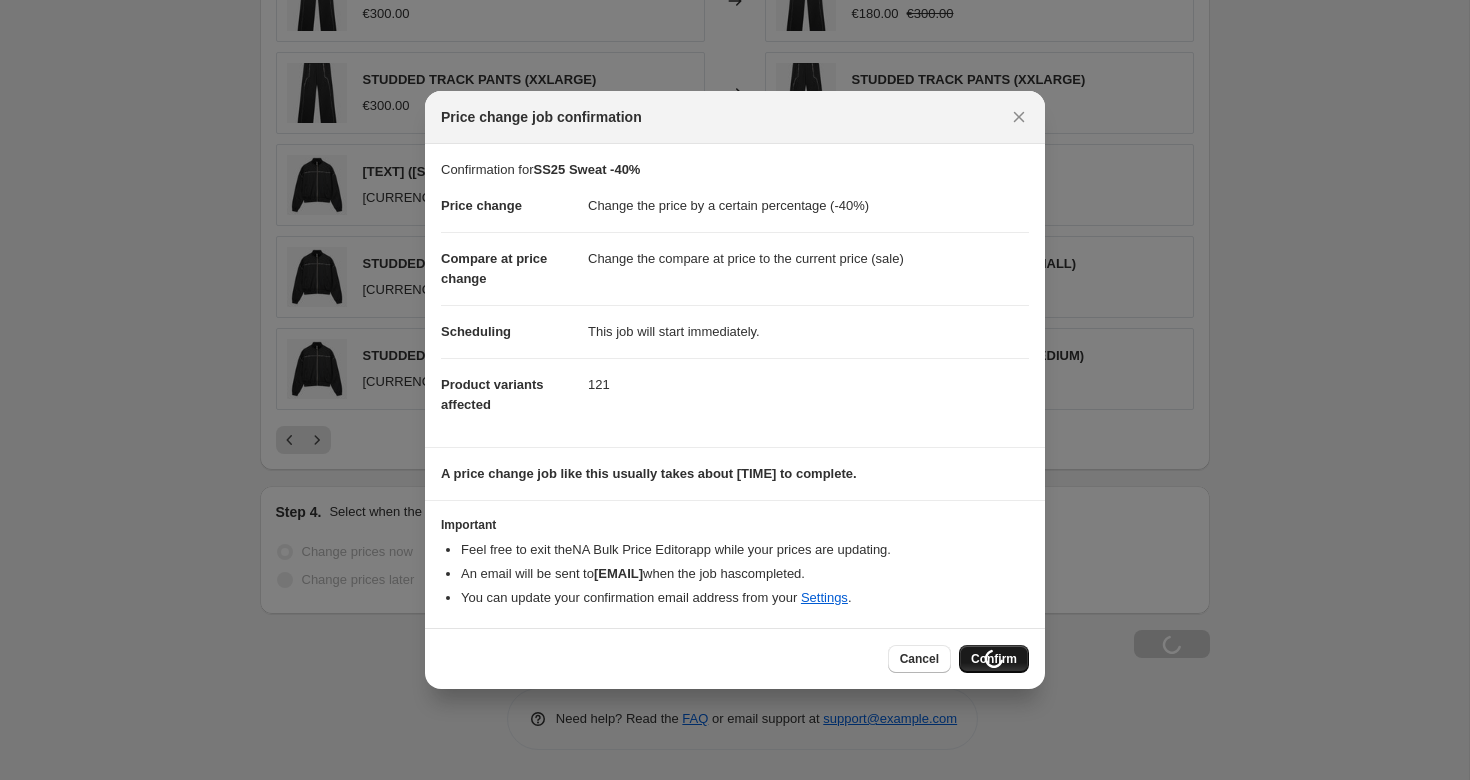 scroll, scrollTop: 1348, scrollLeft: 0, axis: vertical 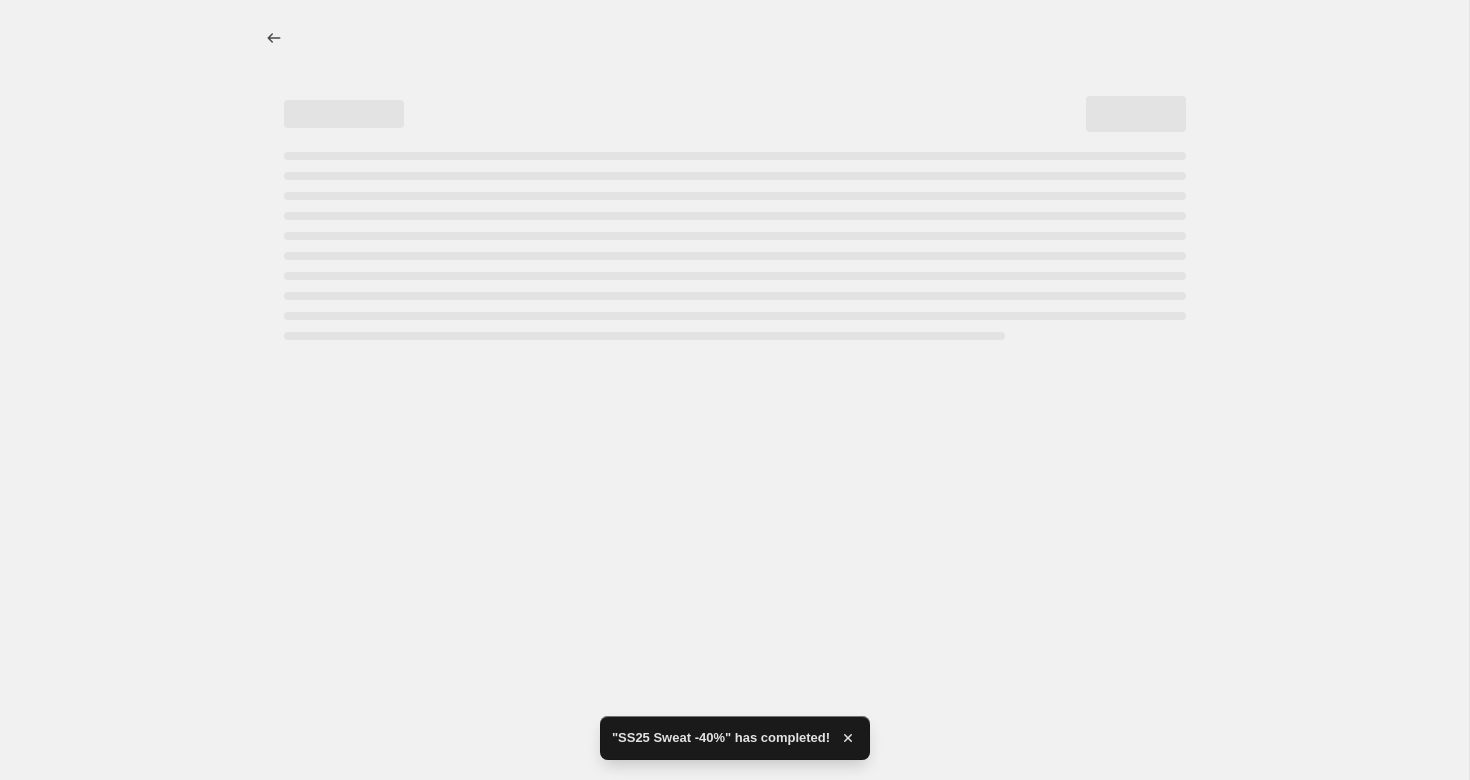 select on "percentage" 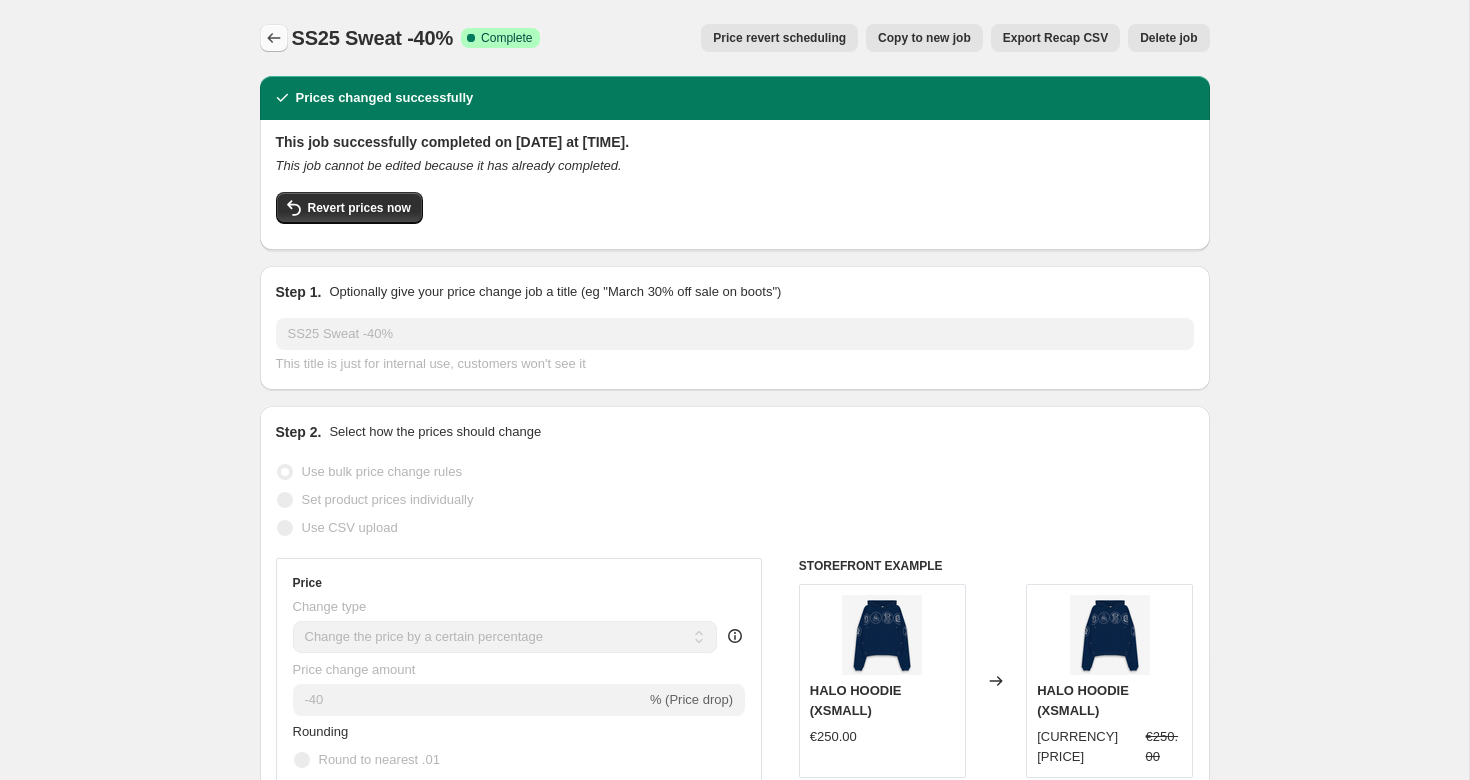 click 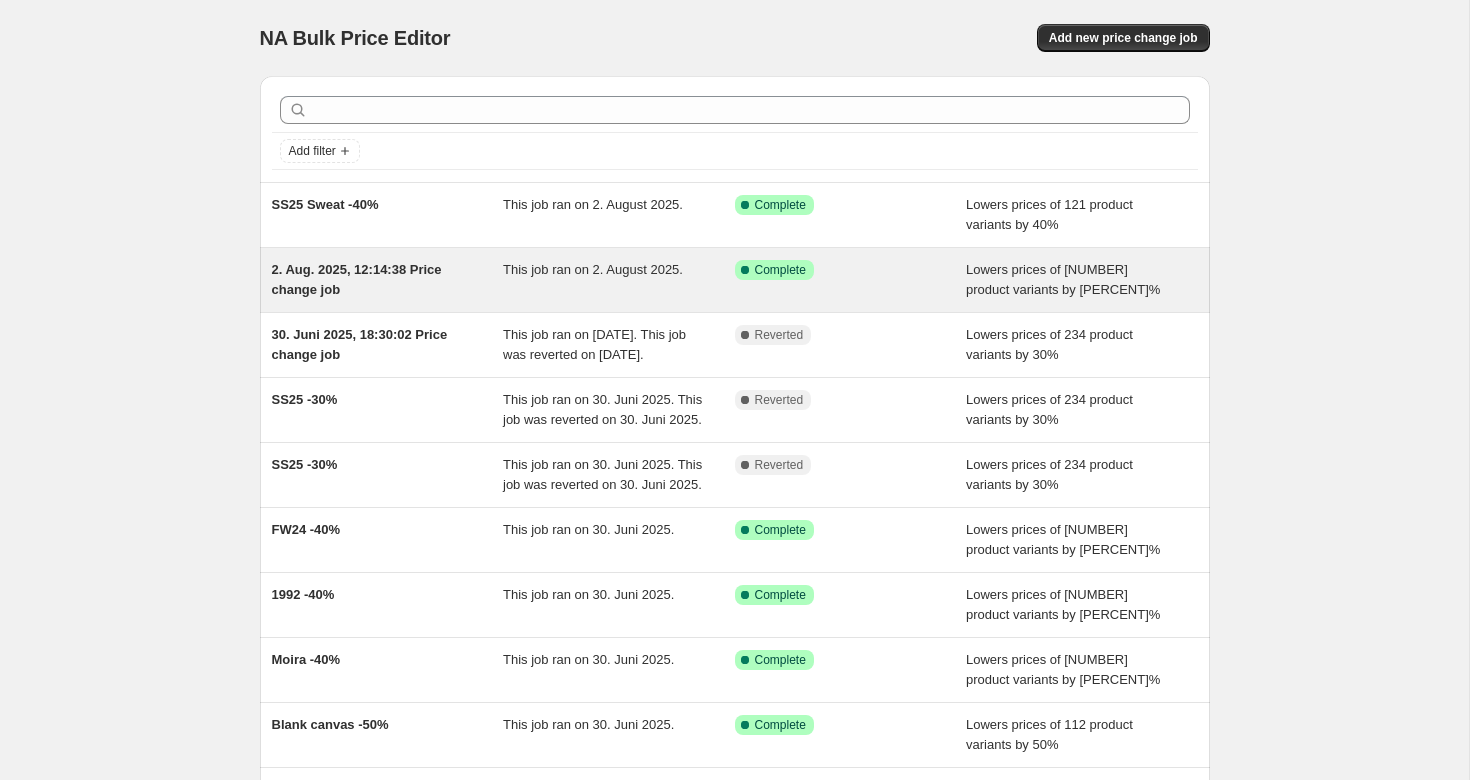 click on "2. Aug. 2025, 12:14:38 Price change job" at bounding box center (357, 279) 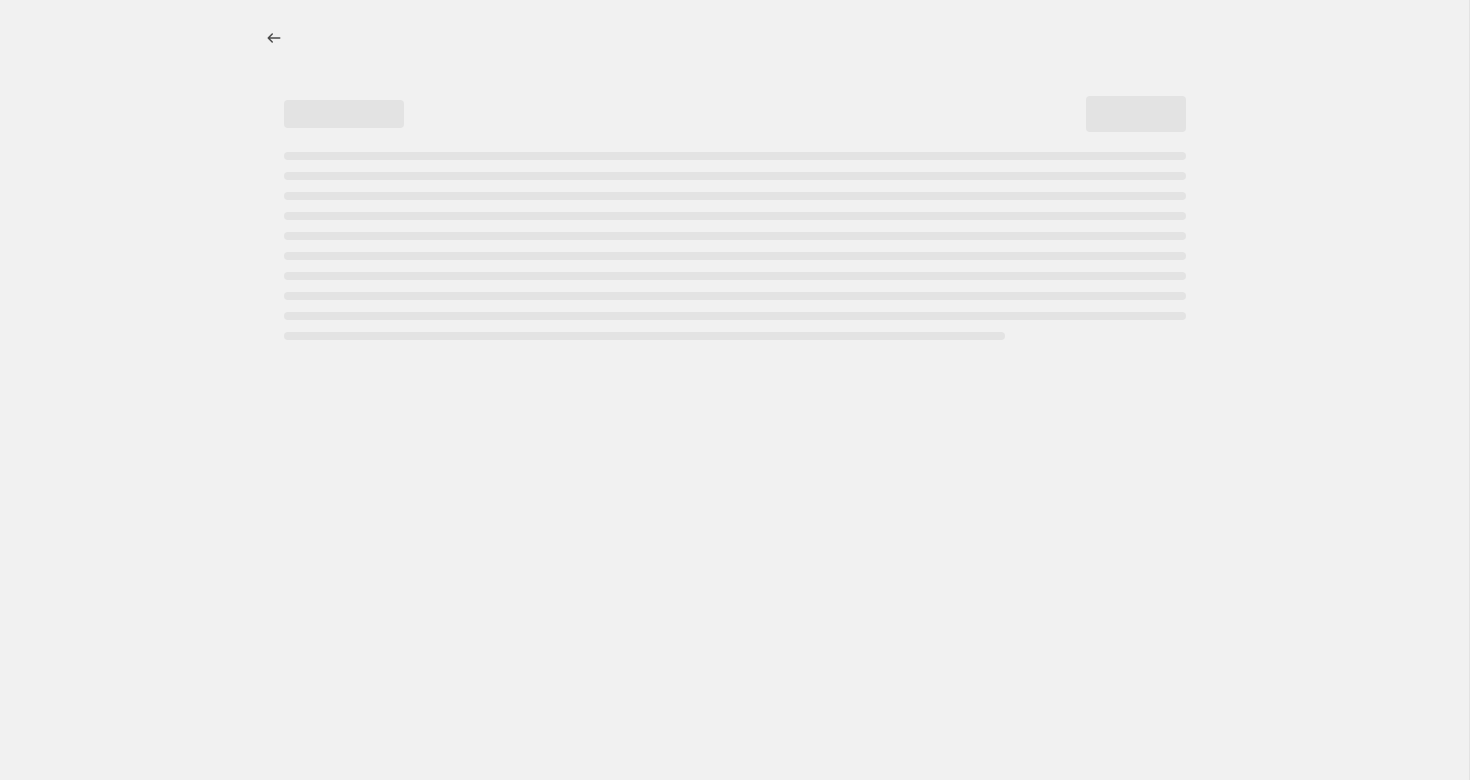 select on "percentage" 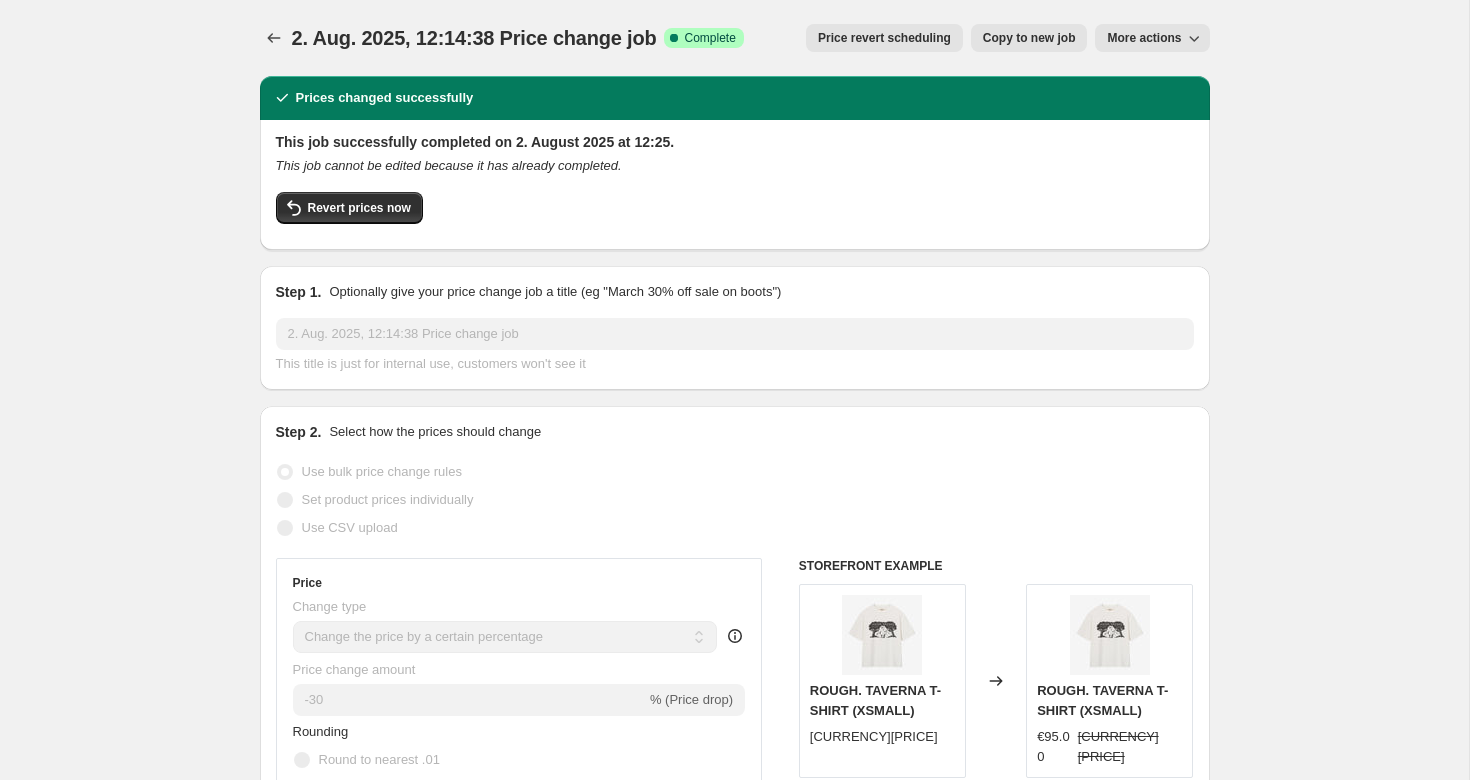 click on "More actions" at bounding box center (1144, 38) 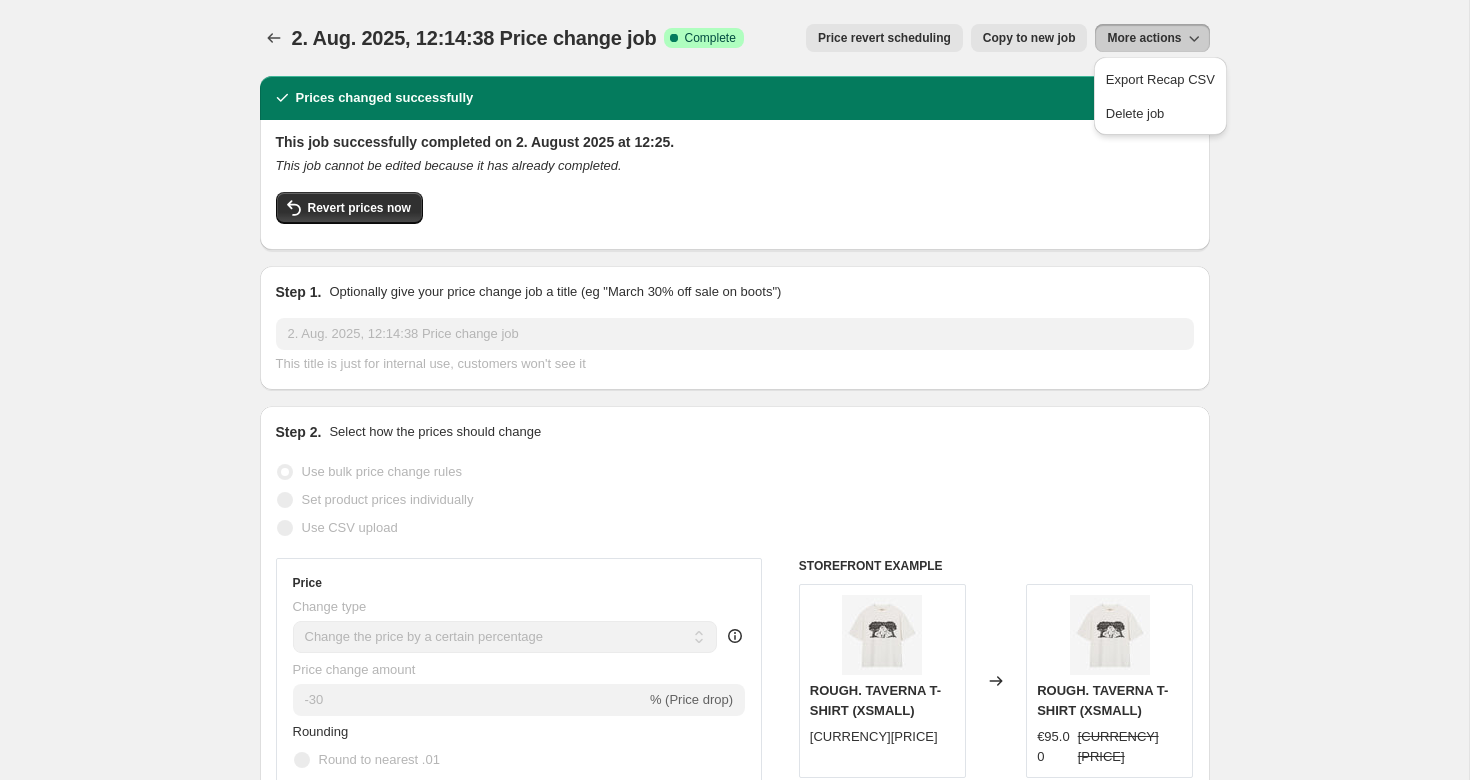 click on "[DATE], [TIME] Price change job. This page is ready [DATE], [TIME] Price change job Success Complete Complete Price revert scheduling Copy to new job Export Recap CSV Delete job More actions Price revert scheduling Copy to new job More actions Prices changed successfully This job successfully completed on [DATE] at [TIME]. This job cannot be edited because it has already completed. Revert prices now Step 1. Optionally give your price change job a title (eg "March 30% off sale on boots") [DATE], [TIME] Price change job This title is just for internal use, customers won't see it Step 2. Select how the prices should change Use bulk price change rules Set product prices individually Use CSV upload Price Change type Change the price to a certain amount Change the price by a certain amount Change the price by a certain percentage Change the price to the current compare at price (price before sale) Change the price by a certain amount relative to the compare at price -30 % (Price drop)" at bounding box center (734, 1103) 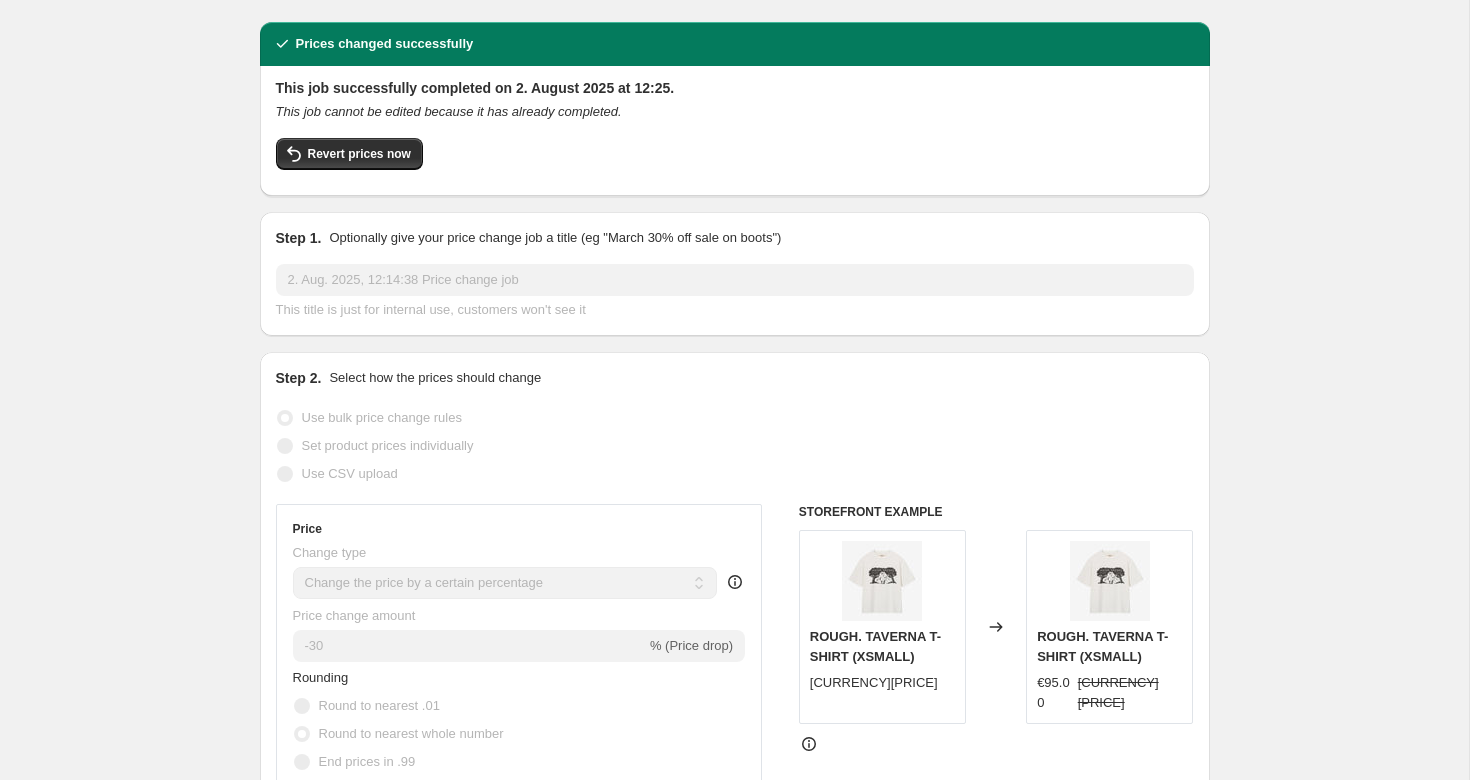 scroll, scrollTop: 0, scrollLeft: 0, axis: both 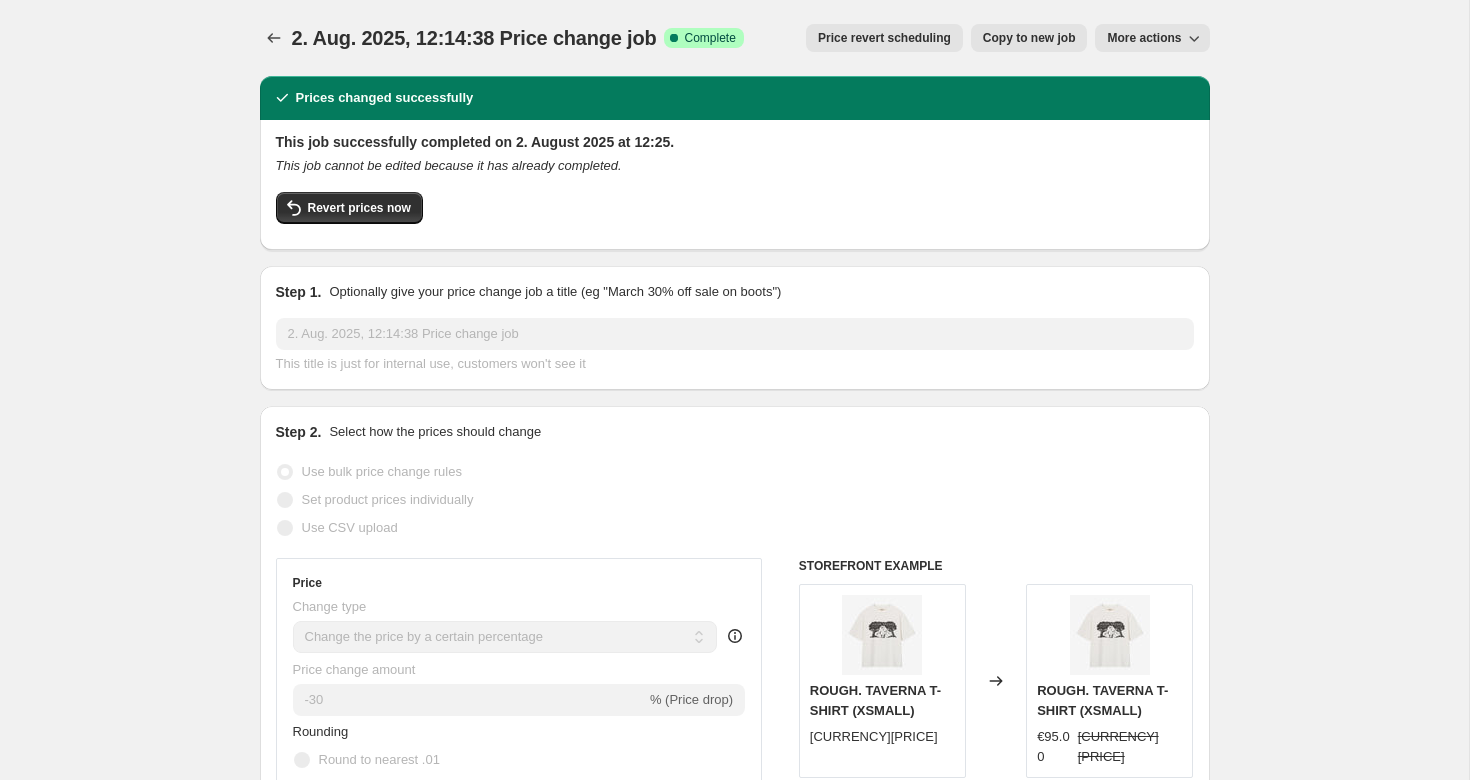 click 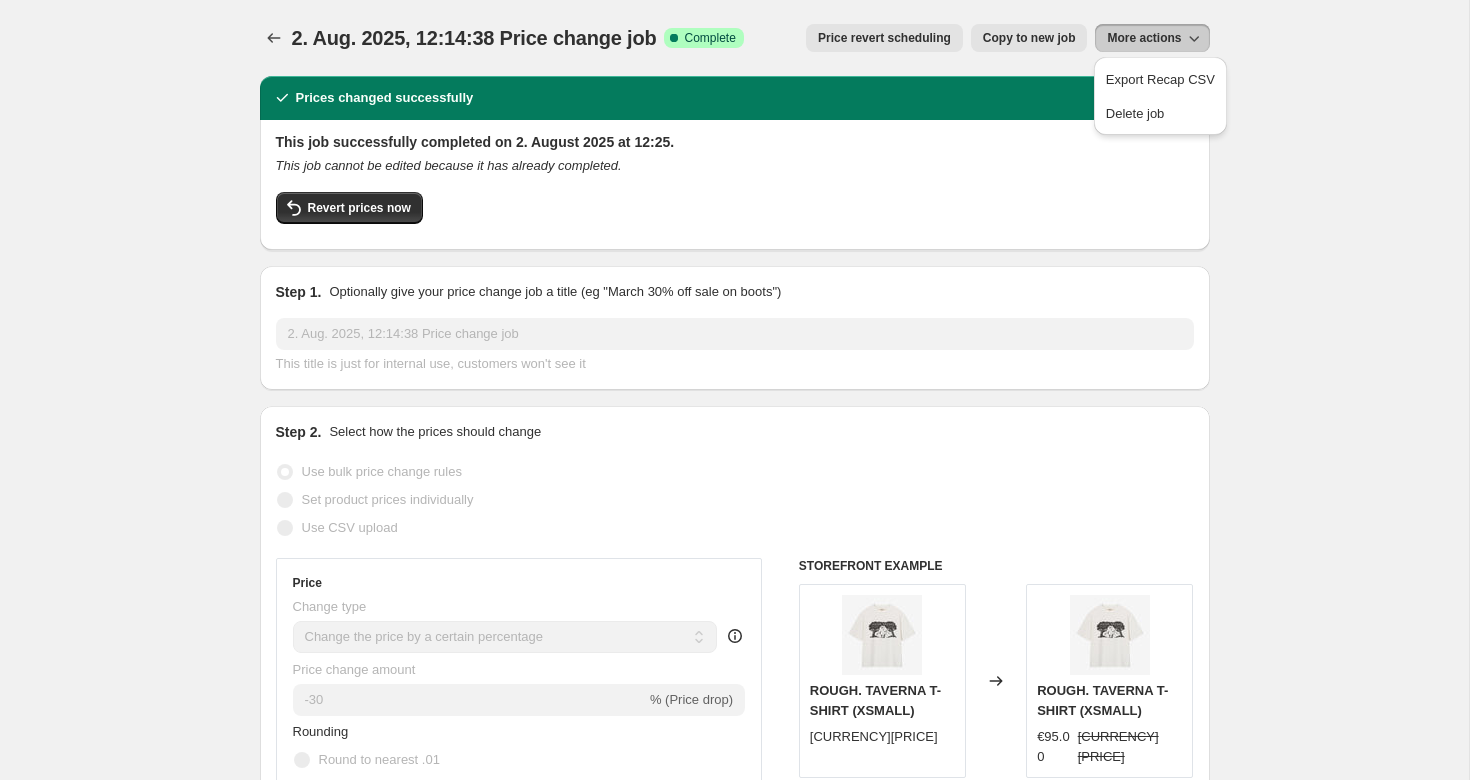 click on "More actions" at bounding box center [1144, 38] 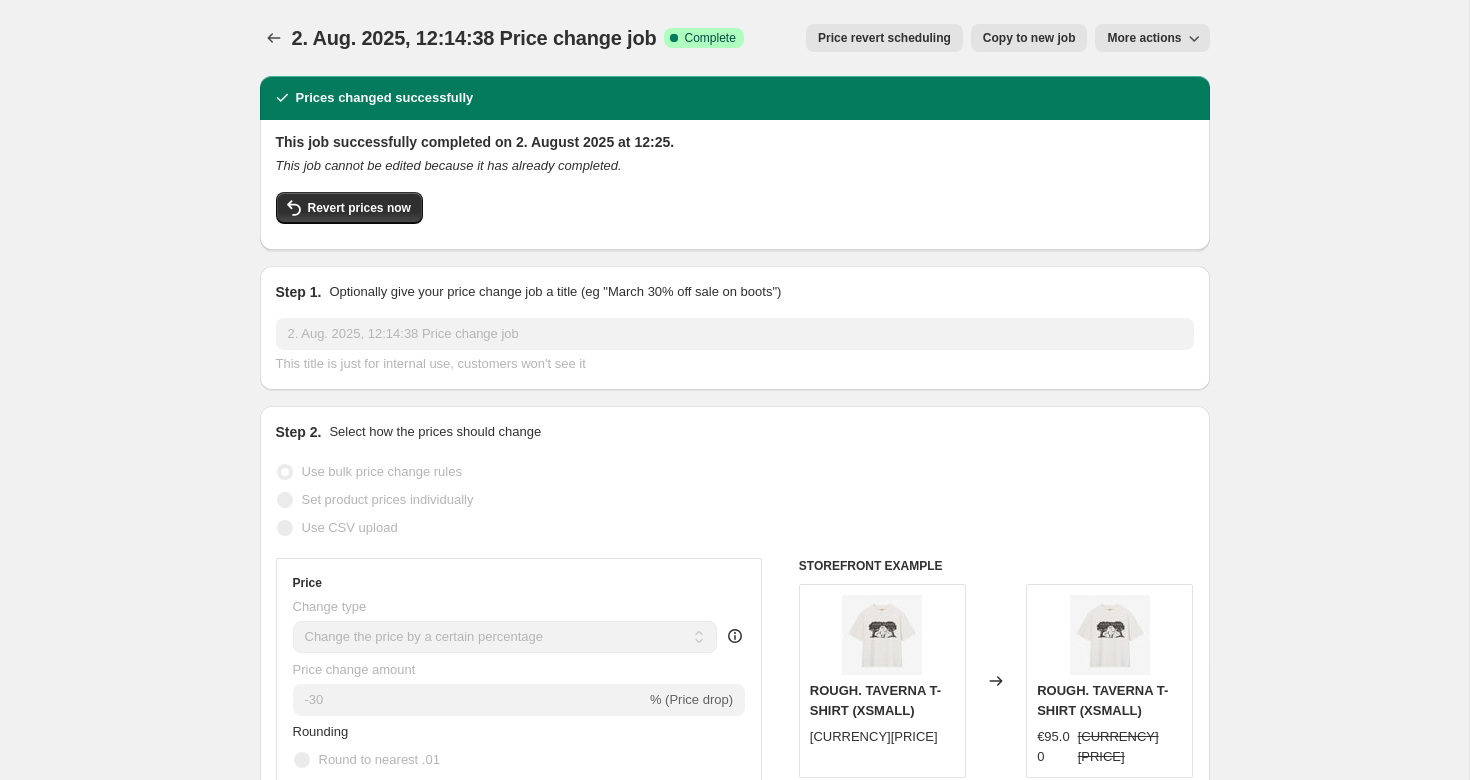 click on "Copy to new job" at bounding box center (1029, 38) 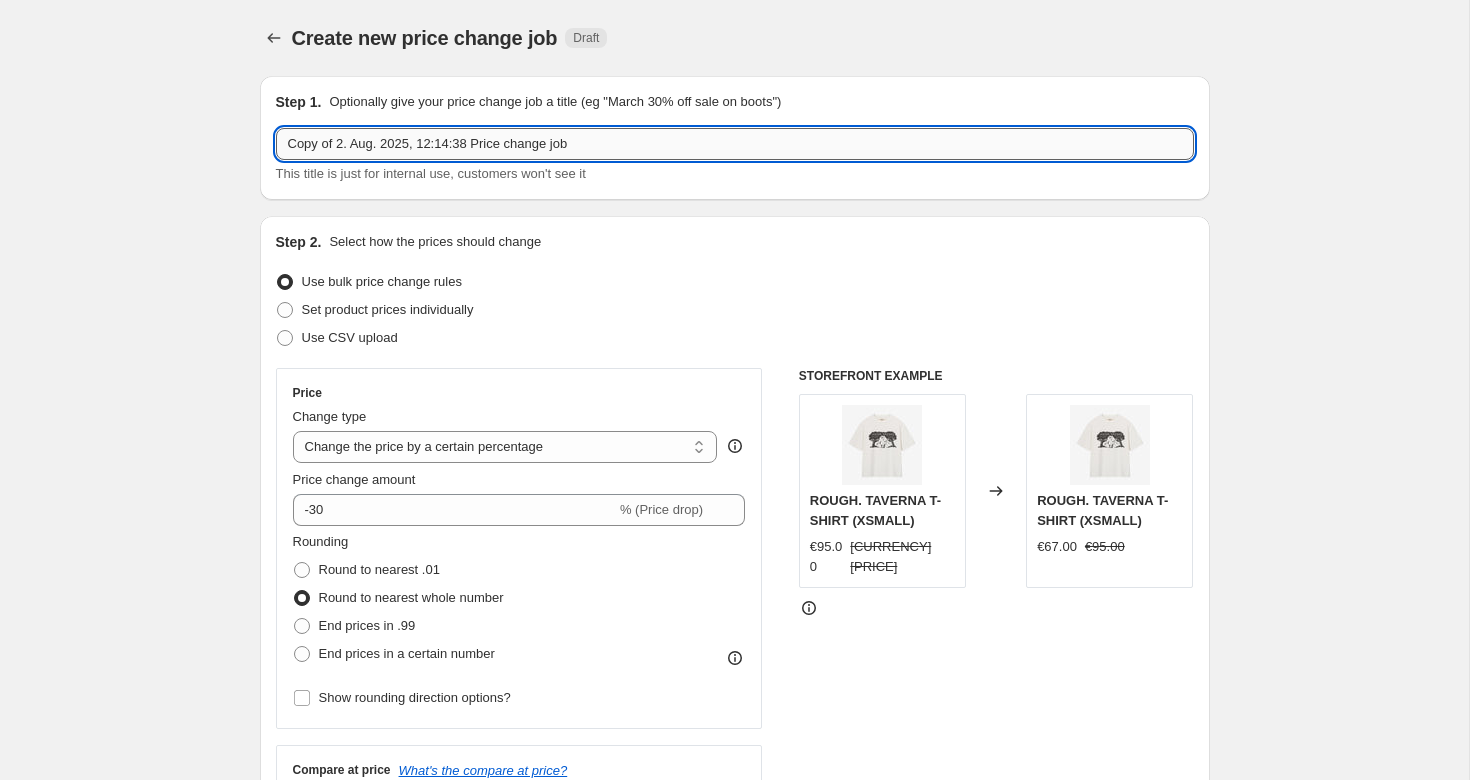 click on "Copy of 2. Aug. 2025, 12:14:38 Price change job" at bounding box center [735, 144] 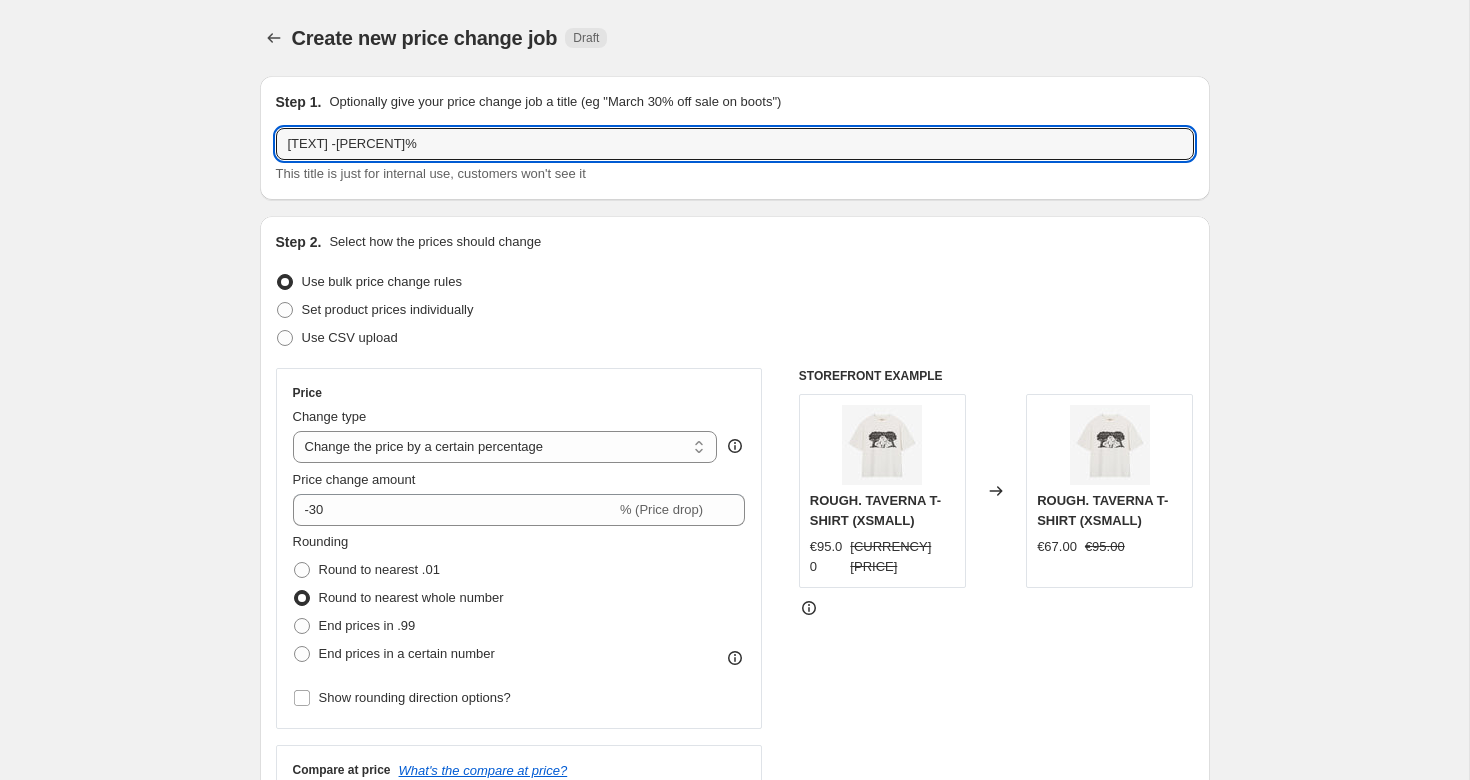type on "[TEXT] -[PERCENT]%" 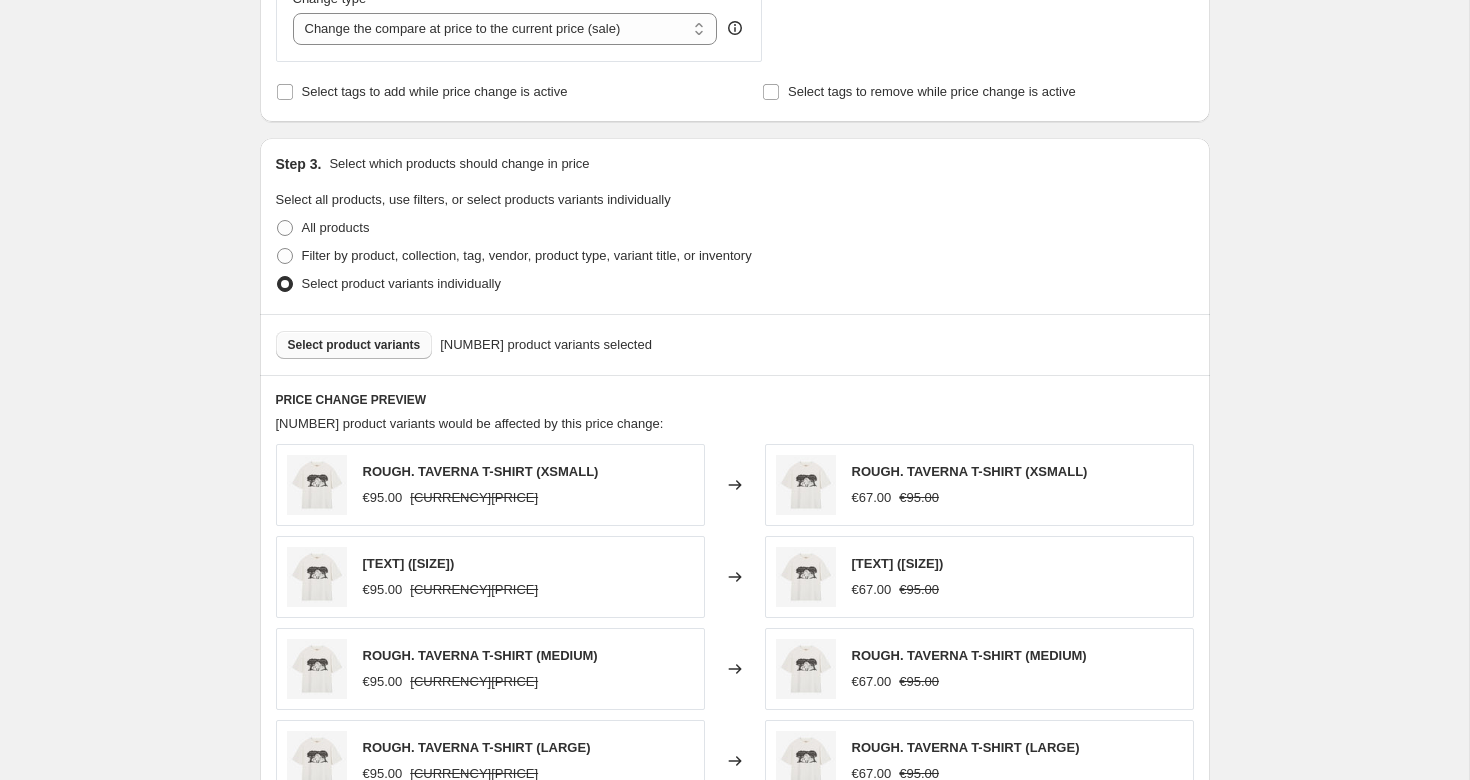 scroll, scrollTop: 810, scrollLeft: 0, axis: vertical 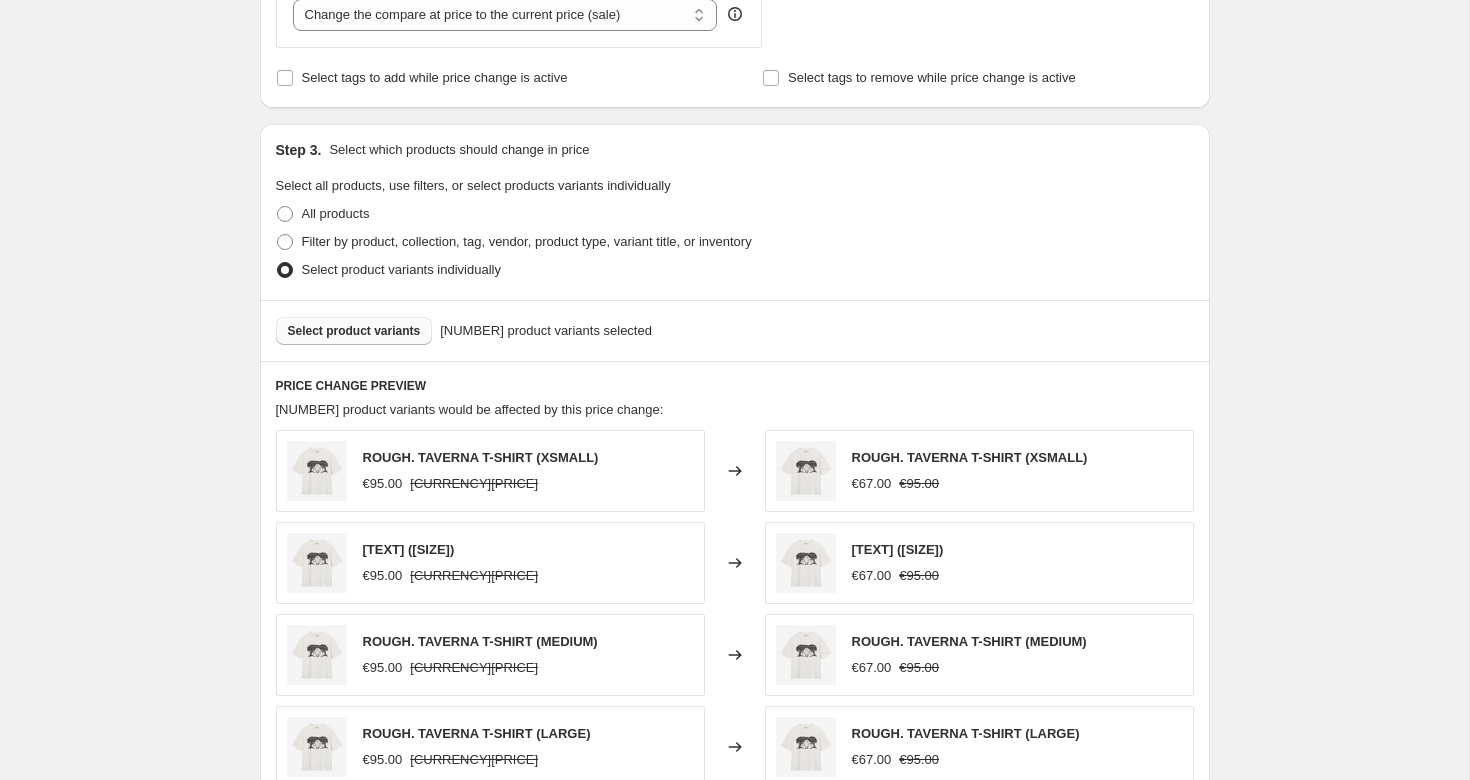 click on "Select product variants" at bounding box center (354, 331) 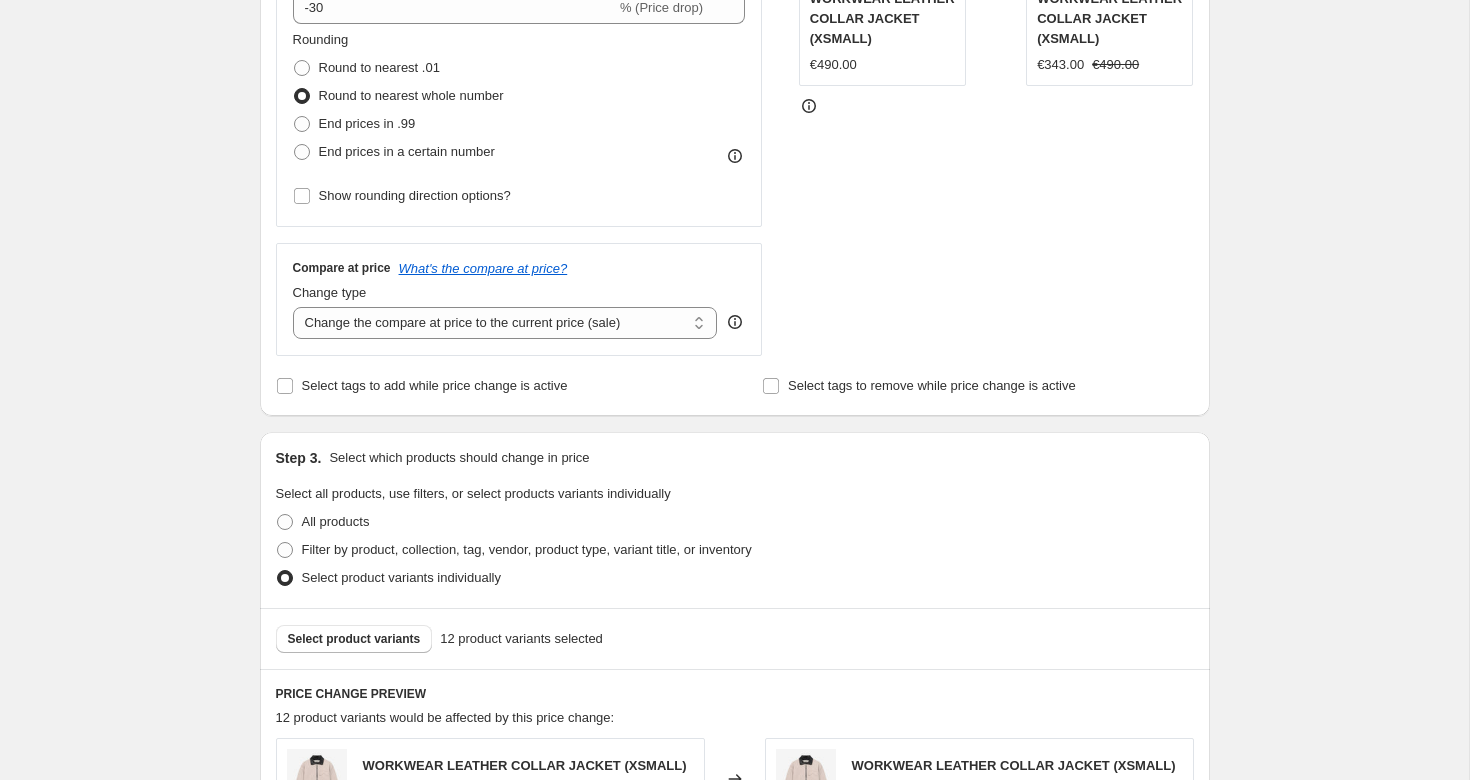 scroll, scrollTop: 494, scrollLeft: 0, axis: vertical 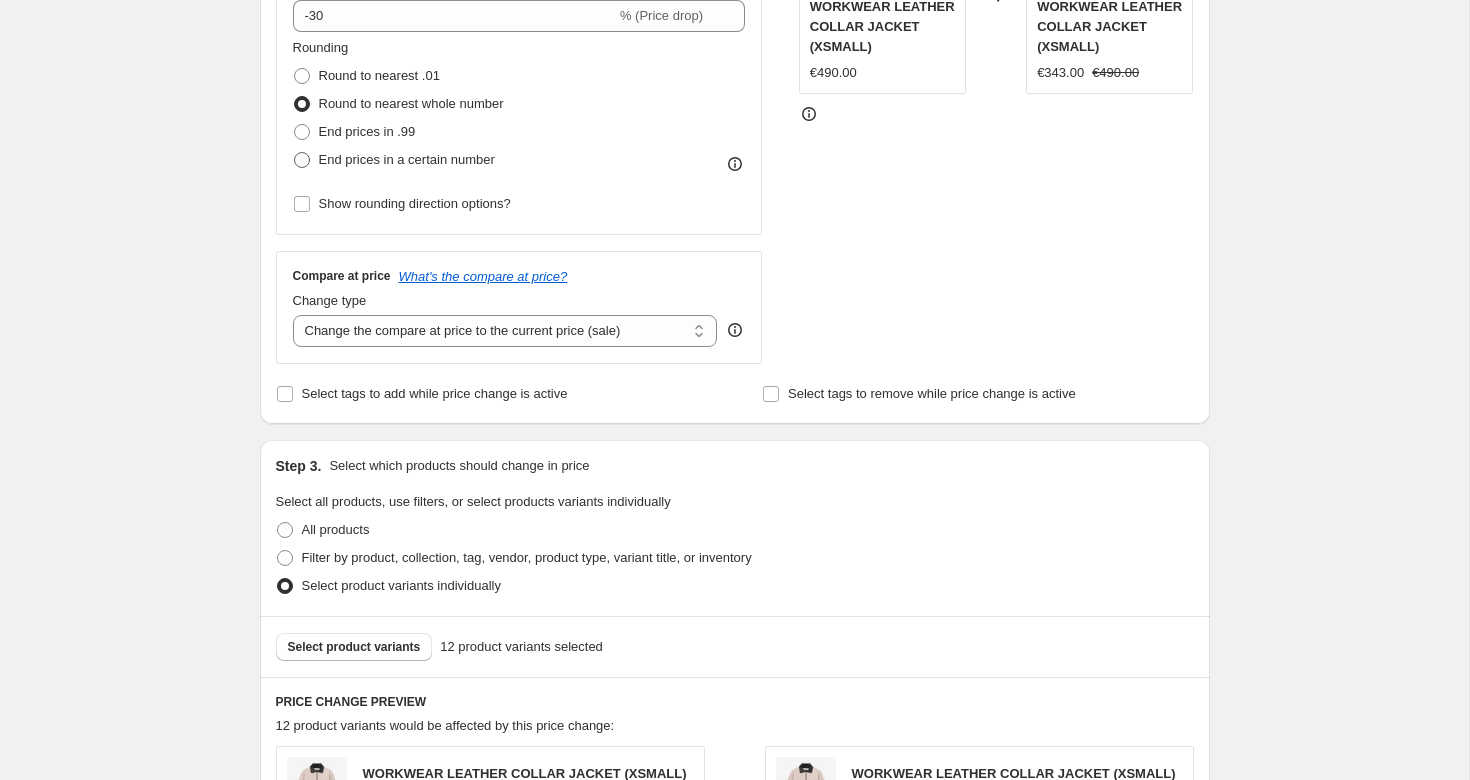 click on "End prices in a certain number" at bounding box center (407, 159) 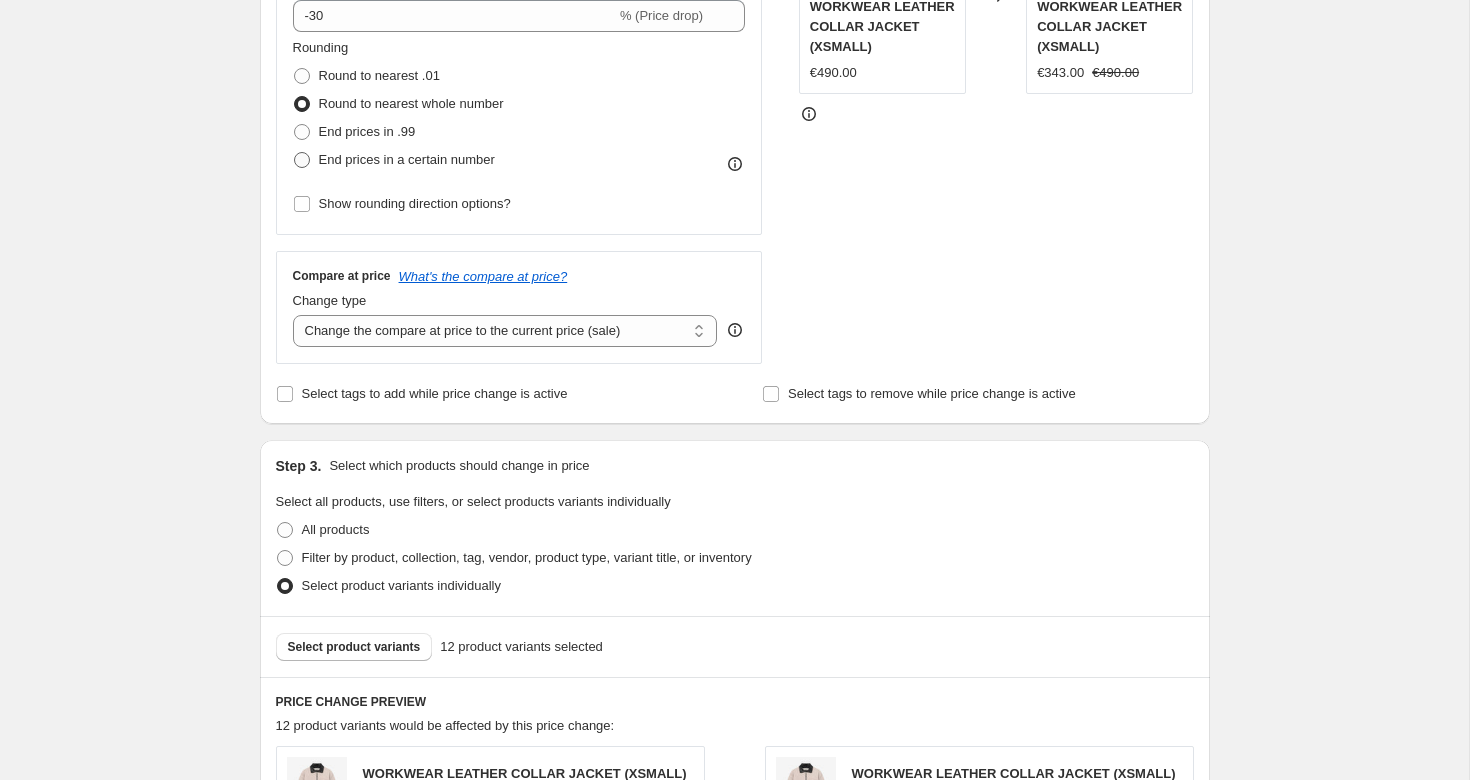 radio on "true" 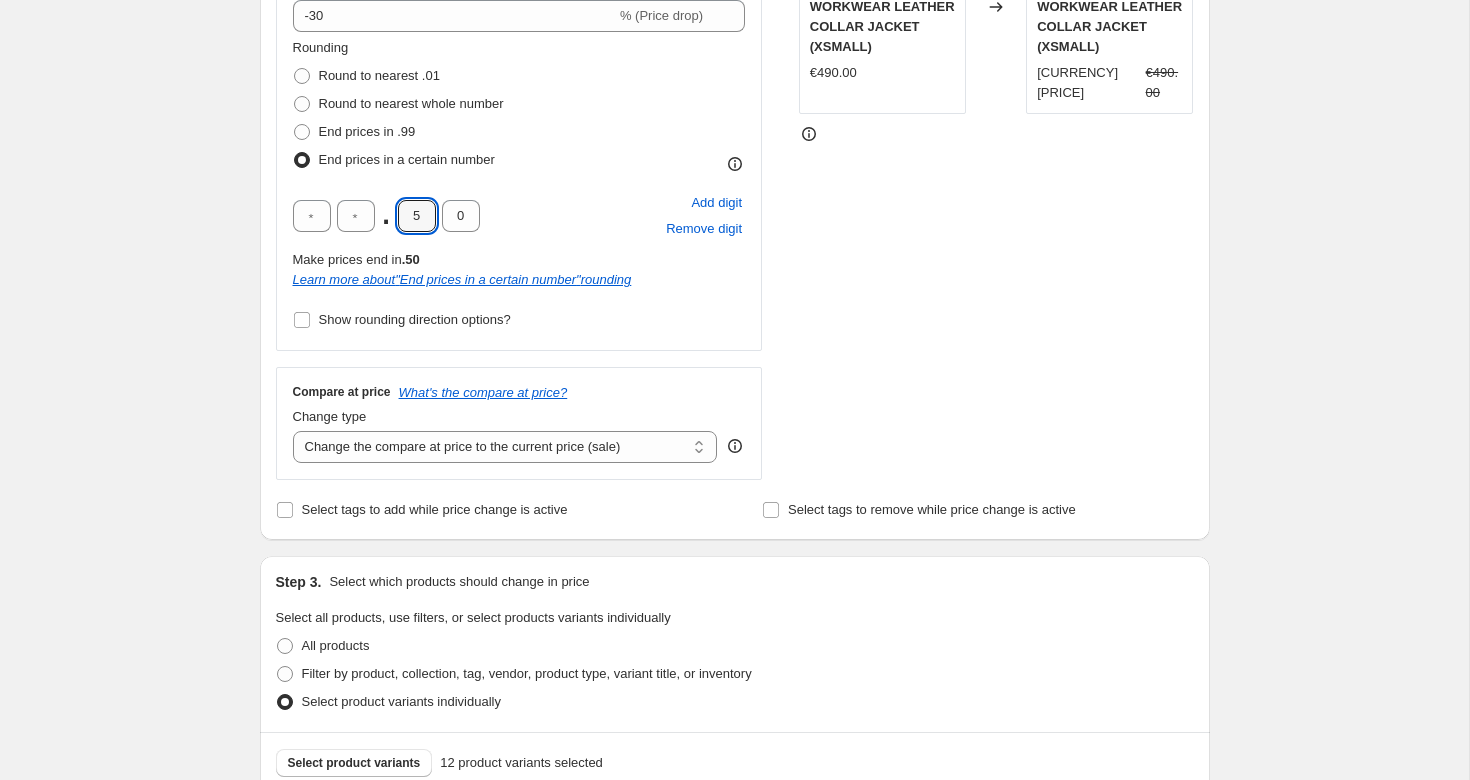 drag, startPoint x: 421, startPoint y: 220, endPoint x: 382, endPoint y: 219, distance: 39.012817 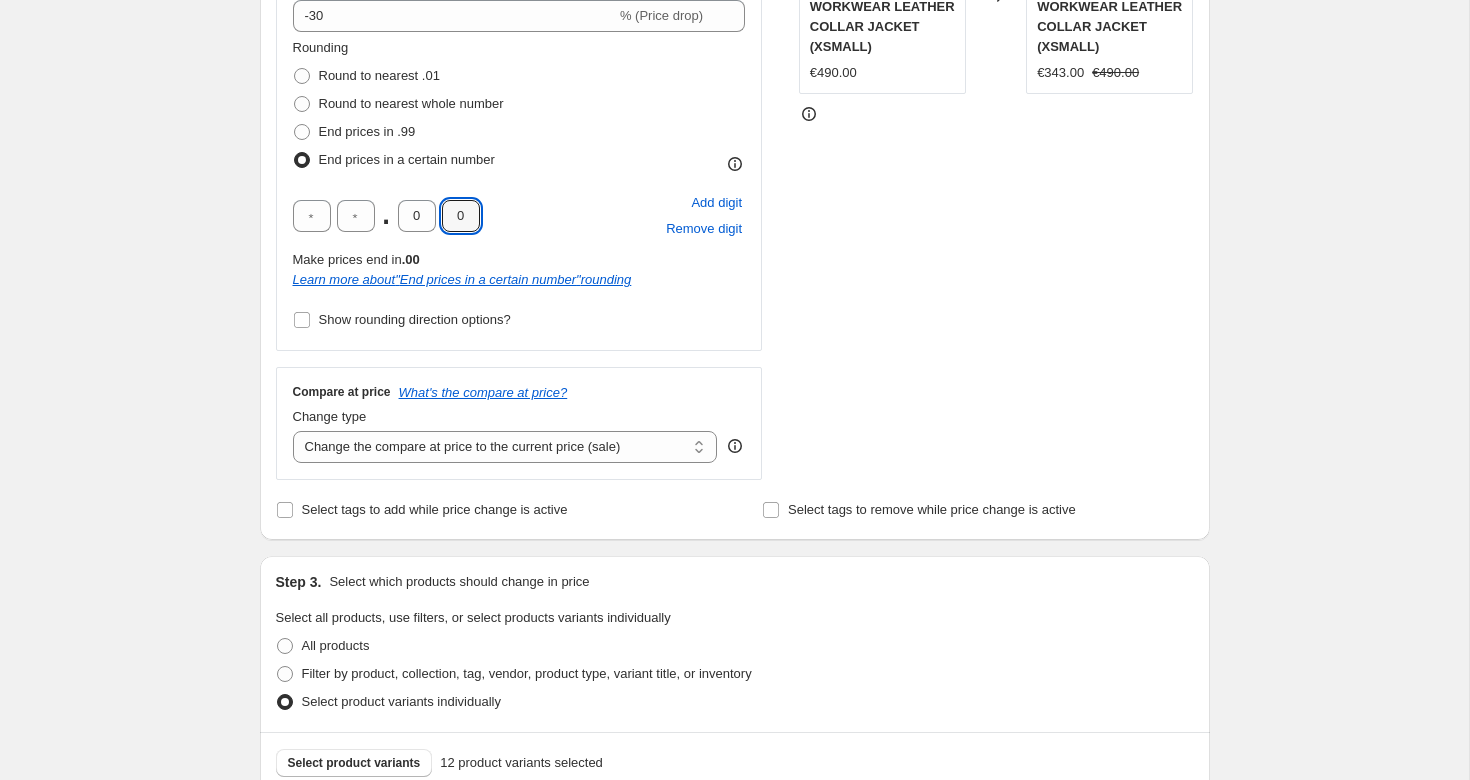 click on "STOREFRONT EXAMPLE WORKWEAR LEATHER COLLAR JACKET (XSMALL) €490.00 Changed to WORKWEAR LEATHER COLLAR JACKET (XSMALL) €343.00 €490.00" at bounding box center [996, 177] 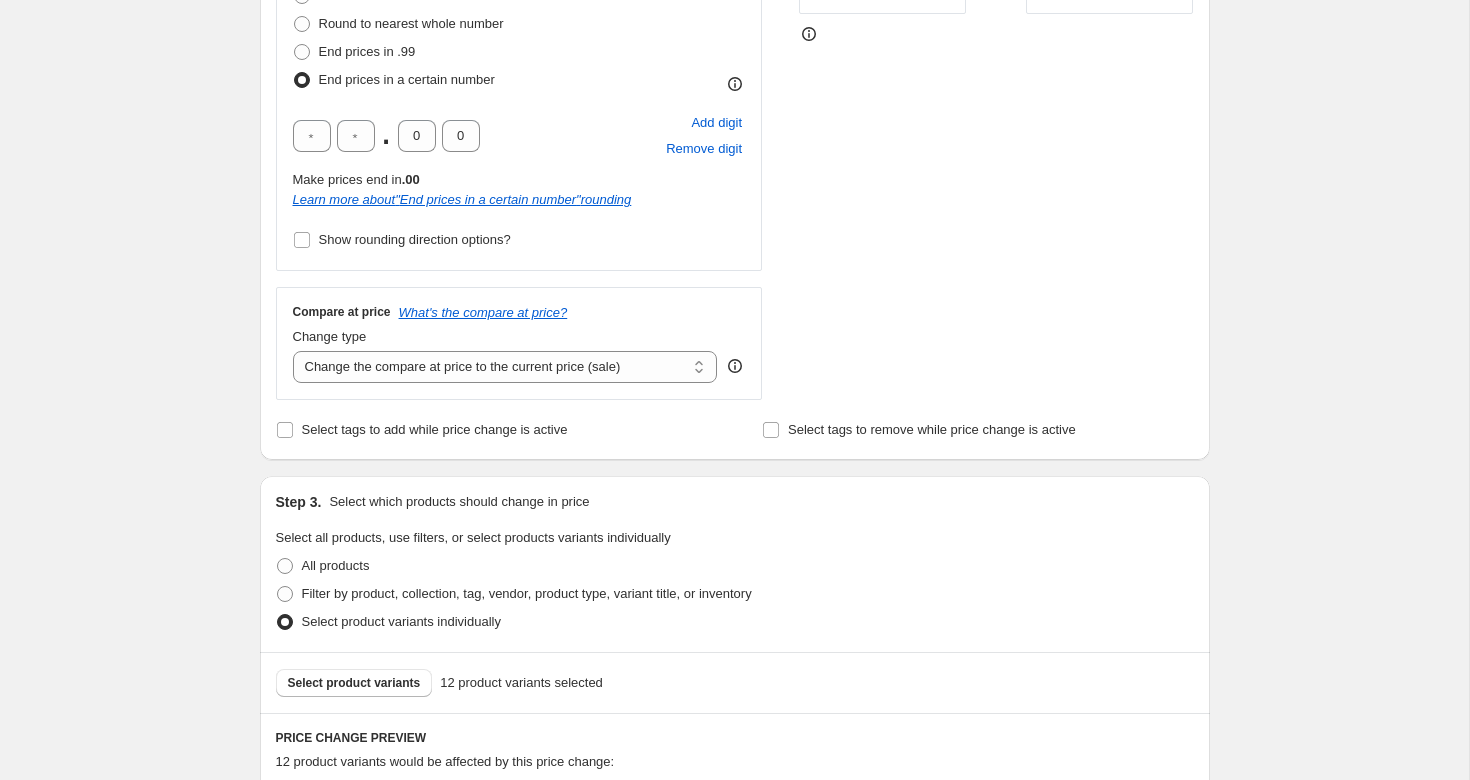 scroll, scrollTop: 552, scrollLeft: 0, axis: vertical 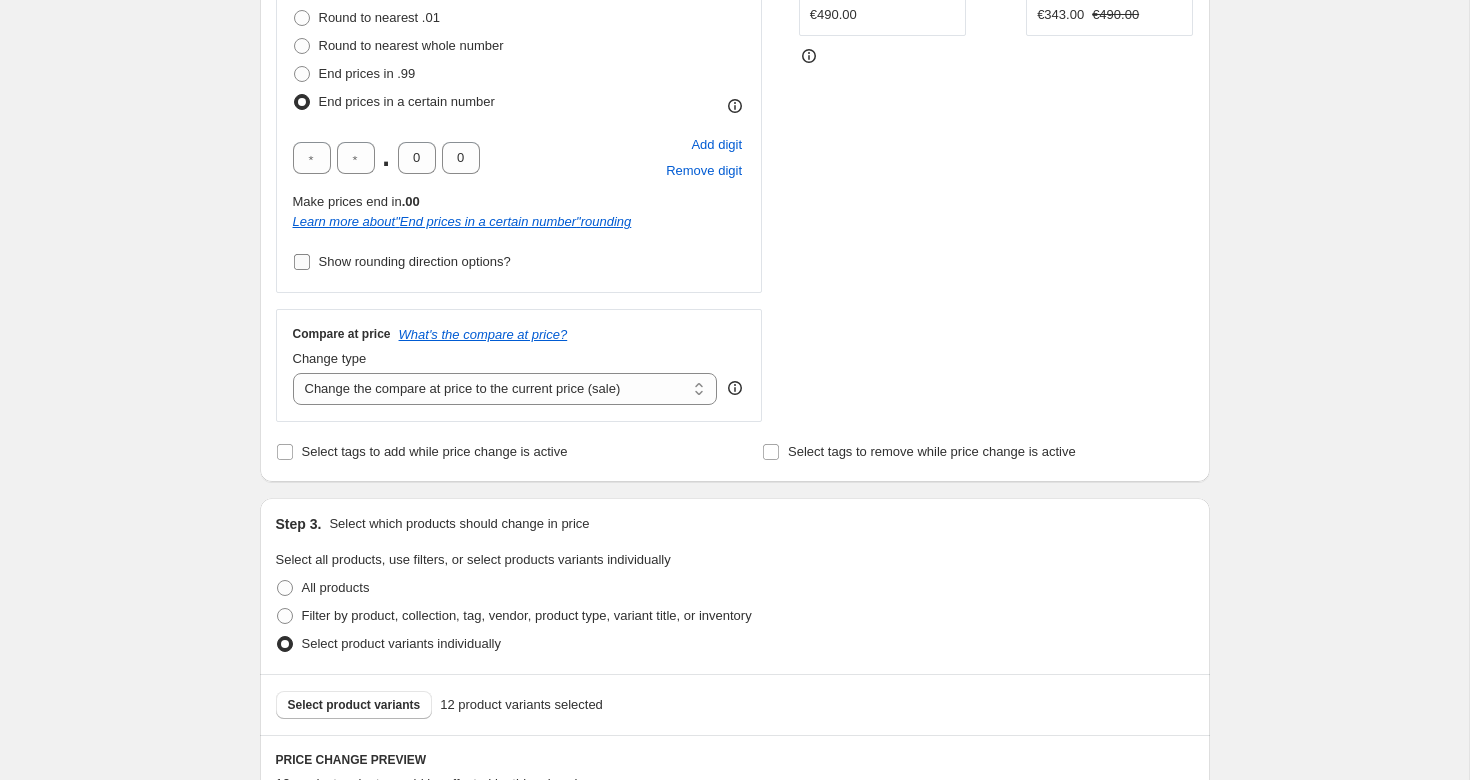 click on "Show rounding direction options?" at bounding box center (415, 261) 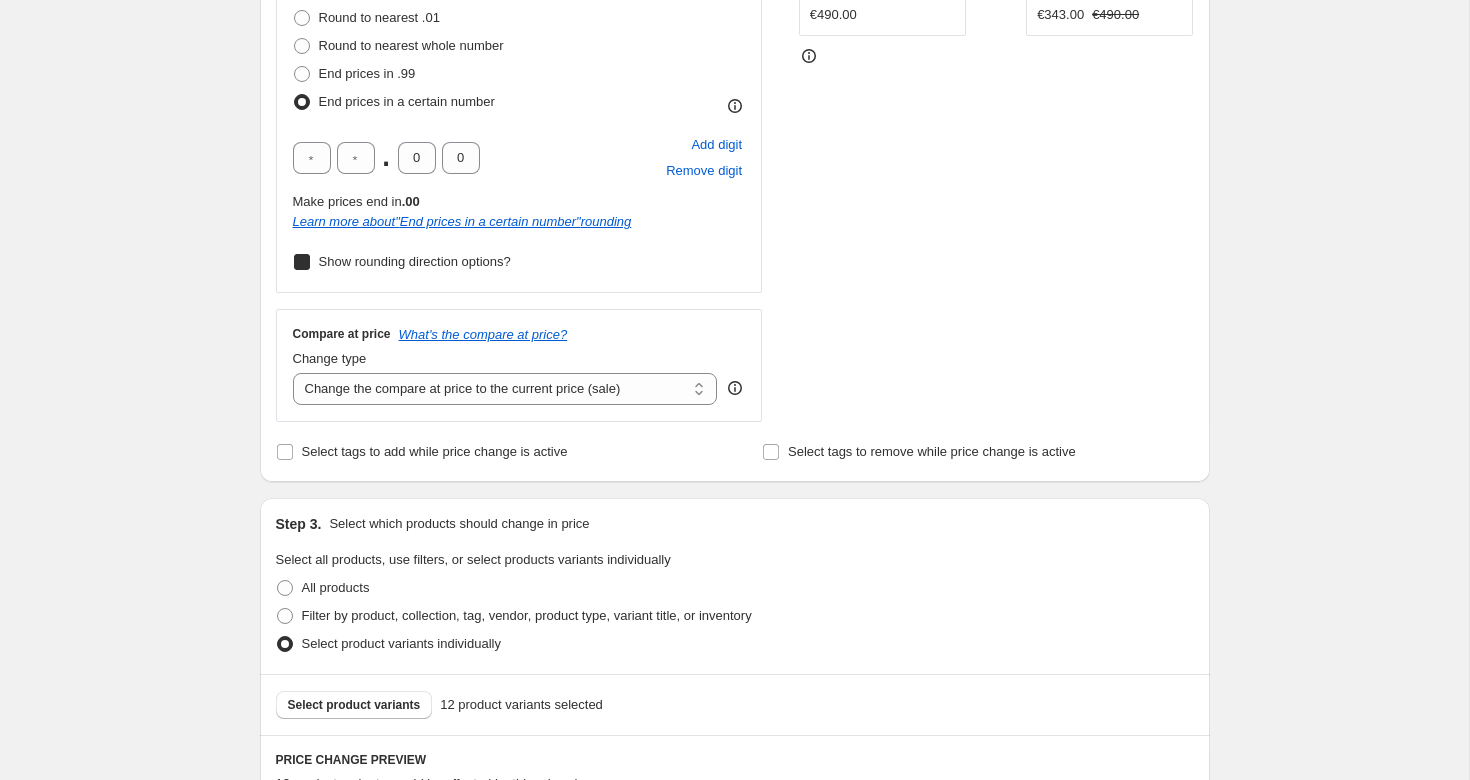 checkbox on "true" 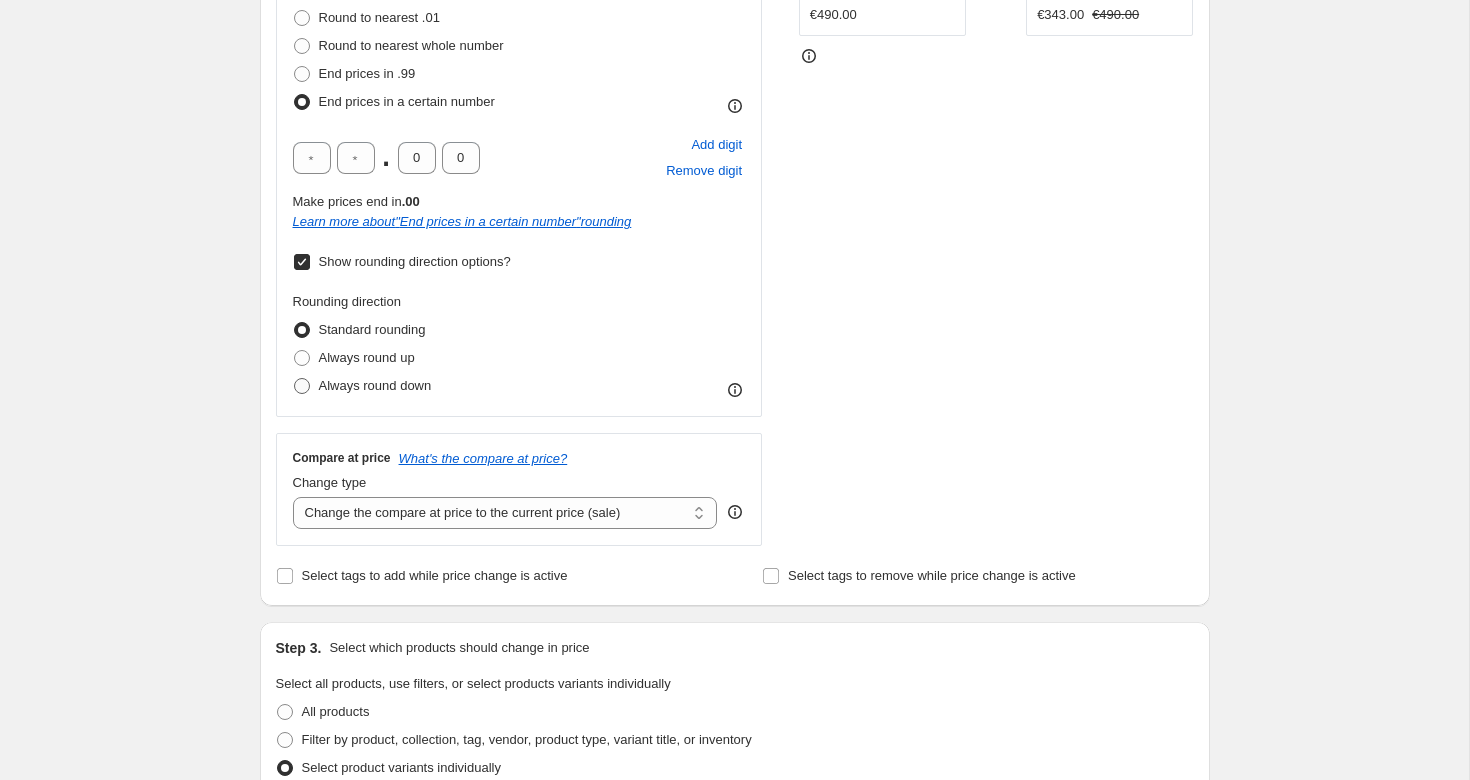 click on "Always round down" at bounding box center (375, 385) 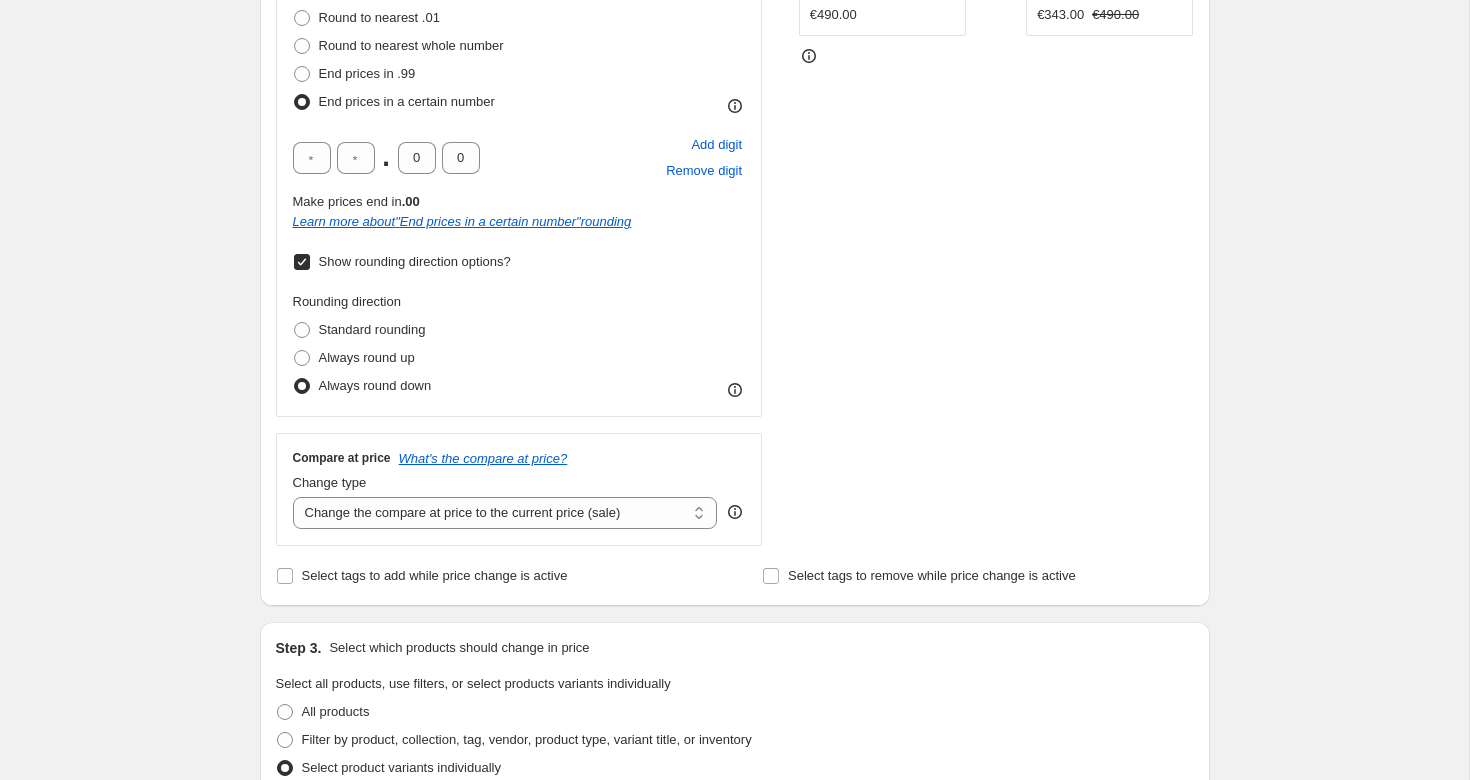 click on "STOREFRONT EXAMPLE WORKWEAR LEATHER COLLAR JACKET (XSMALL) €490.00 Changed to WORKWEAR LEATHER COLLAR JACKET (XSMALL) €343.00 €490.00" at bounding box center [996, 181] 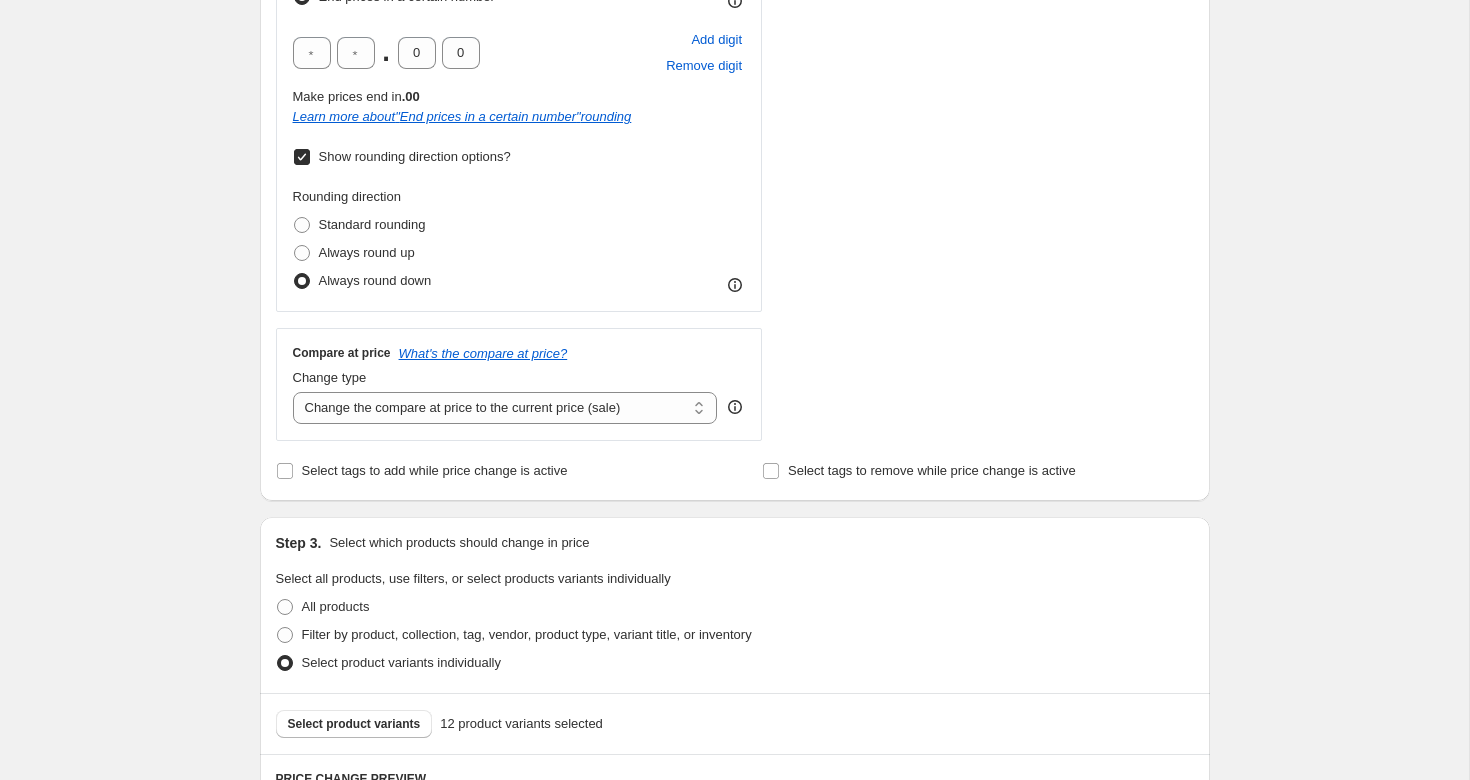 scroll, scrollTop: 627, scrollLeft: 0, axis: vertical 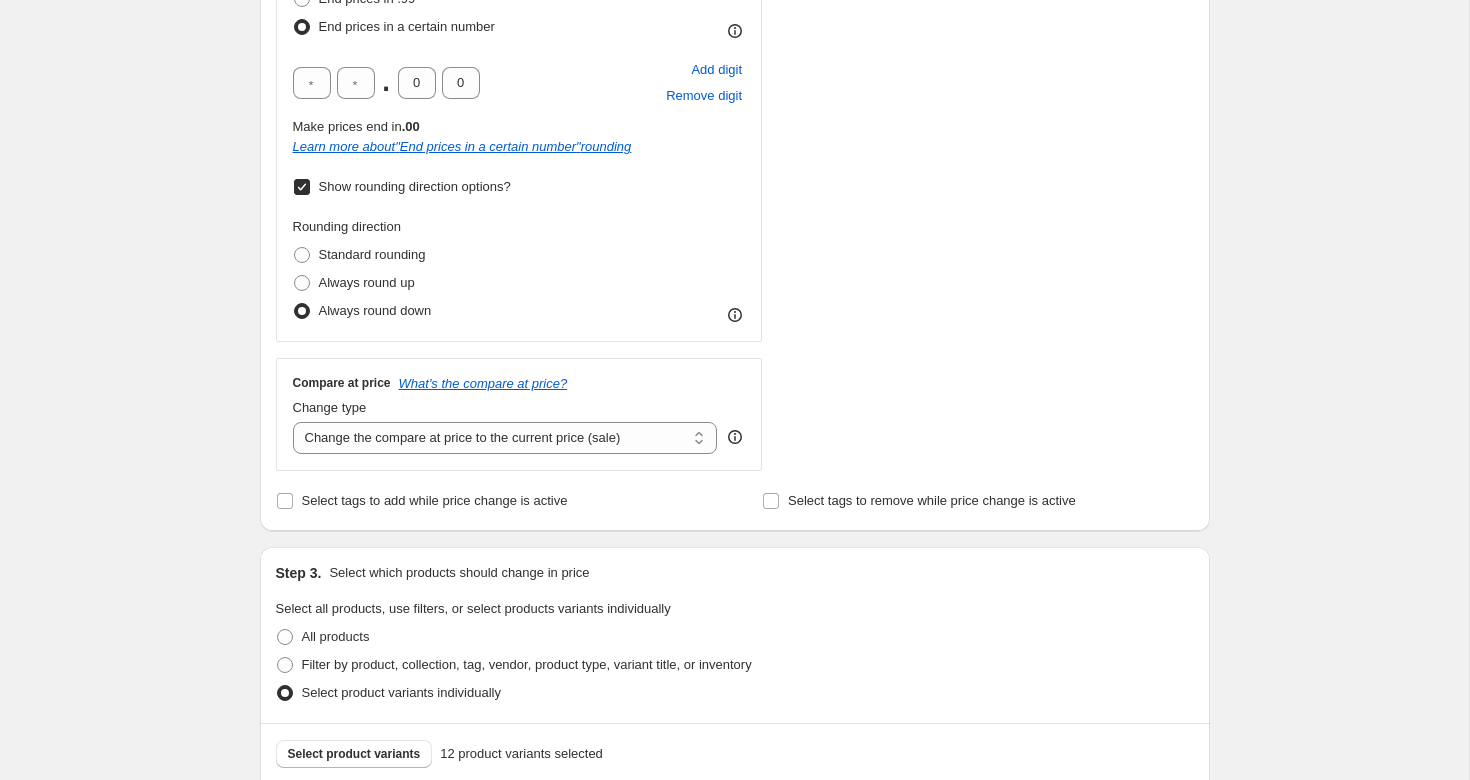 click on "Show rounding direction options?" at bounding box center (302, 187) 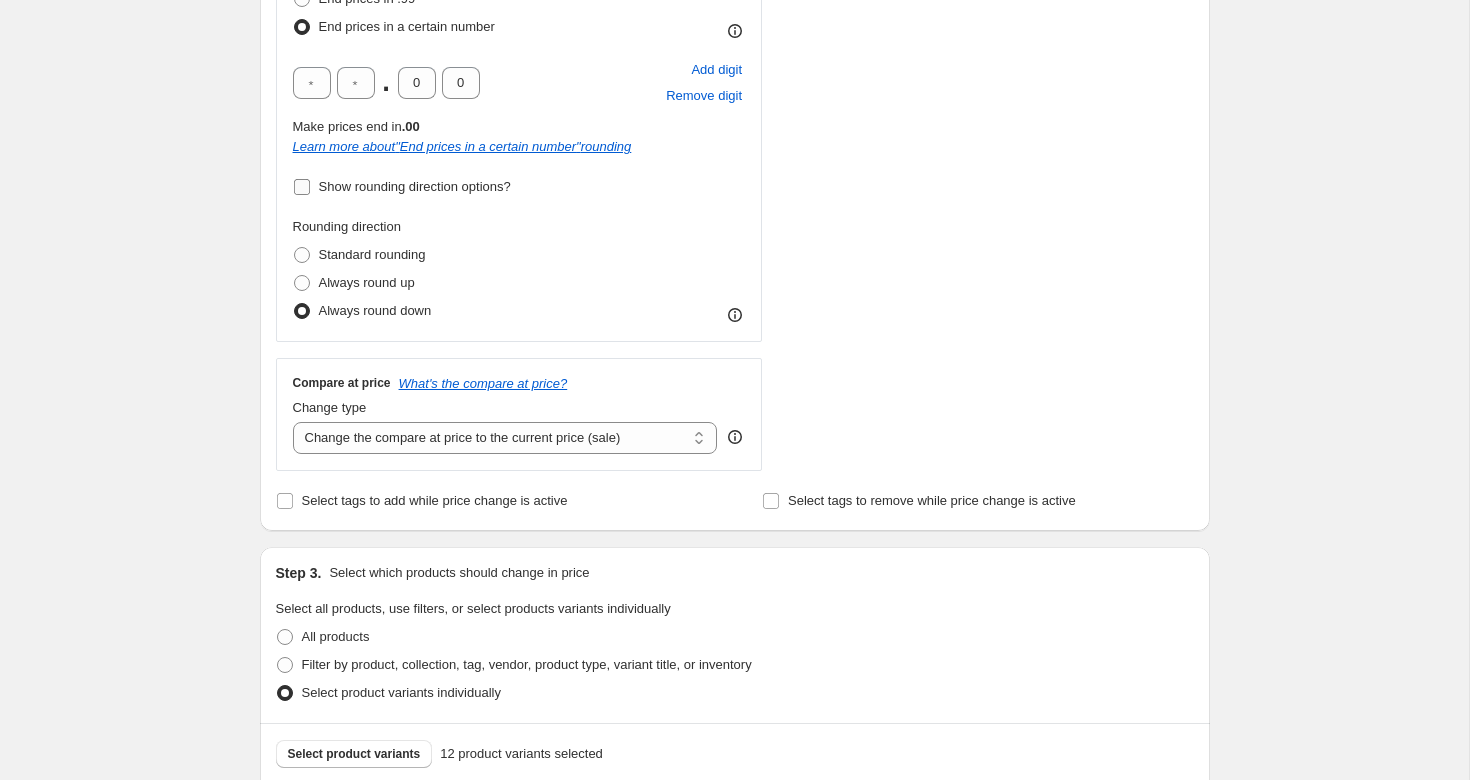 checkbox on "false" 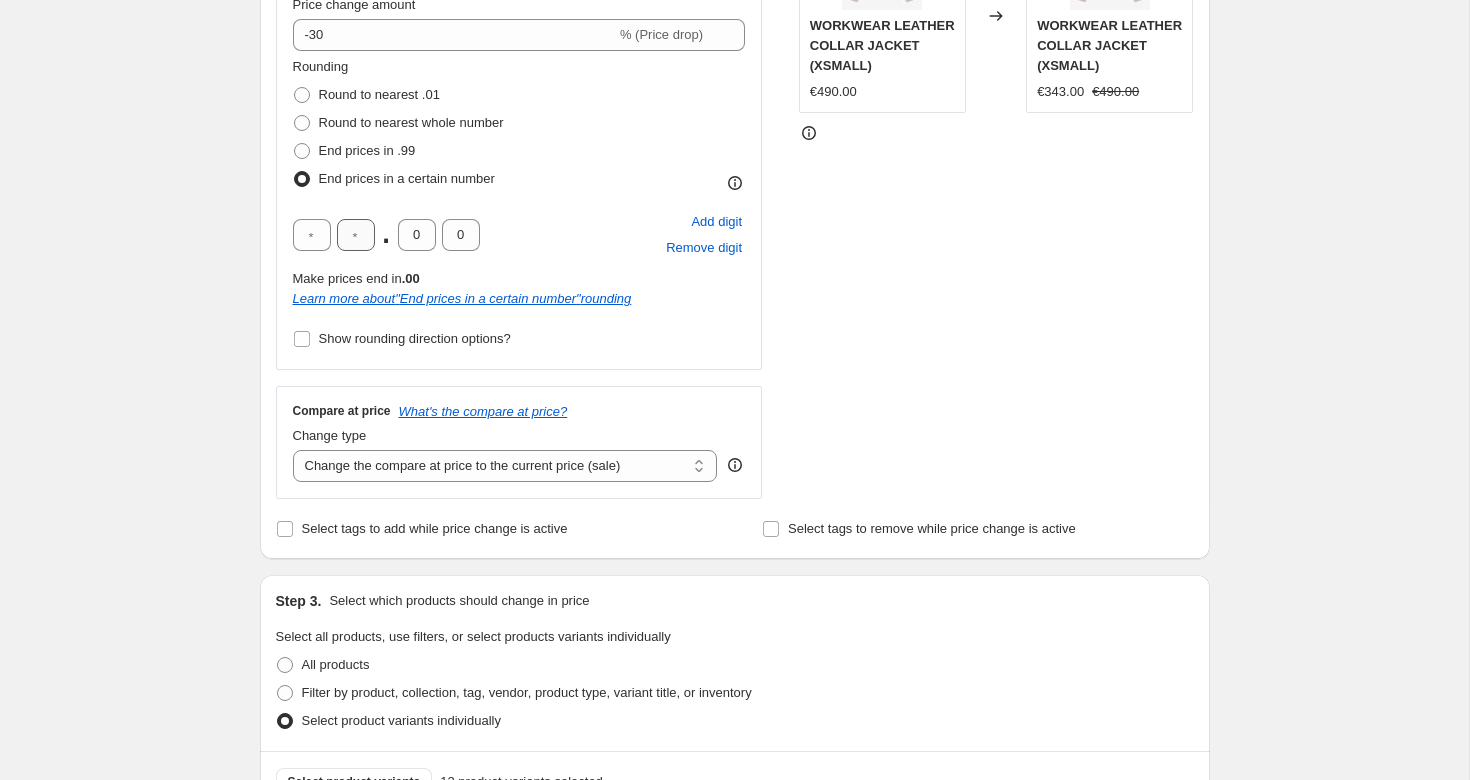 scroll, scrollTop: 474, scrollLeft: 0, axis: vertical 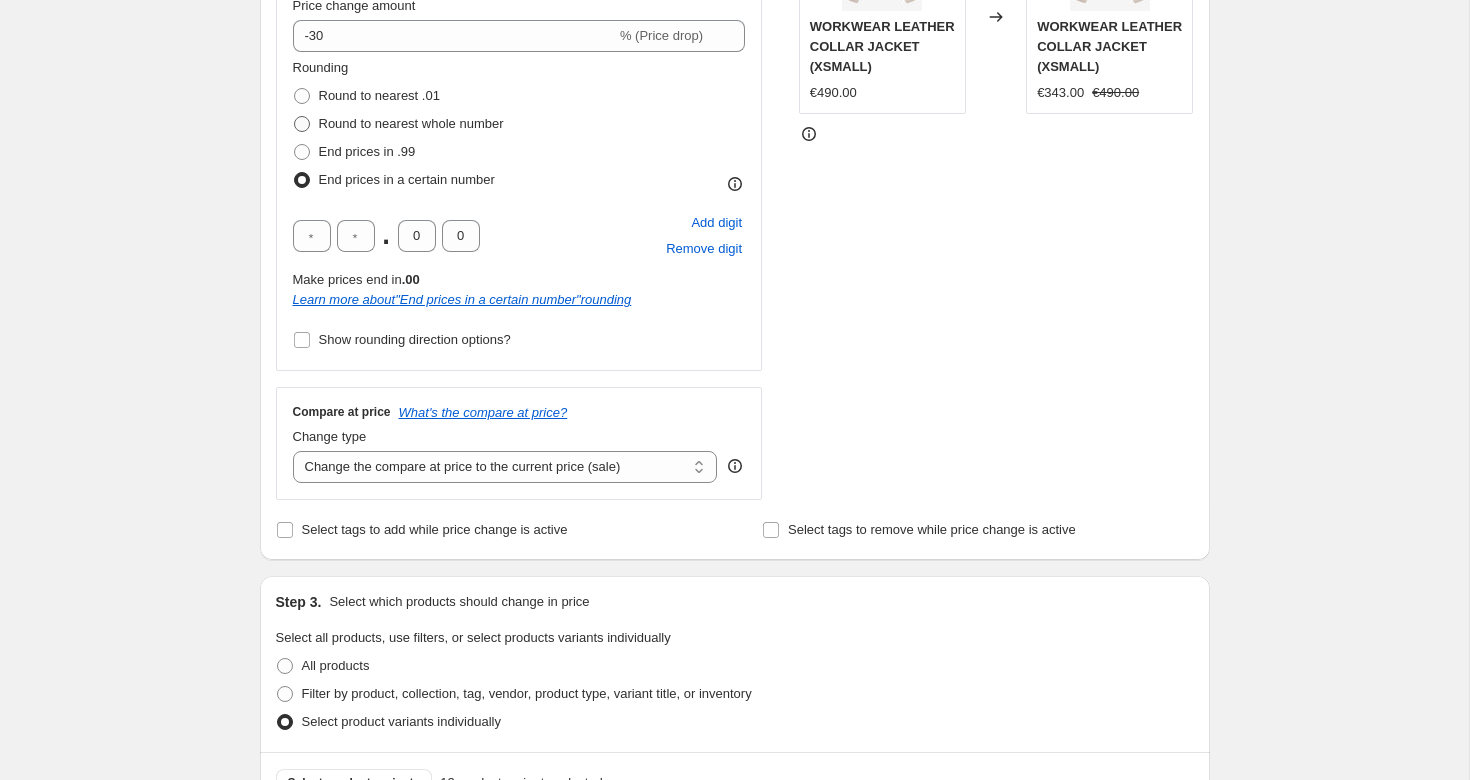 click at bounding box center (302, 124) 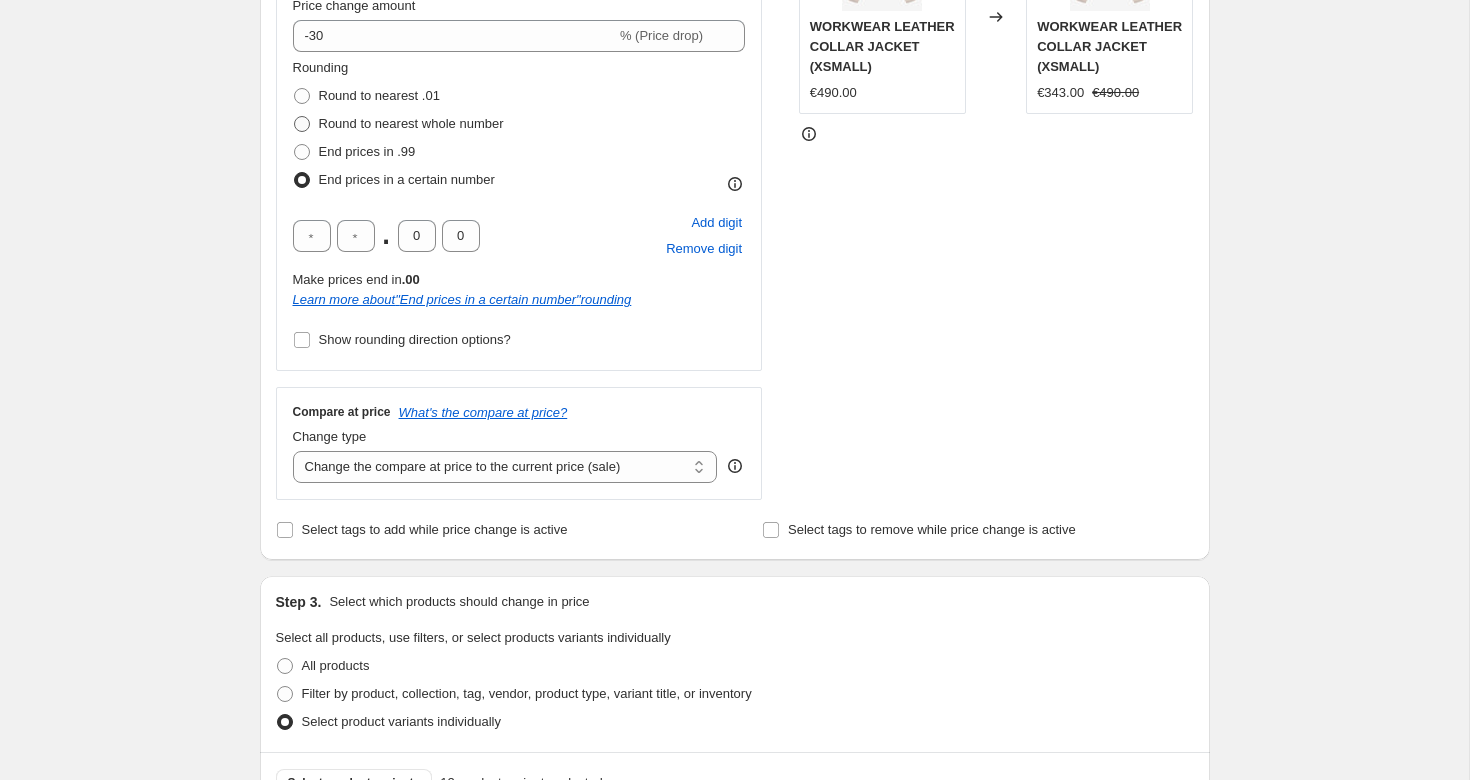 radio on "true" 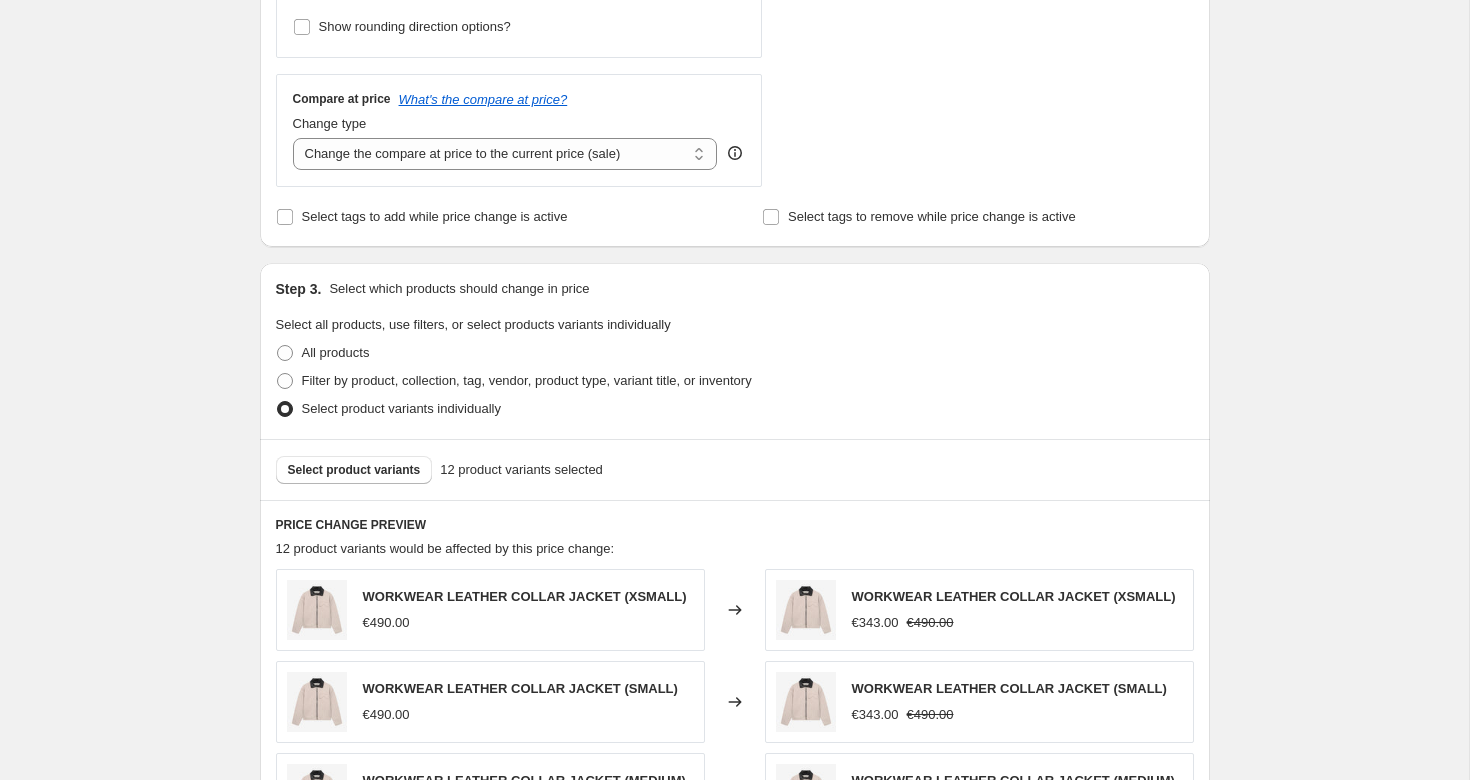 scroll, scrollTop: 676, scrollLeft: 0, axis: vertical 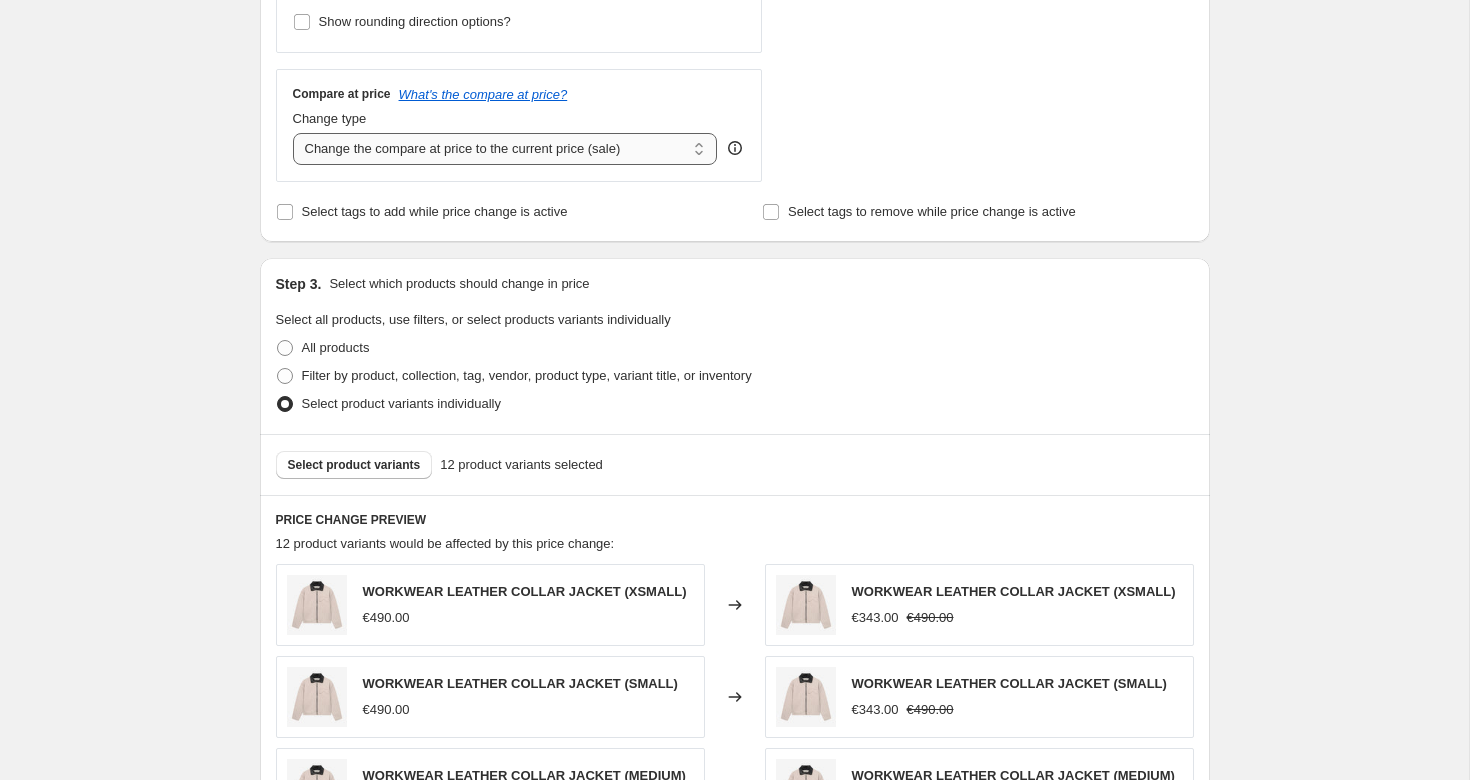 select on "percentage" 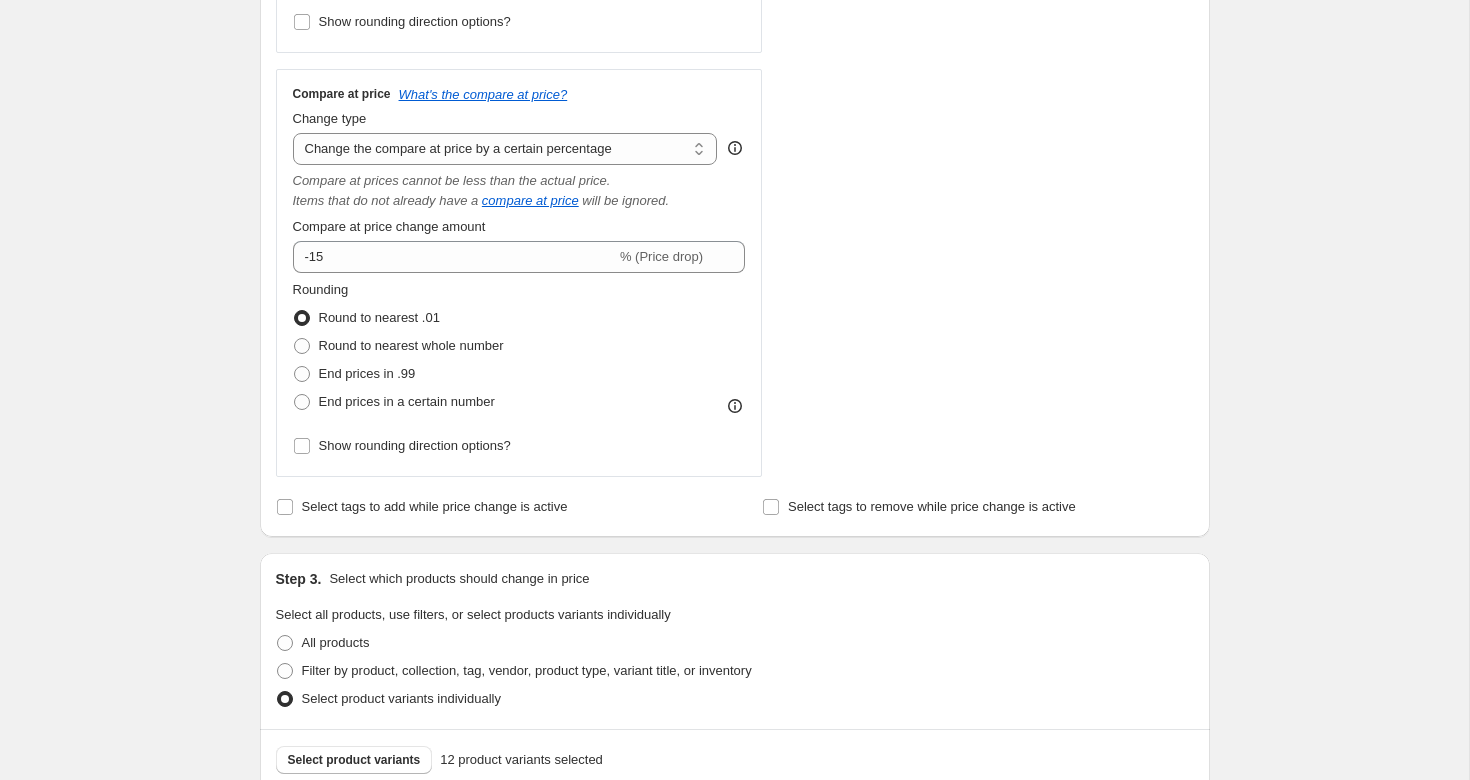 click on "STOREFRONT EXAMPLE [TEXT] [TEXT] ([SIZE]) [CURRENCY][PRICE] Changed to [TEXT] [TEXT] ([SIZE]) [CURRENCY][PRICE]" at bounding box center (996, 84) 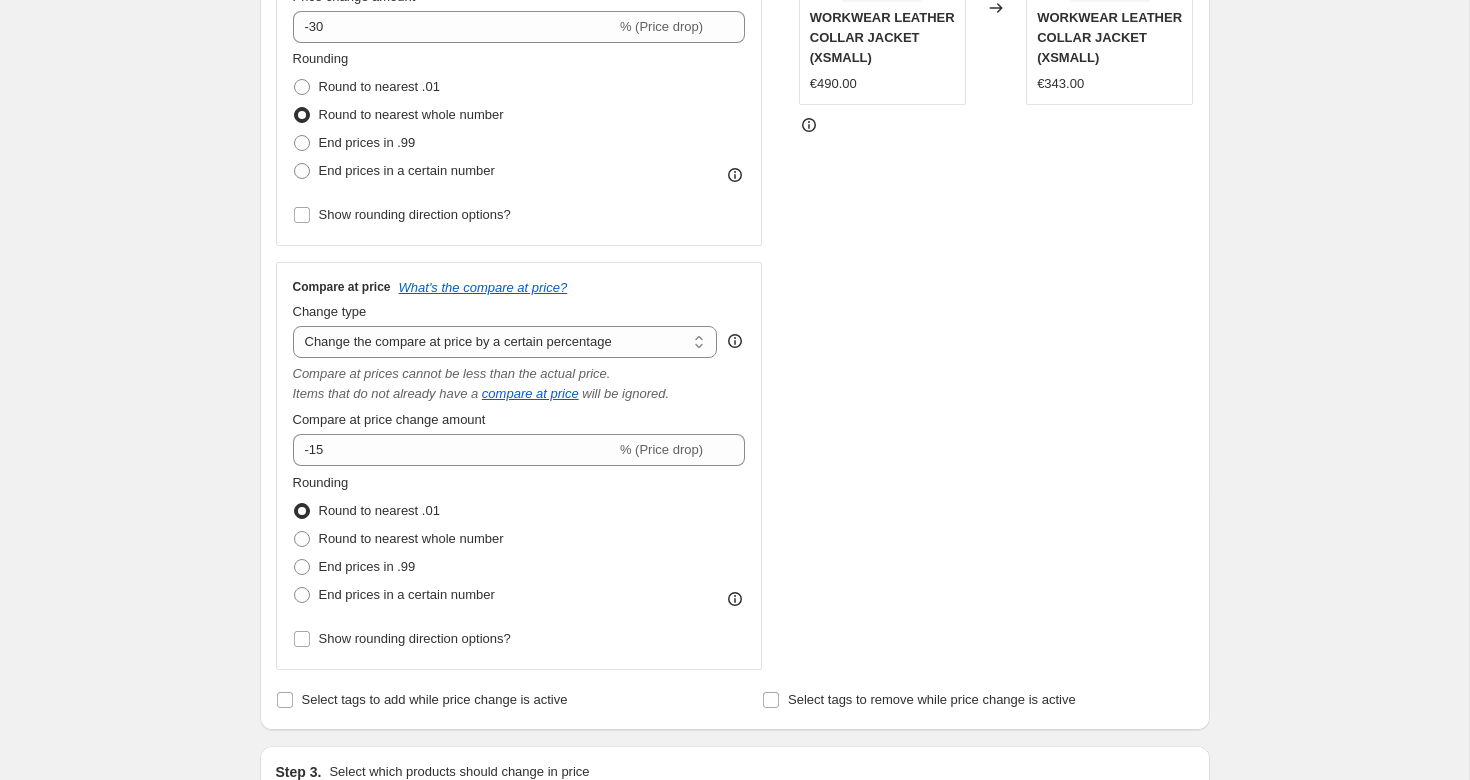 scroll, scrollTop: 575, scrollLeft: 0, axis: vertical 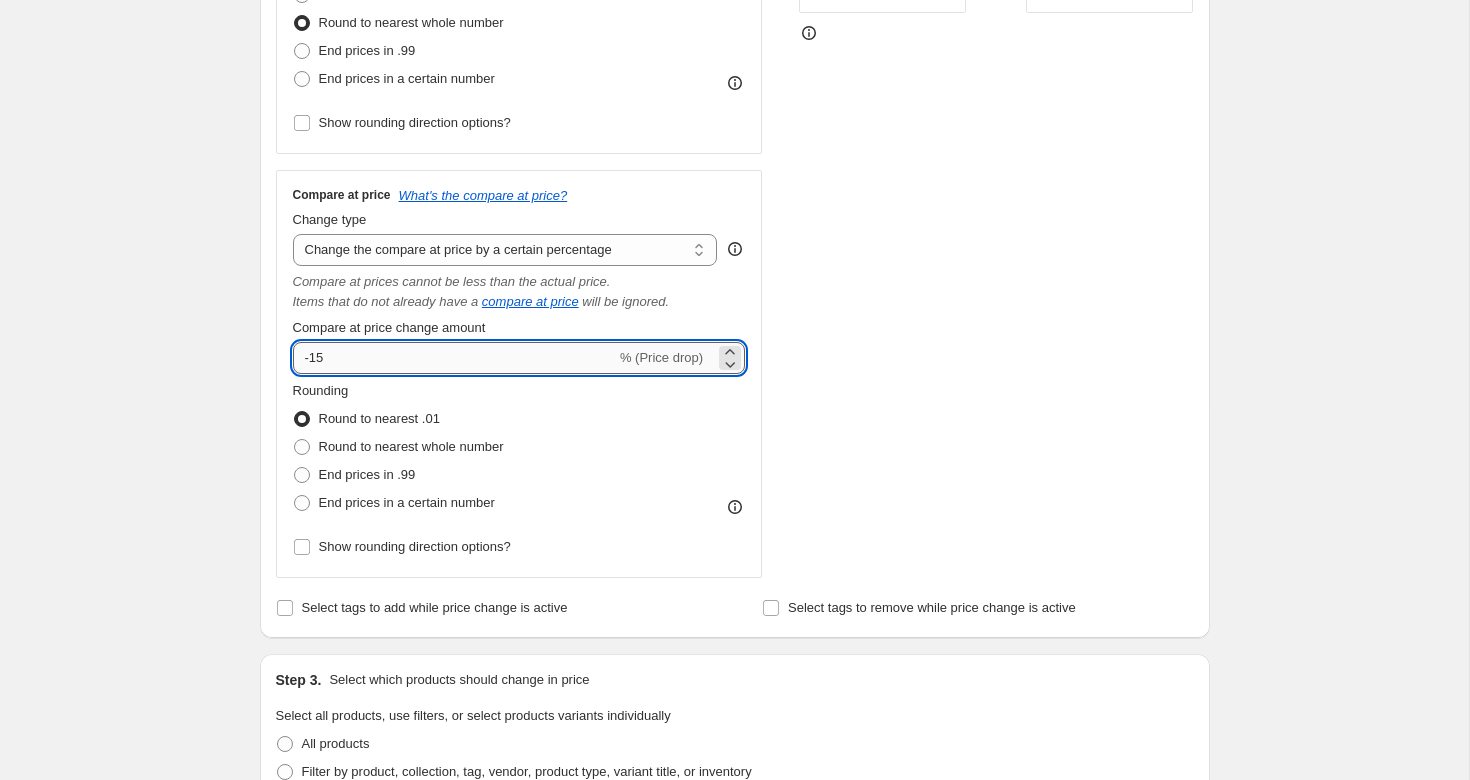 drag, startPoint x: 340, startPoint y: 367, endPoint x: 246, endPoint y: 364, distance: 94.04786 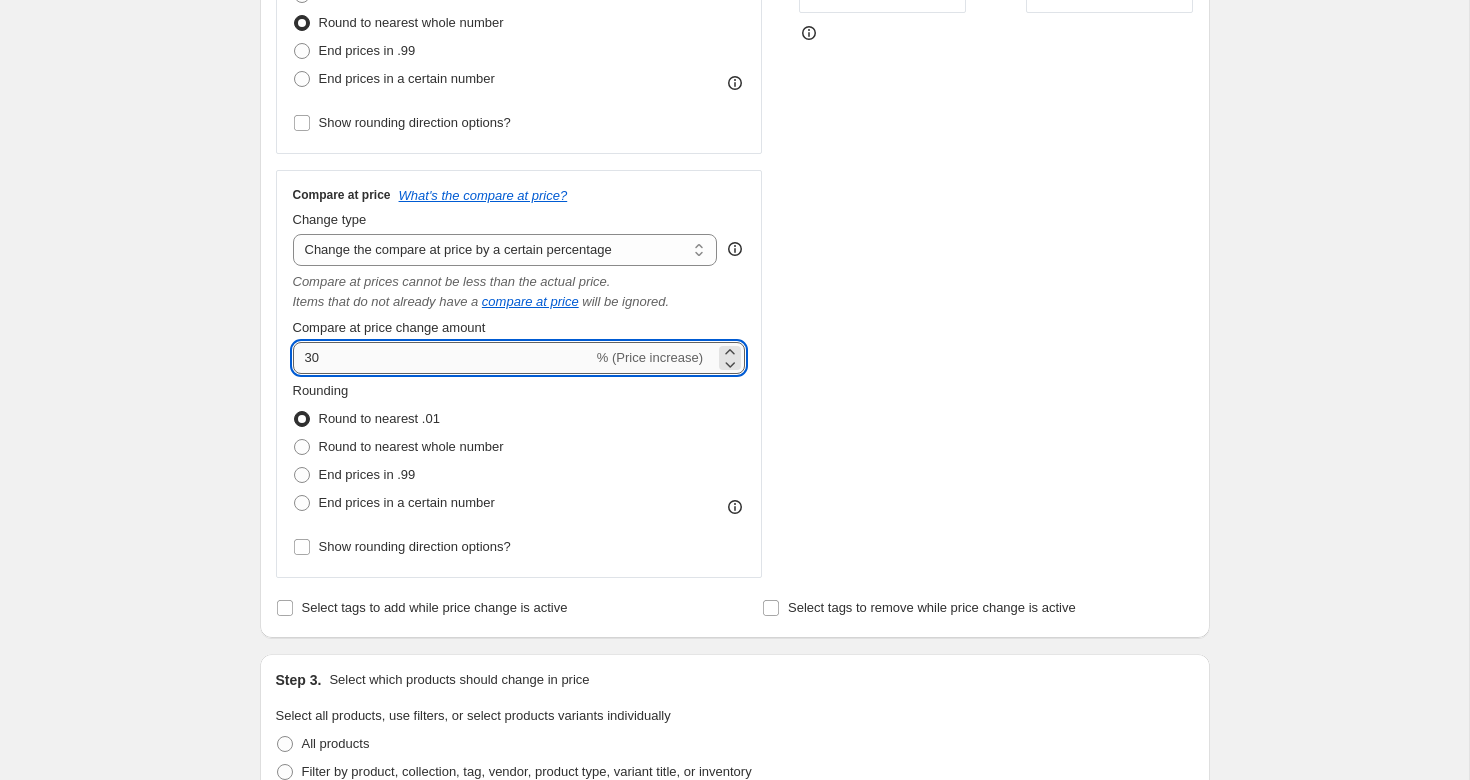 type on "30" 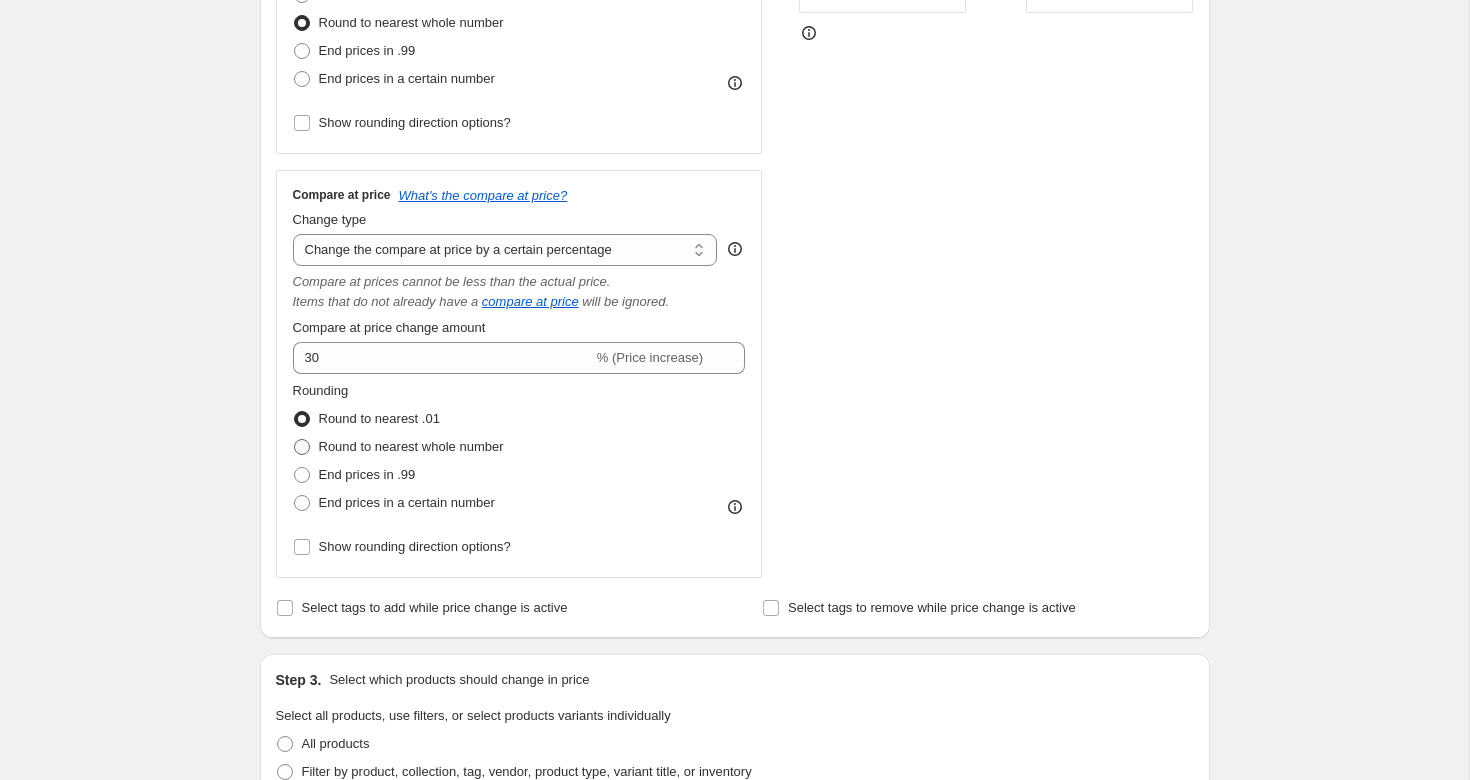 click on "Round to nearest whole number" at bounding box center [411, 446] 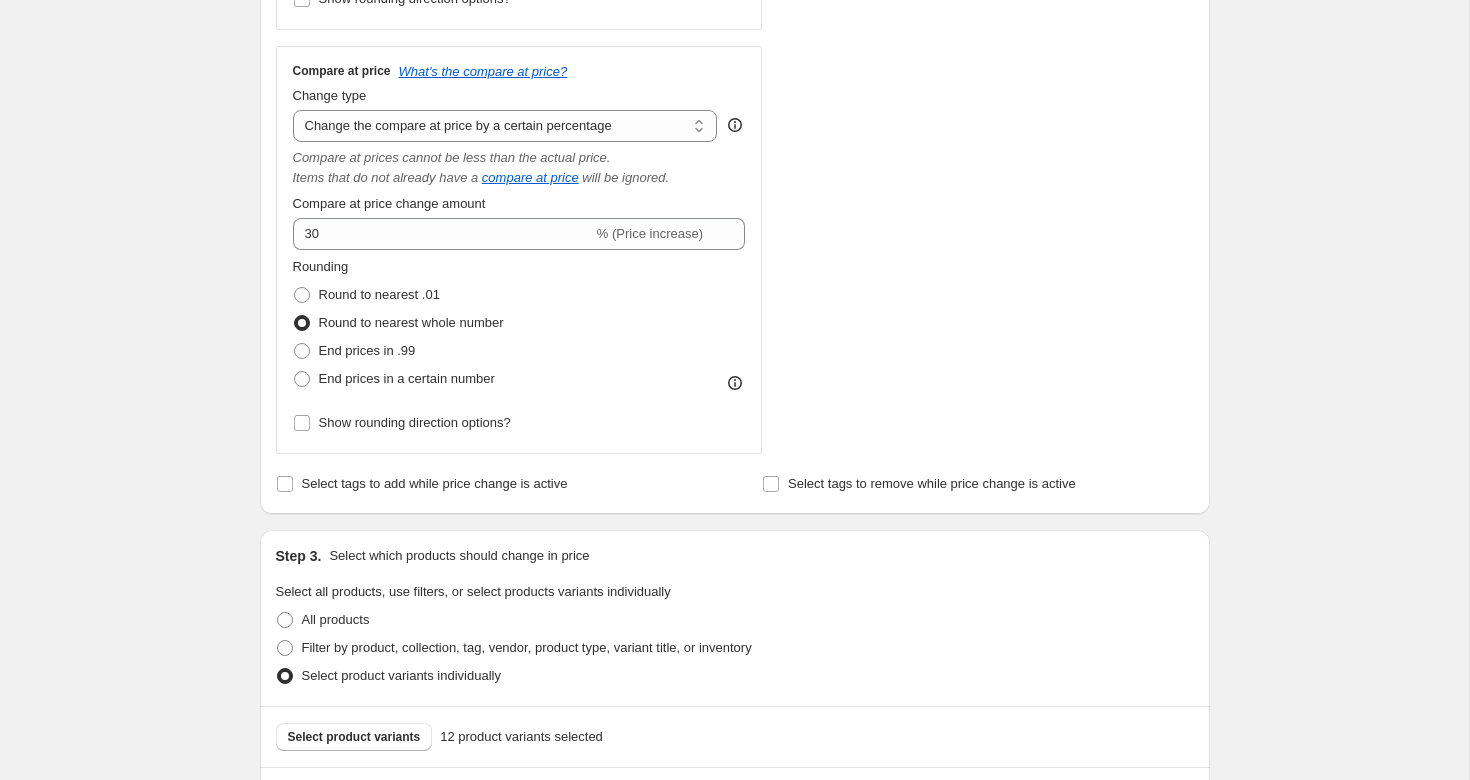 scroll, scrollTop: 693, scrollLeft: 0, axis: vertical 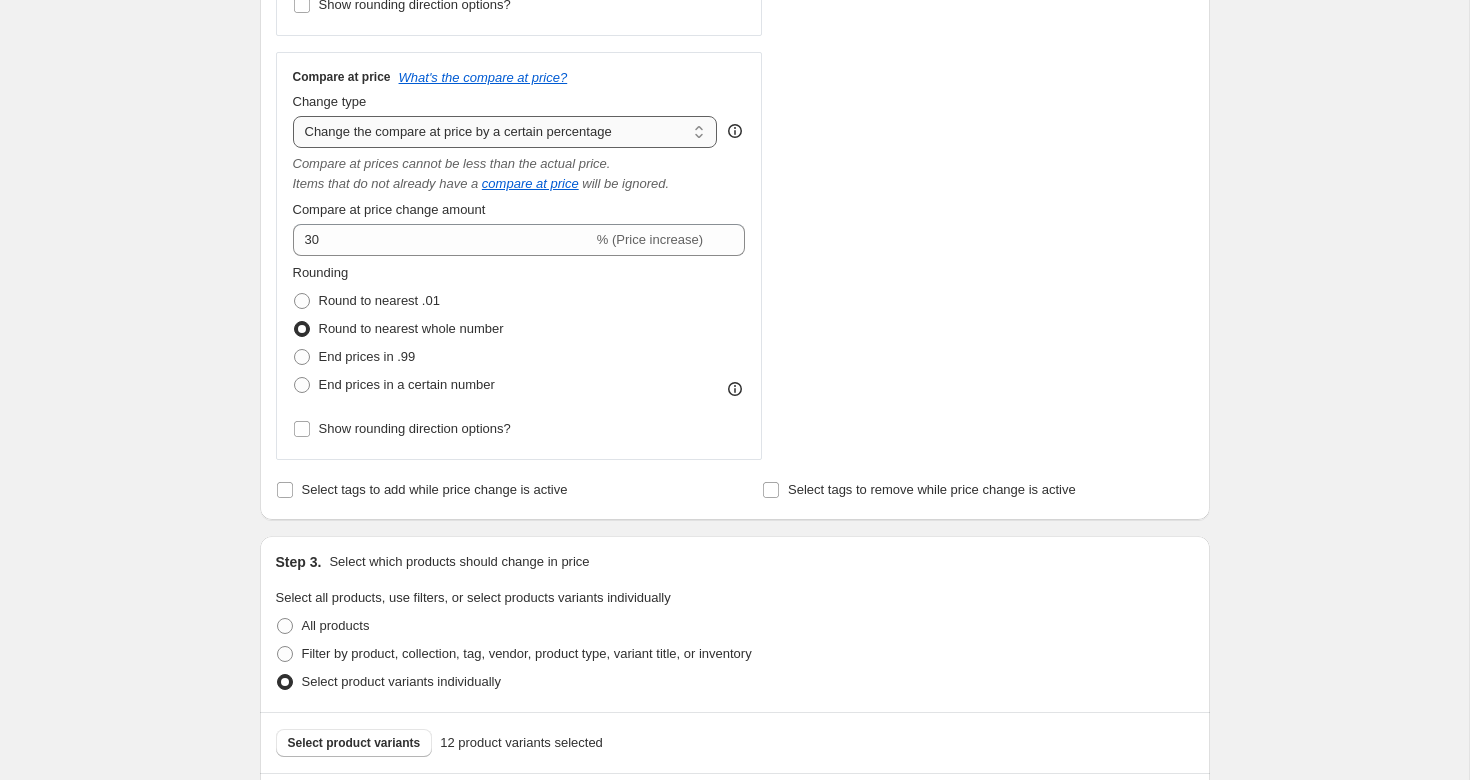select on "ep" 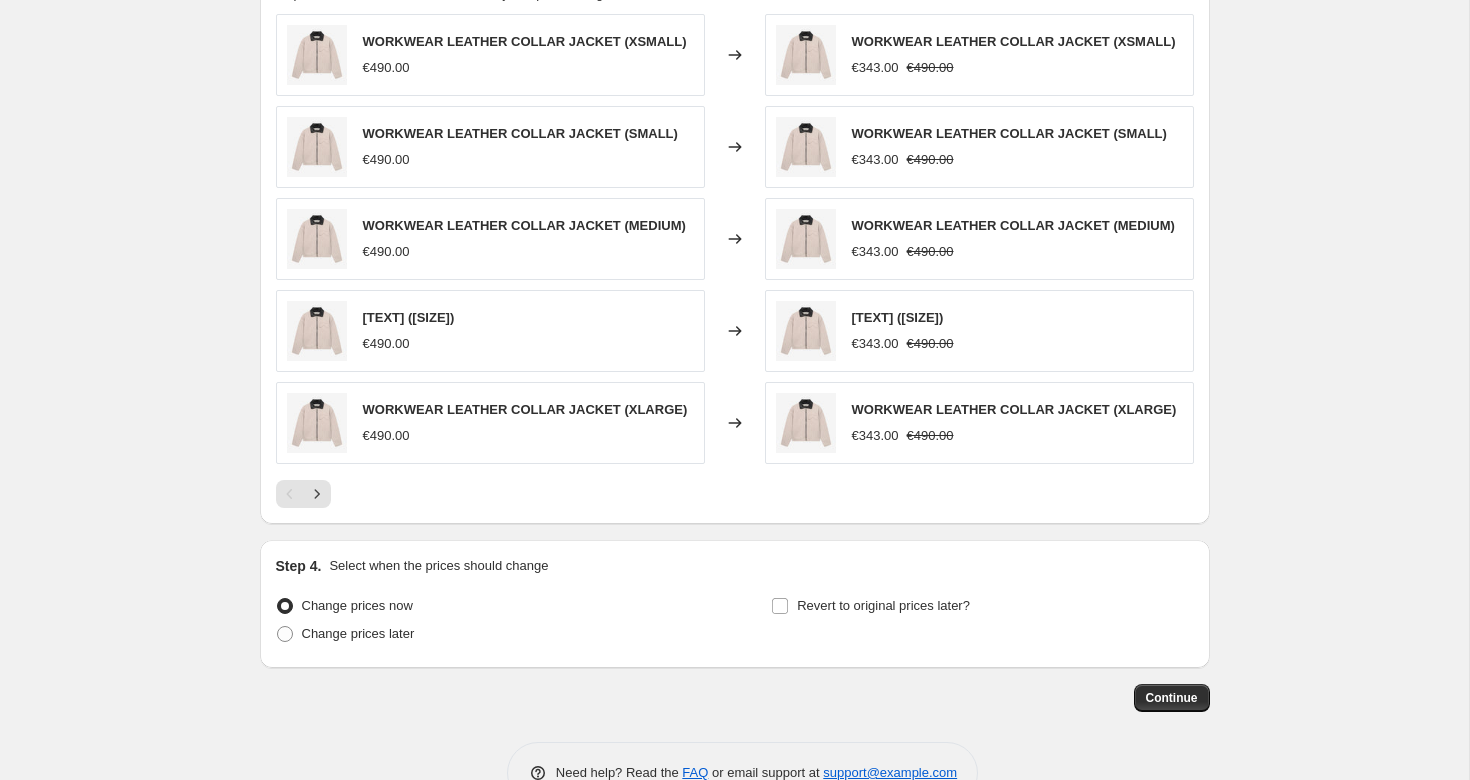 scroll, scrollTop: 1228, scrollLeft: 0, axis: vertical 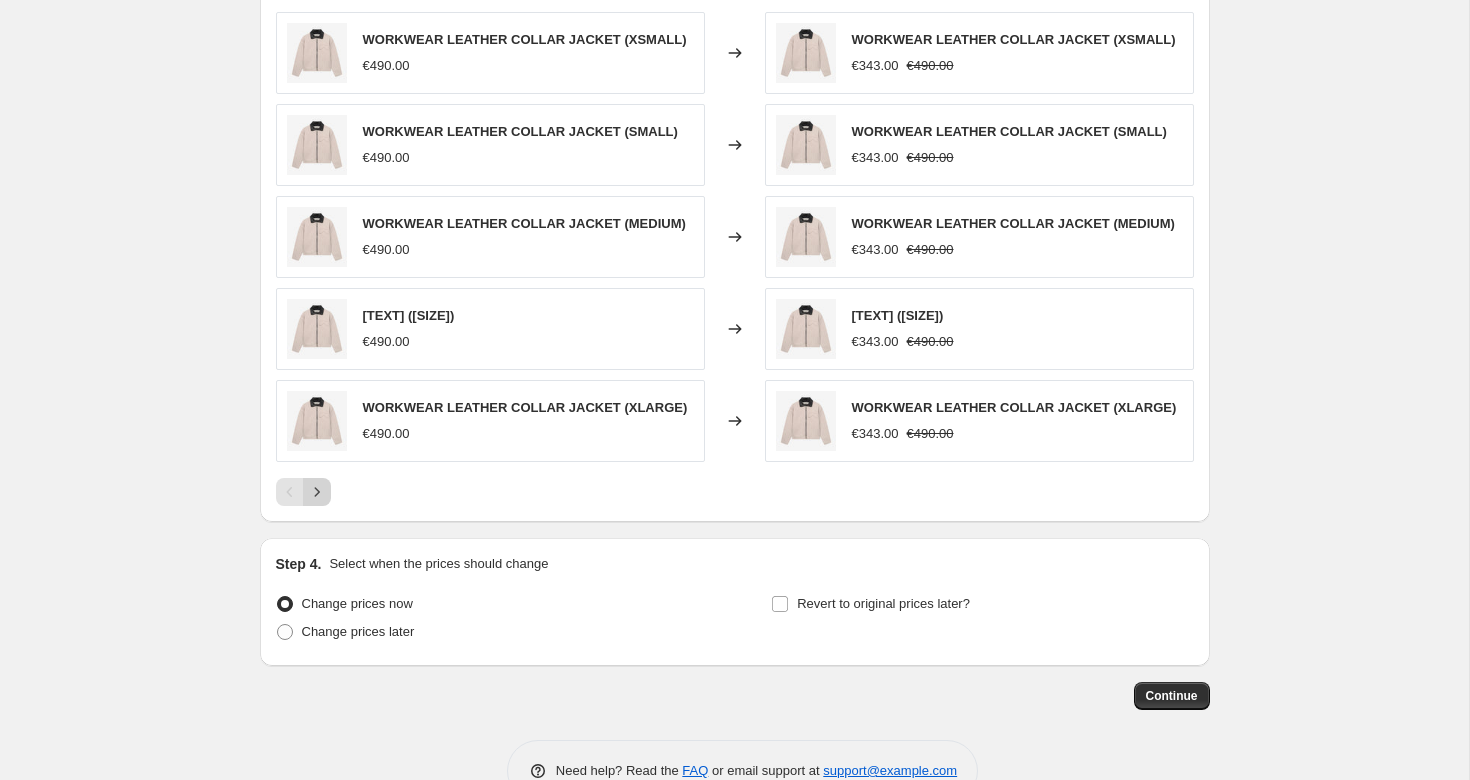 click 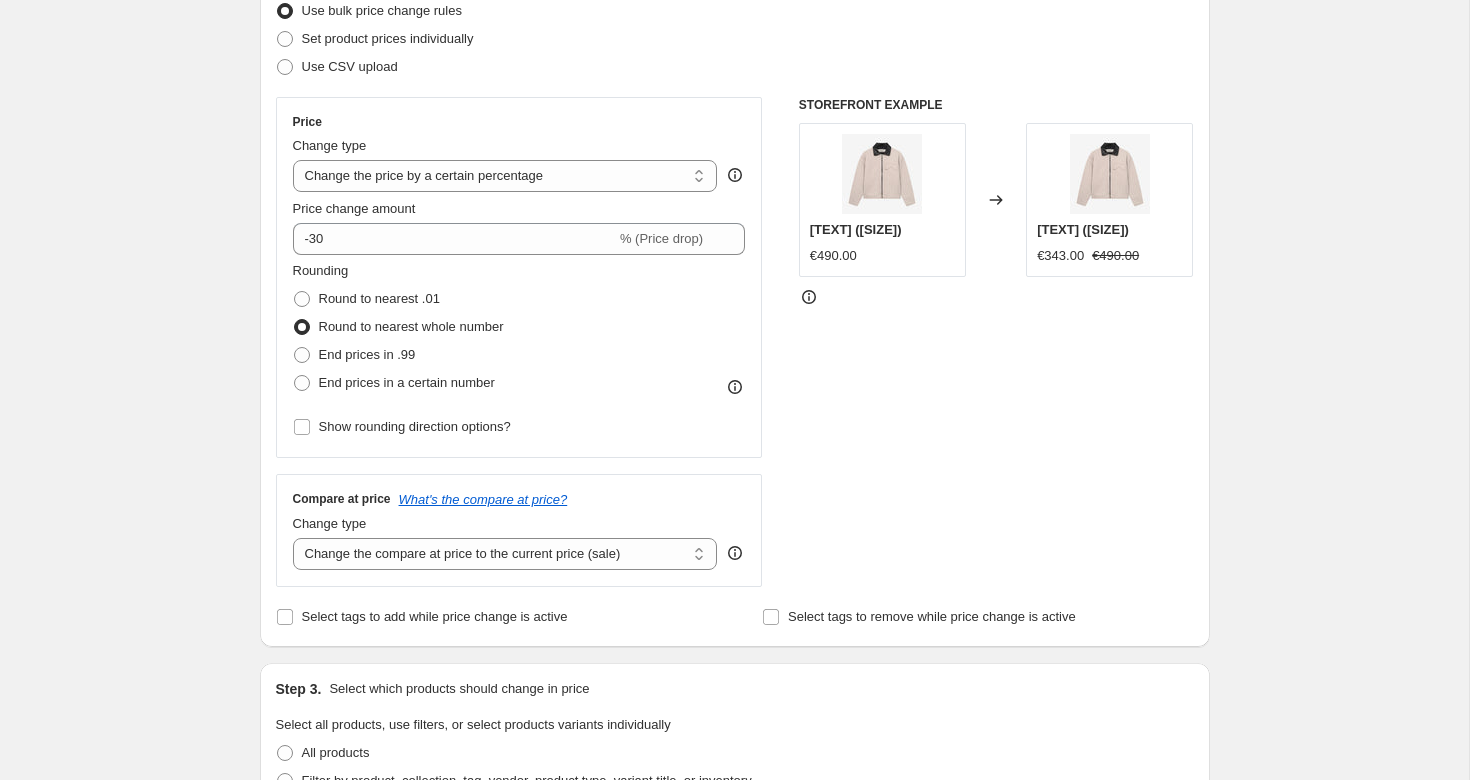 scroll, scrollTop: 253, scrollLeft: 0, axis: vertical 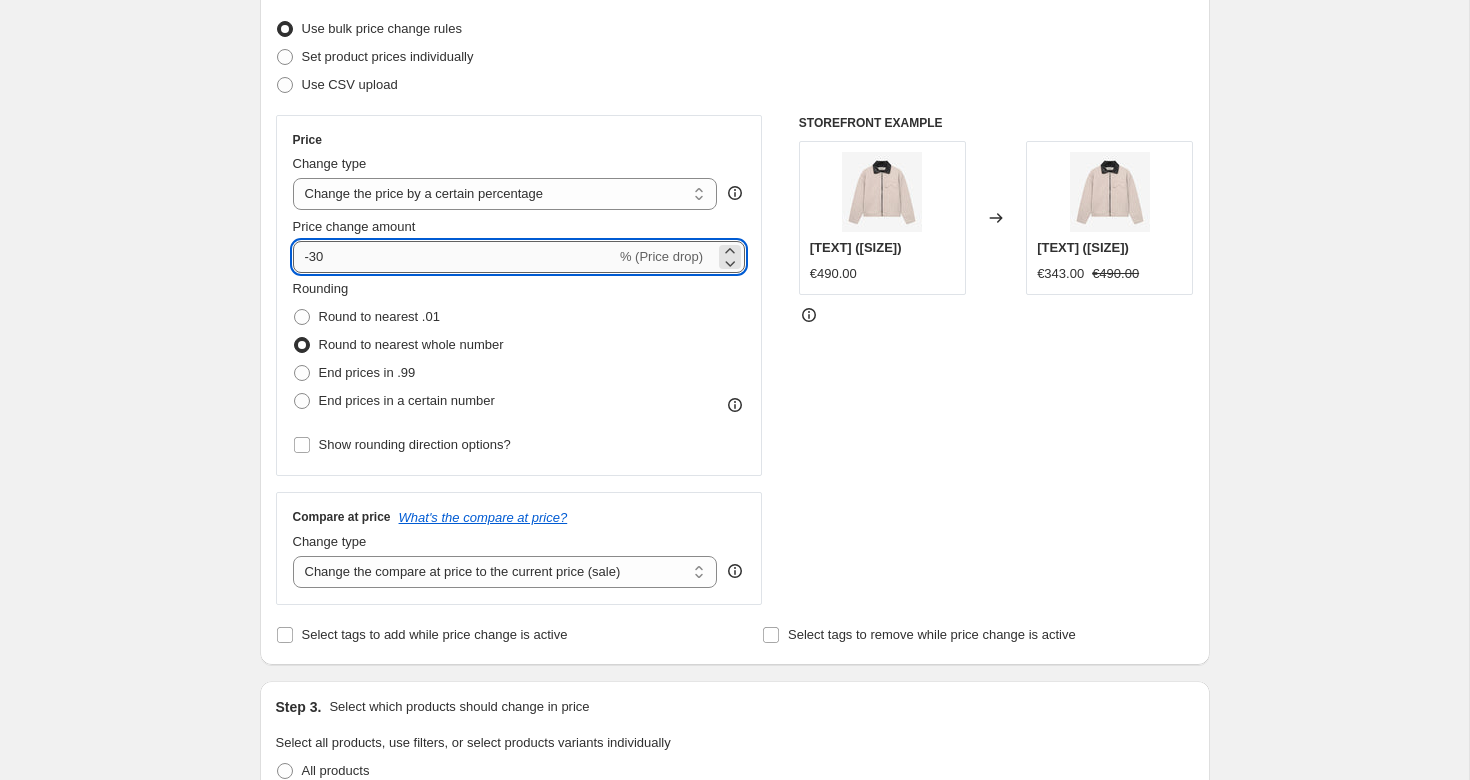 click on "-30" at bounding box center (454, 257) 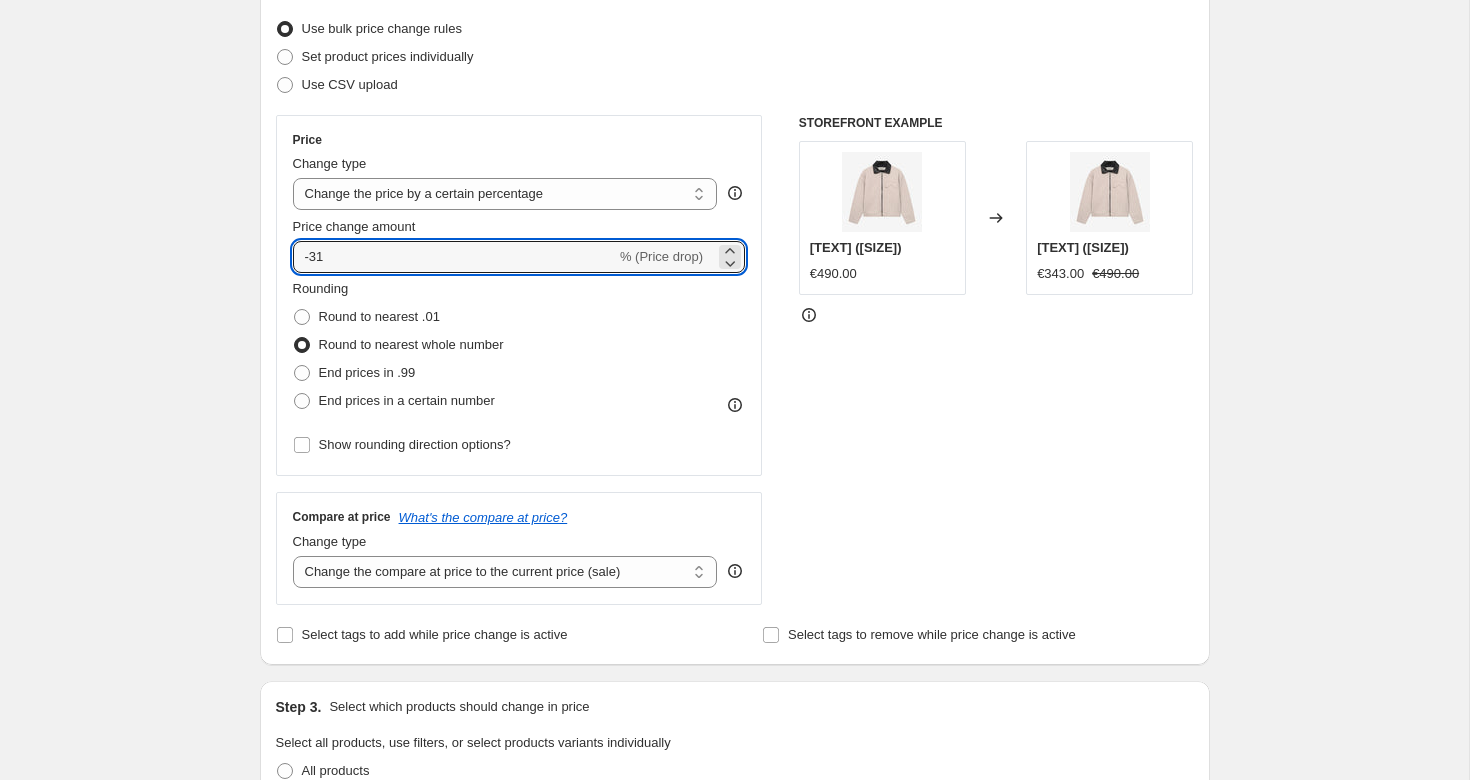 click on "STOREFRONT EXAMPLE WORKWEAR LEATHER COLLAR JACKET (XXLARGE) €490.00 Changed to WORKWEAR LEATHER COLLAR JACKET (XXLARGE) €343.00 €490.00" at bounding box center (996, 360) 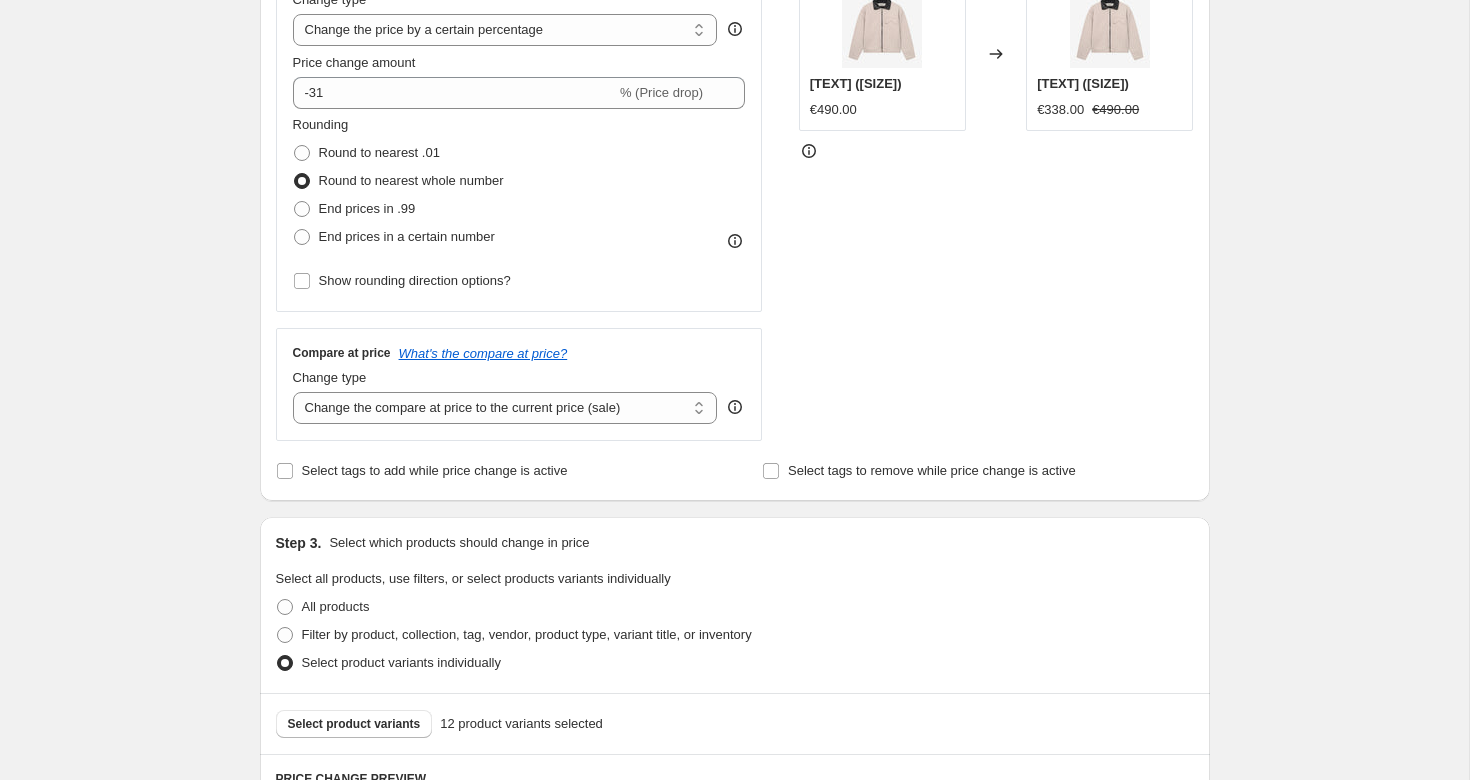 scroll, scrollTop: 420, scrollLeft: 0, axis: vertical 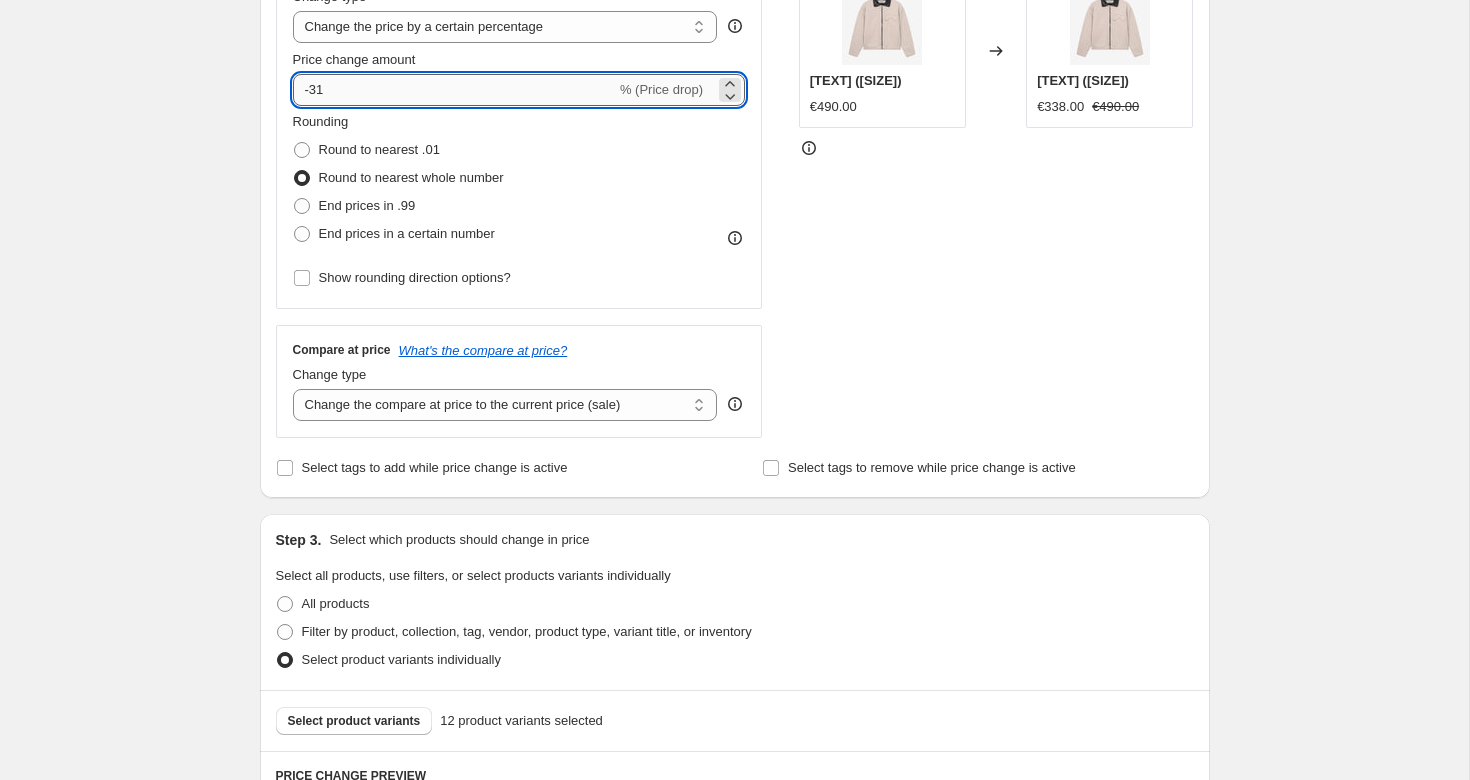 click on "-31" at bounding box center (454, 90) 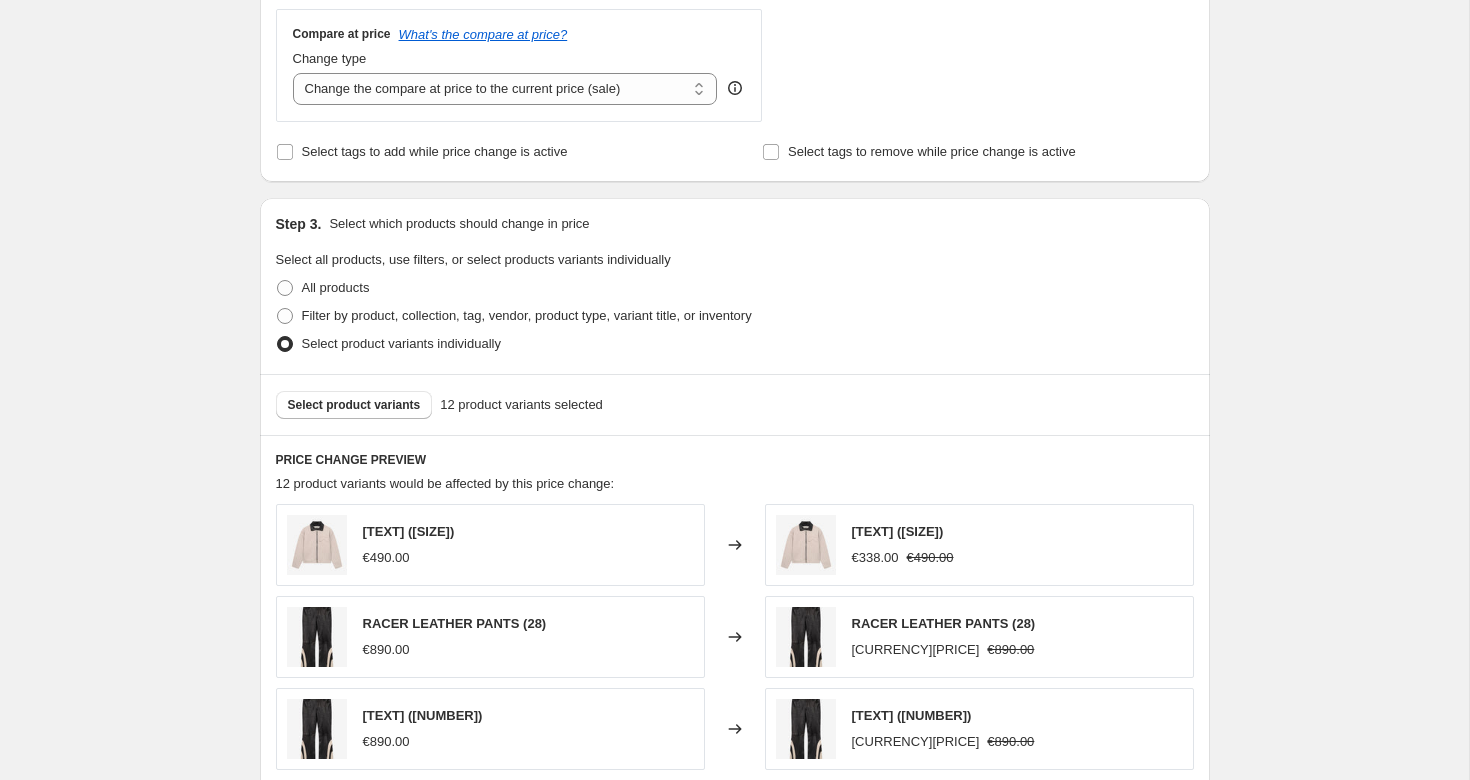 scroll, scrollTop: 738, scrollLeft: 0, axis: vertical 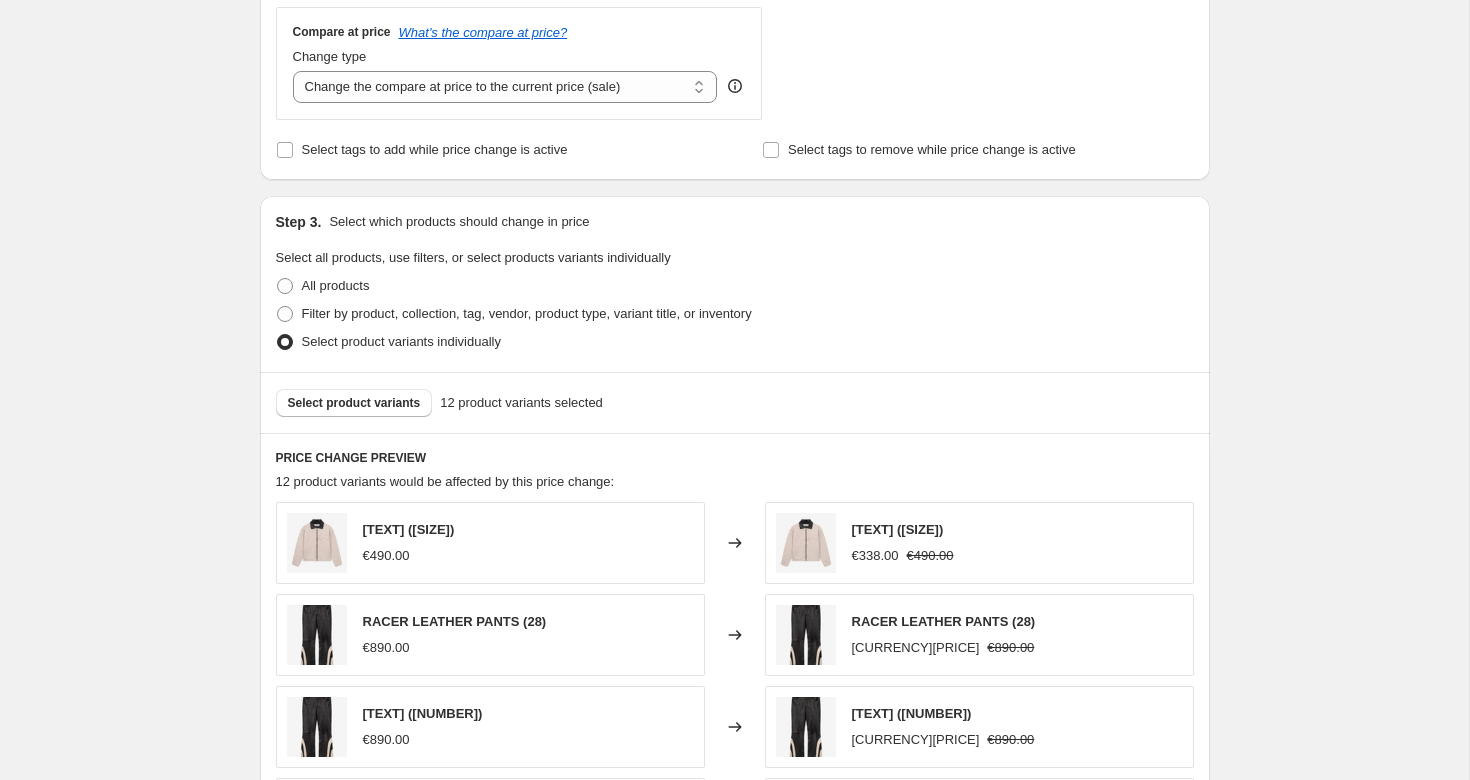click on "Create new price change job. This page is ready Create new price change job Draft Step 1. Optionally give your price change job a title (eg "March 30% off sale on boots") Leather -30% This title is just for internal use, customers won't see it Step 2. Select how the prices should change Use bulk price change rules Set product prices individually Use CSV upload Price Change type Change the price to a certain amount Change the price by a certain amount Change the price by a certain percentage Change the price to the current compare at price (price before sale) Change the price by a certain amount relative to the compare at price Change the price by a certain percentage relative to the compare at price Don't change the price Change the price by a certain percentage relative to the cost per item Change price to certain cost margin Change the price by a certain percentage Price change amount -30 % (Price drop) Rounding Round to nearest .01 Round to nearest whole number End prices in .99 Compare at price €490.00" at bounding box center [734, 292] 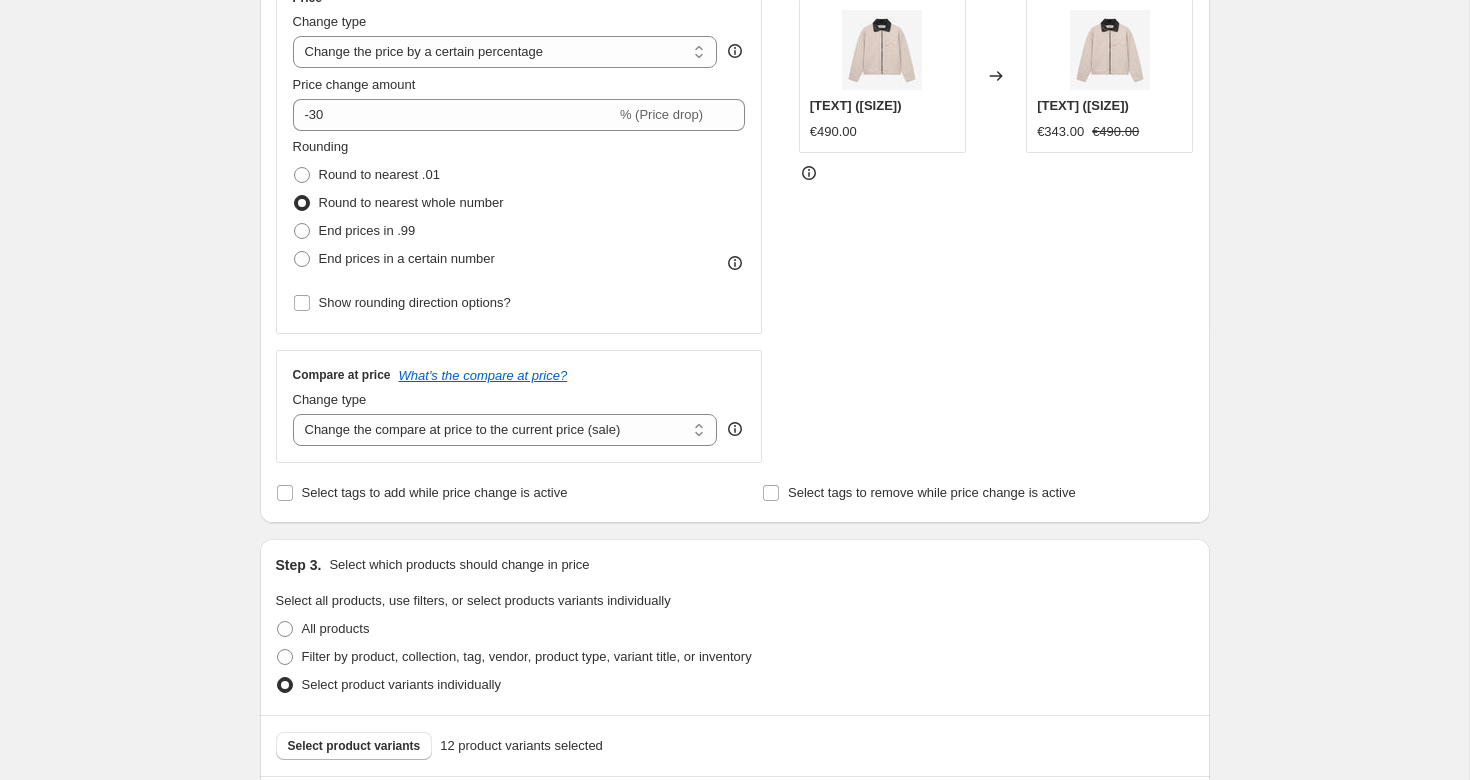 scroll, scrollTop: 383, scrollLeft: 0, axis: vertical 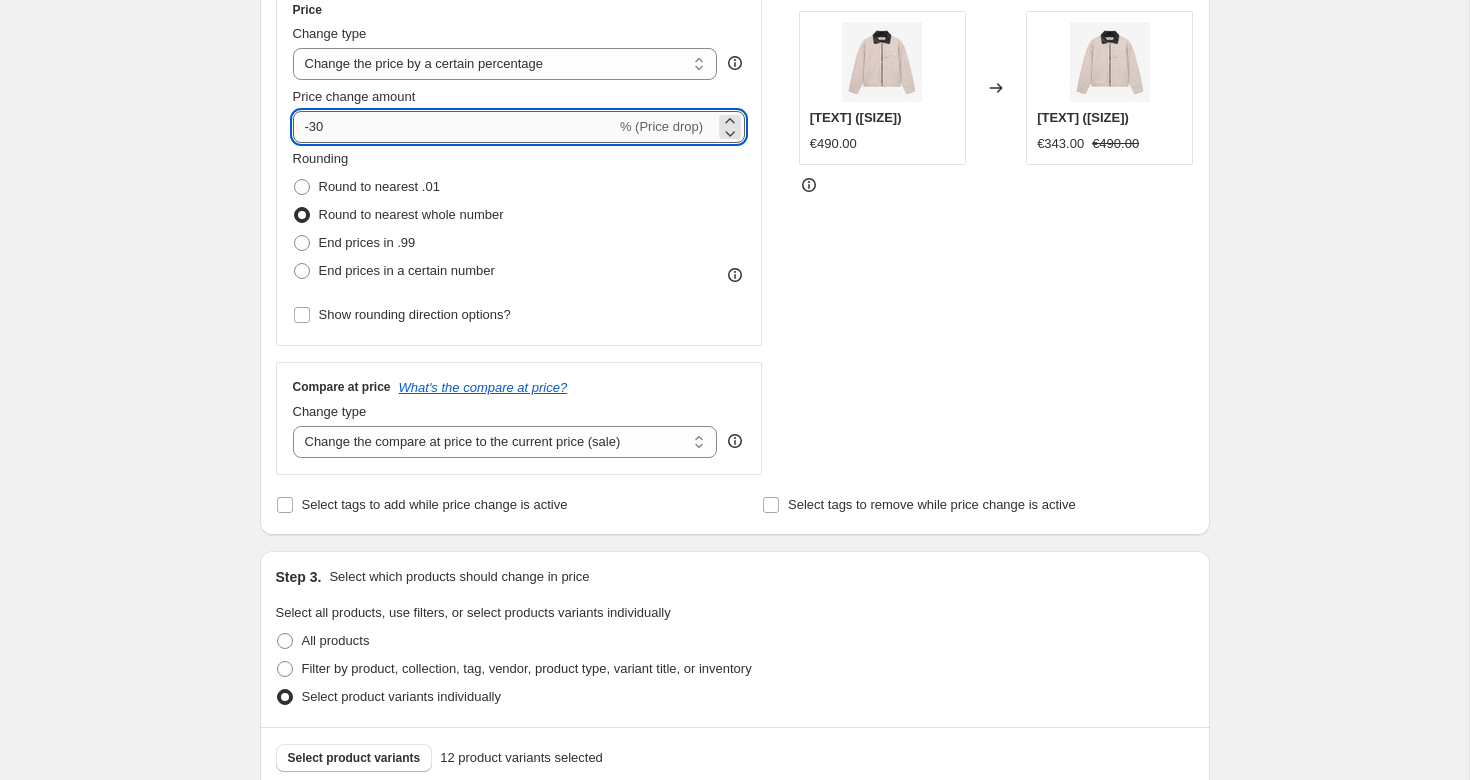 click on "-30" at bounding box center [454, 127] 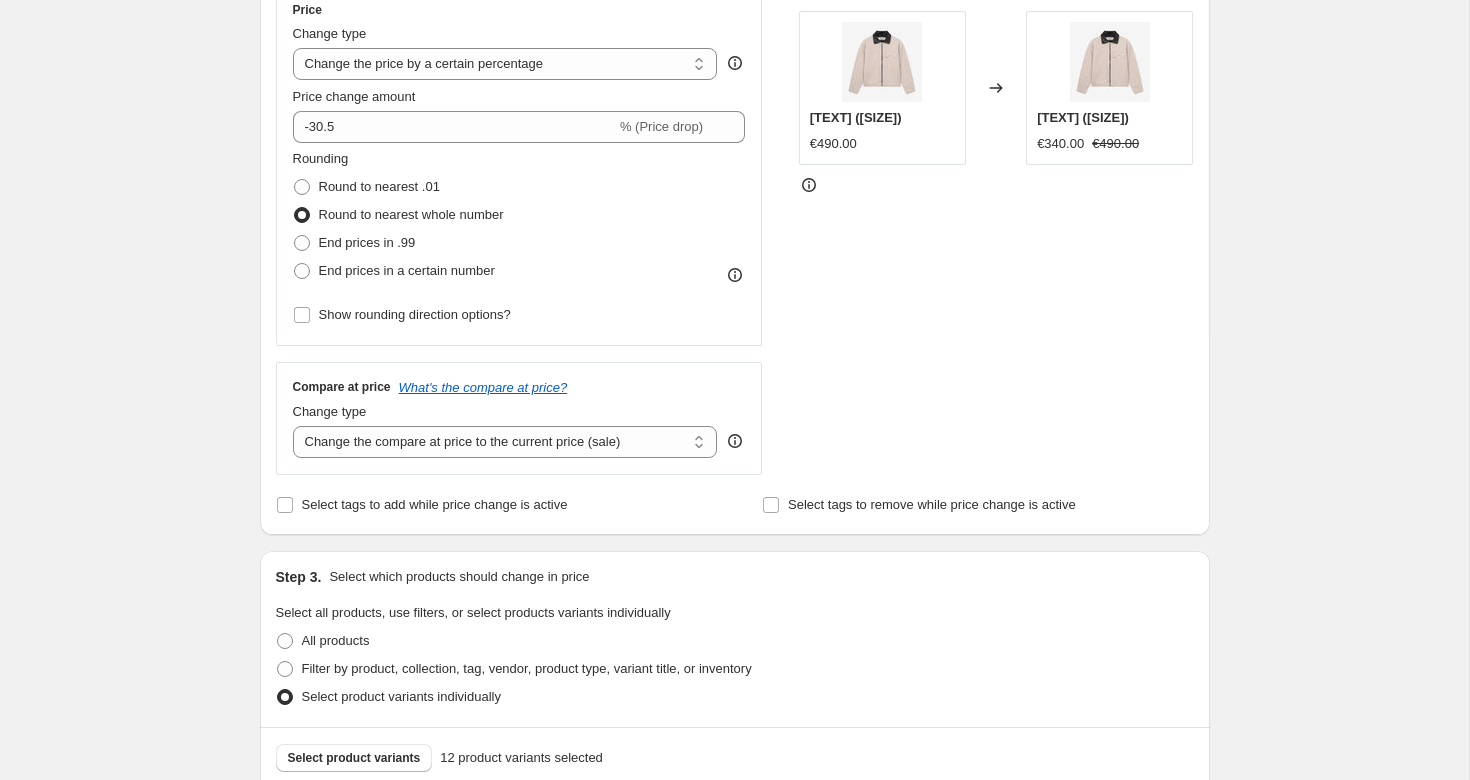 click on "STOREFRONT EXAMPLE [TEXT] [TEXT] ([SIZE]) [CURRENCY][PRICE] Changed to [TEXT] [TEXT] ([SIZE]) [CURRENCY][PRICE] [CURRENCY][PRICE]" at bounding box center (996, 230) 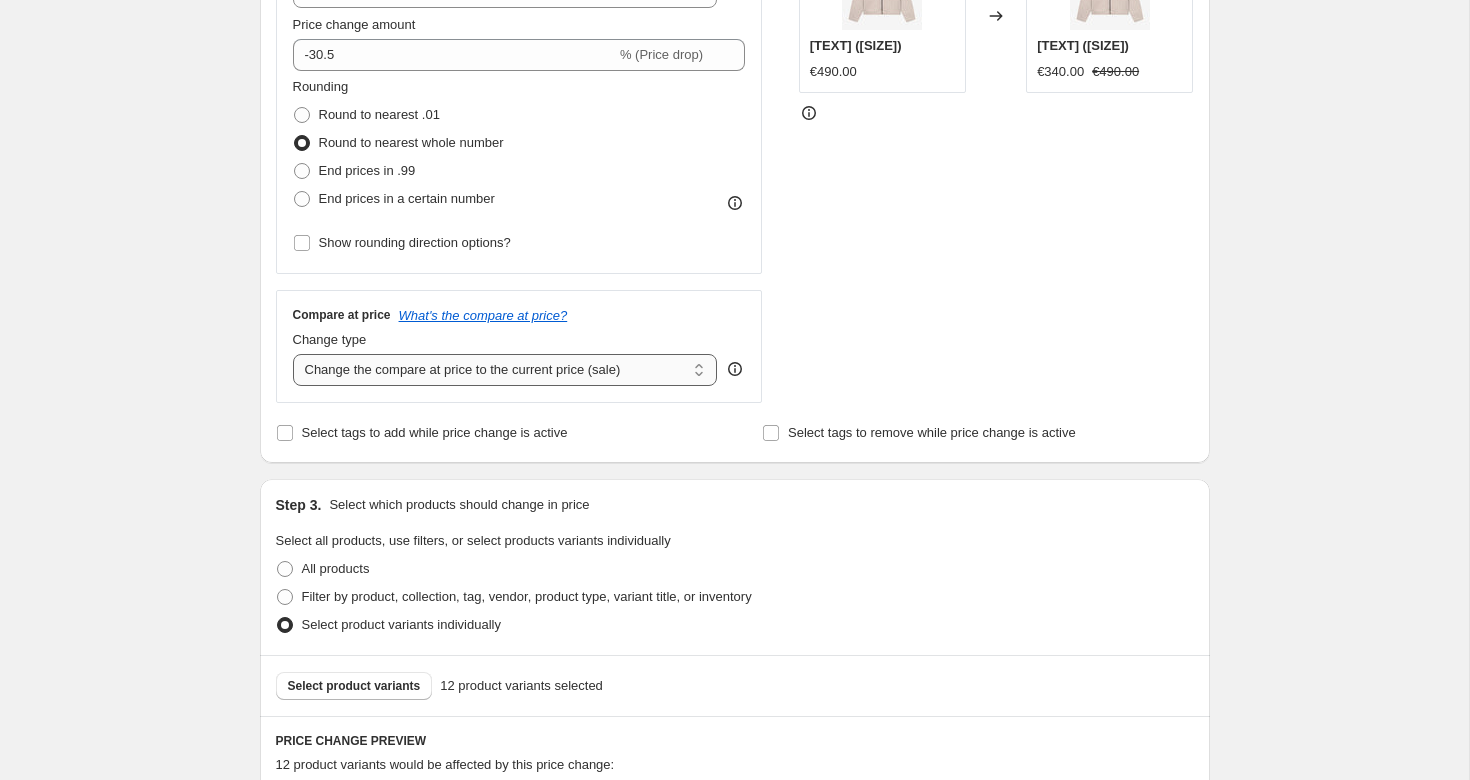 scroll, scrollTop: 421, scrollLeft: 0, axis: vertical 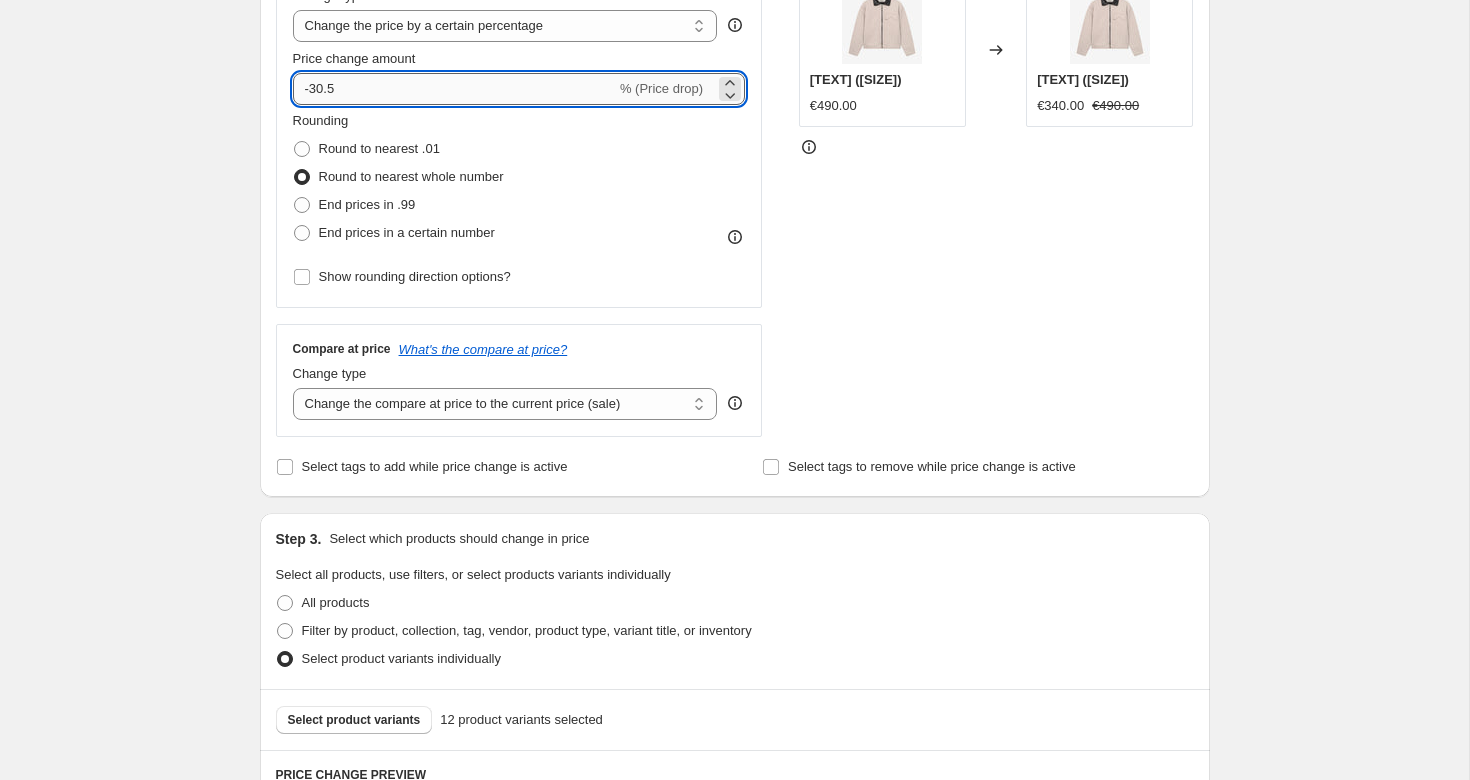 click on "-30.5" at bounding box center (454, 89) 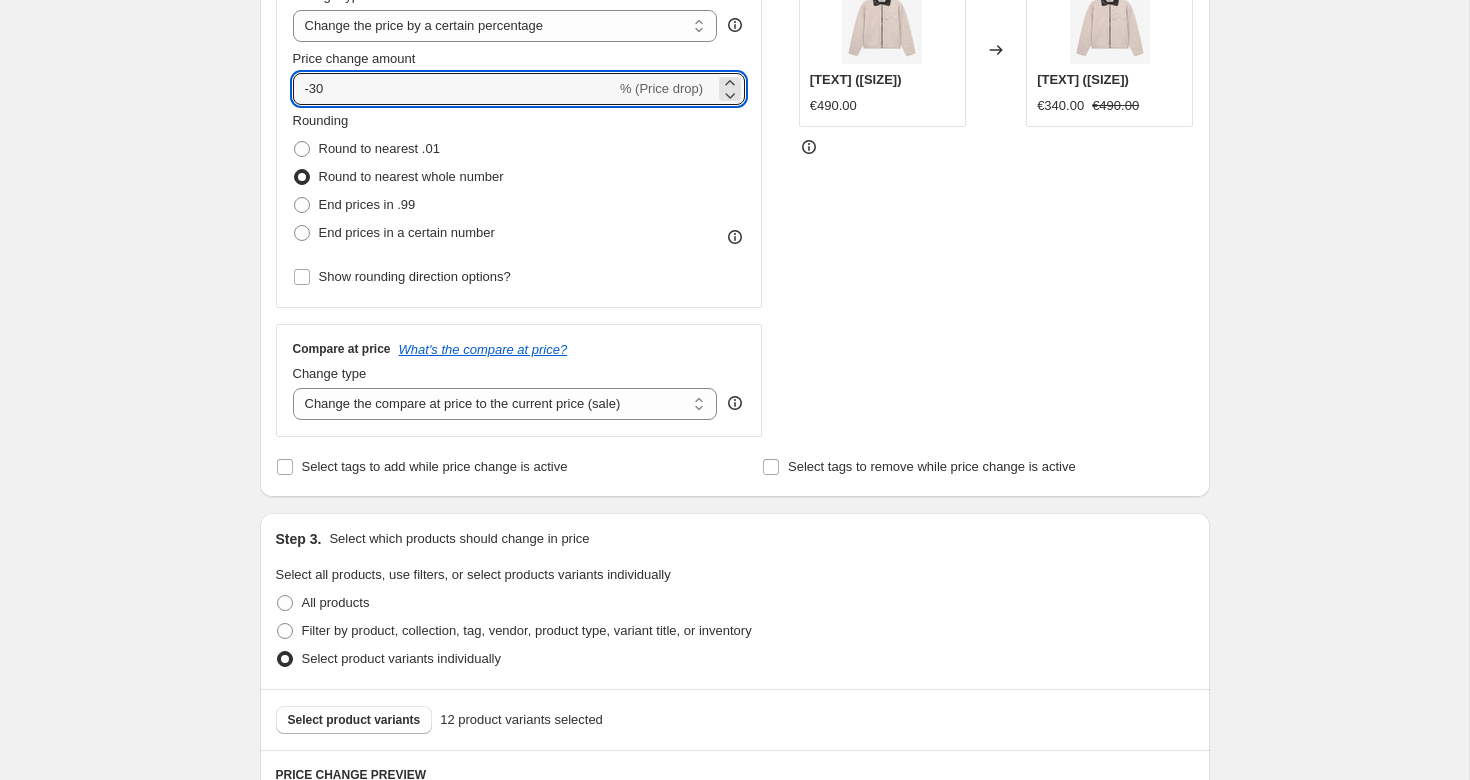 type on "-30" 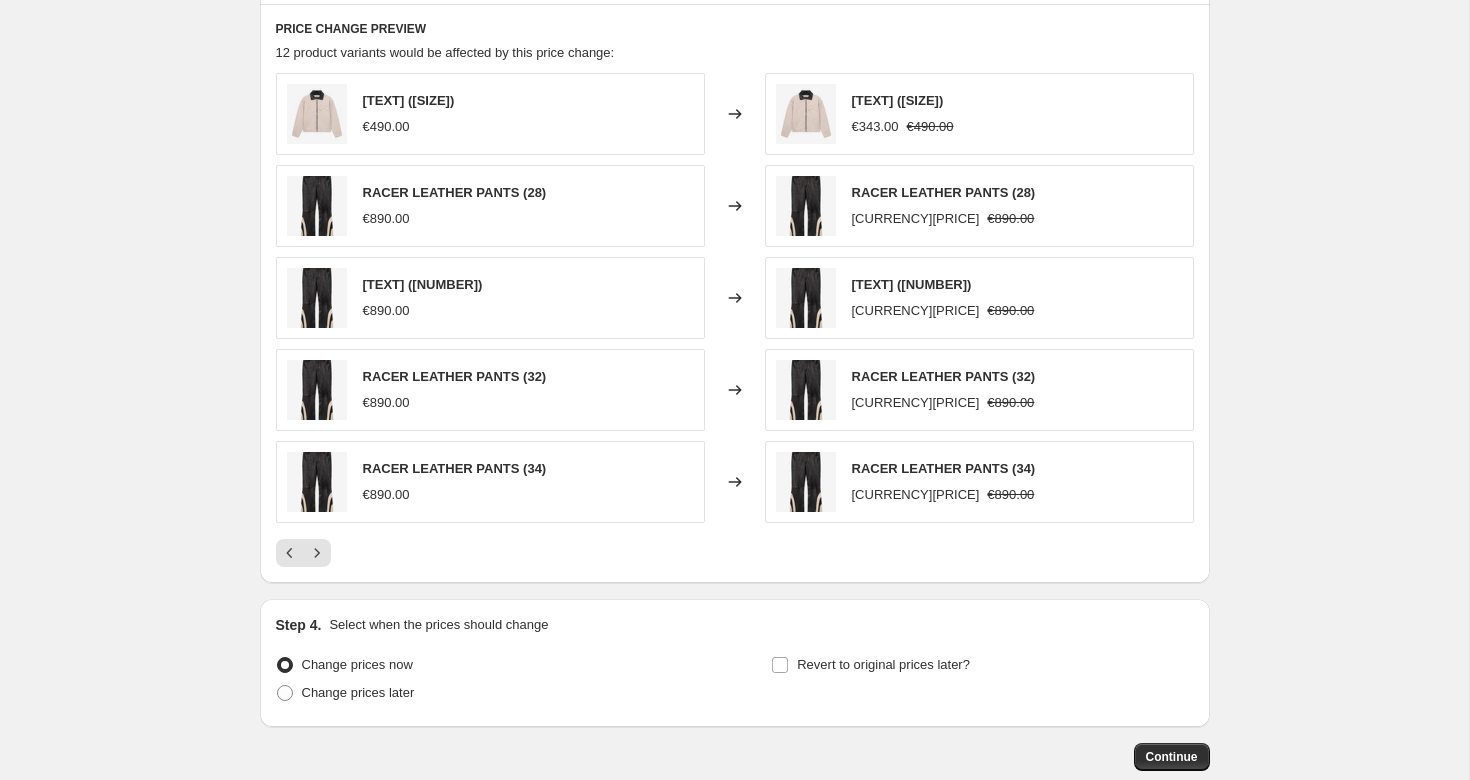 scroll, scrollTop: 1220, scrollLeft: 0, axis: vertical 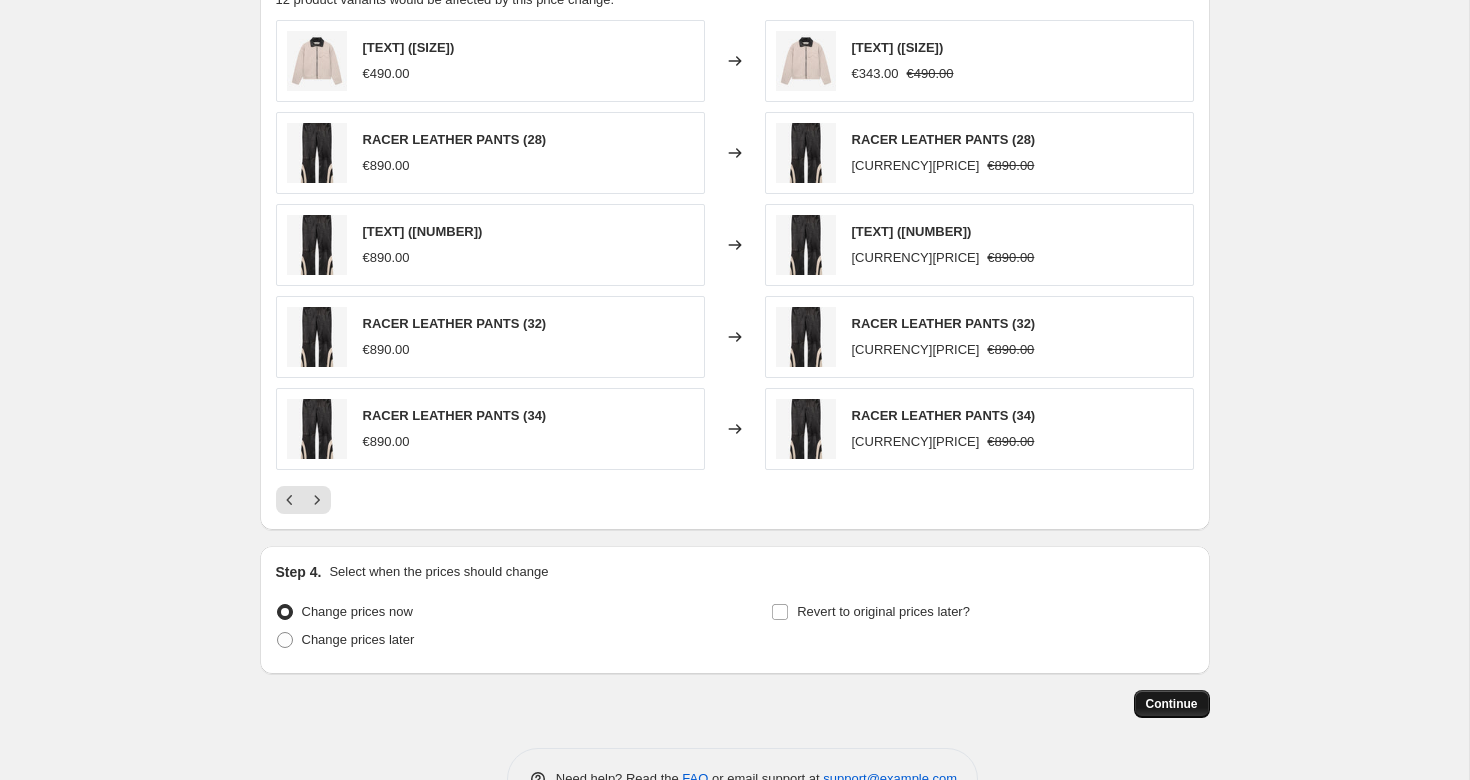 click on "Continue" at bounding box center [1172, 704] 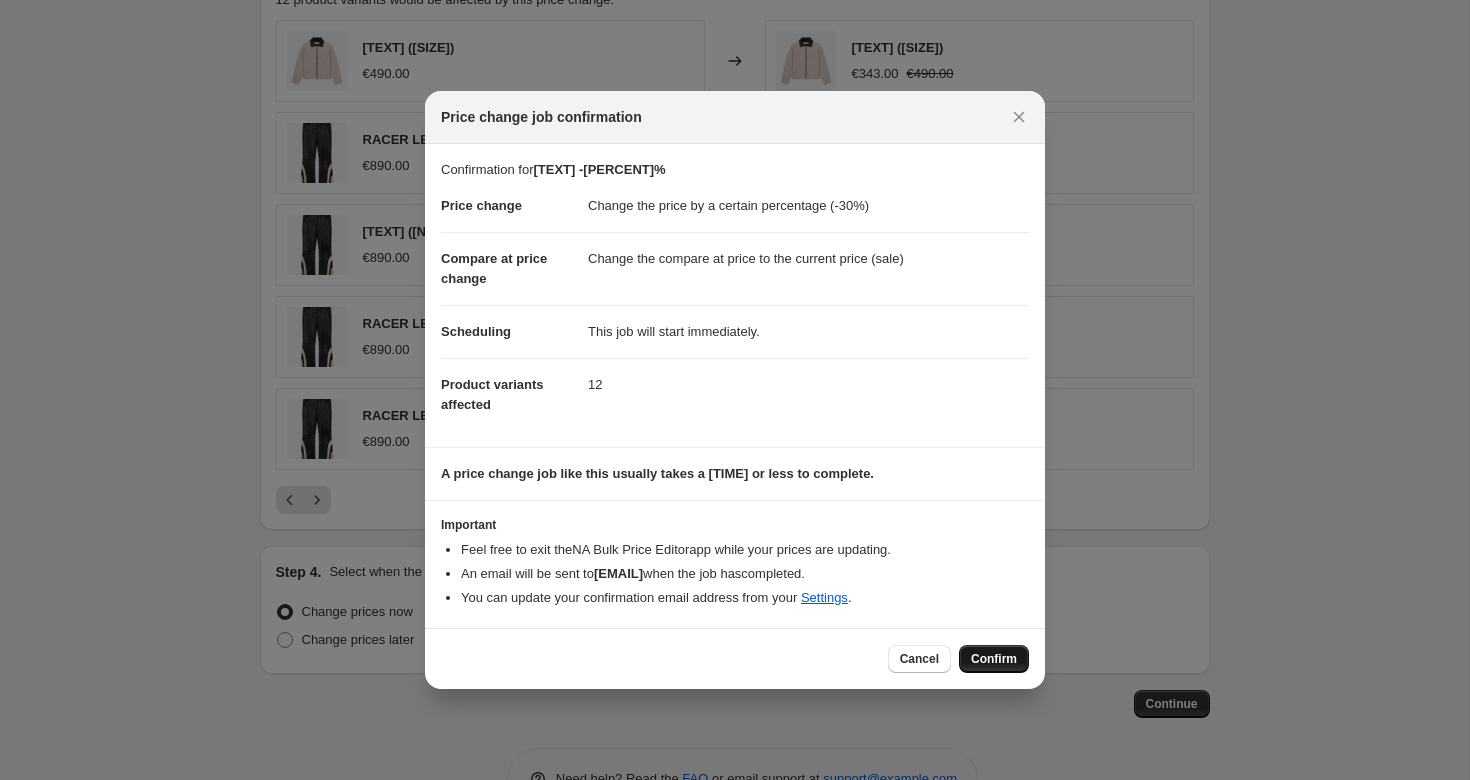 click on "Confirm" at bounding box center (994, 659) 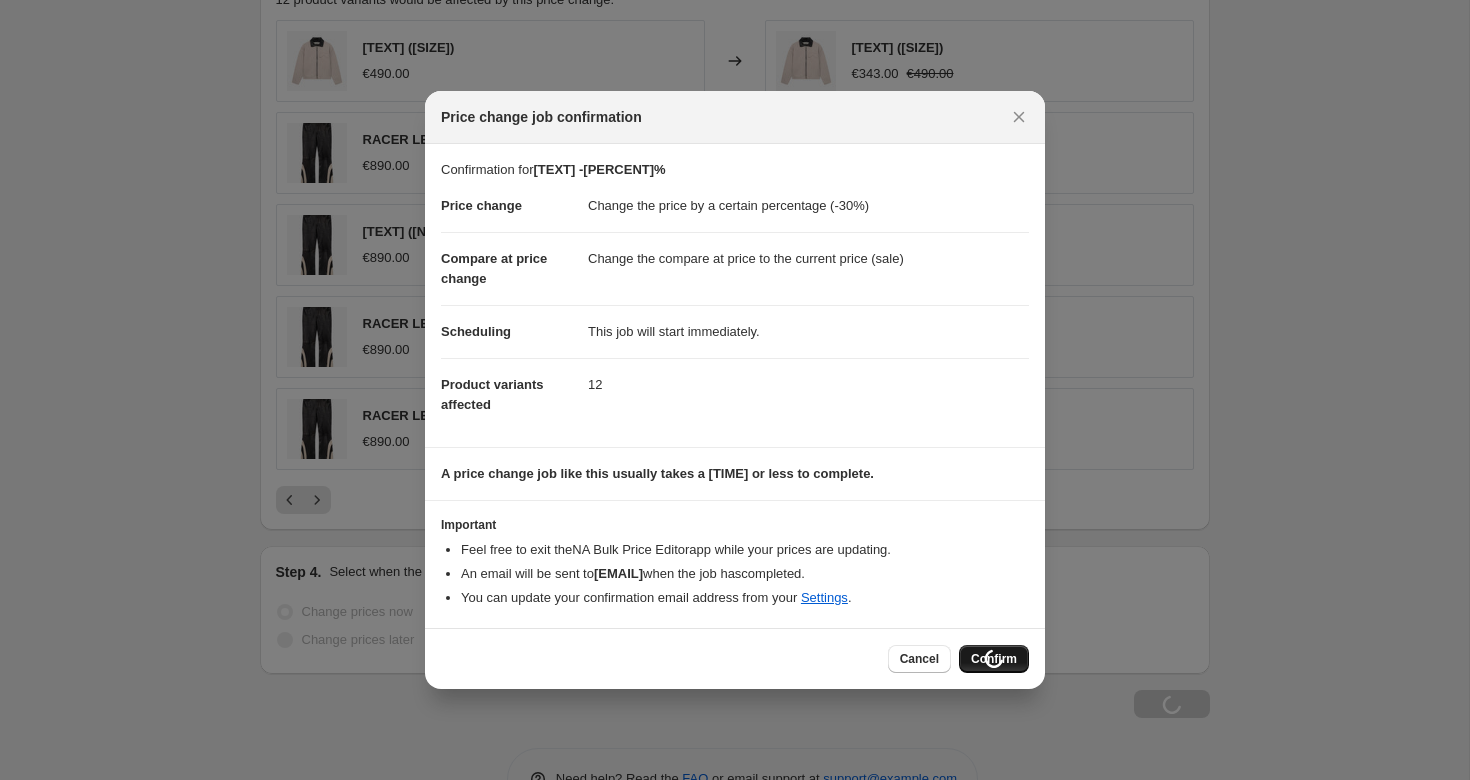 scroll, scrollTop: 1288, scrollLeft: 0, axis: vertical 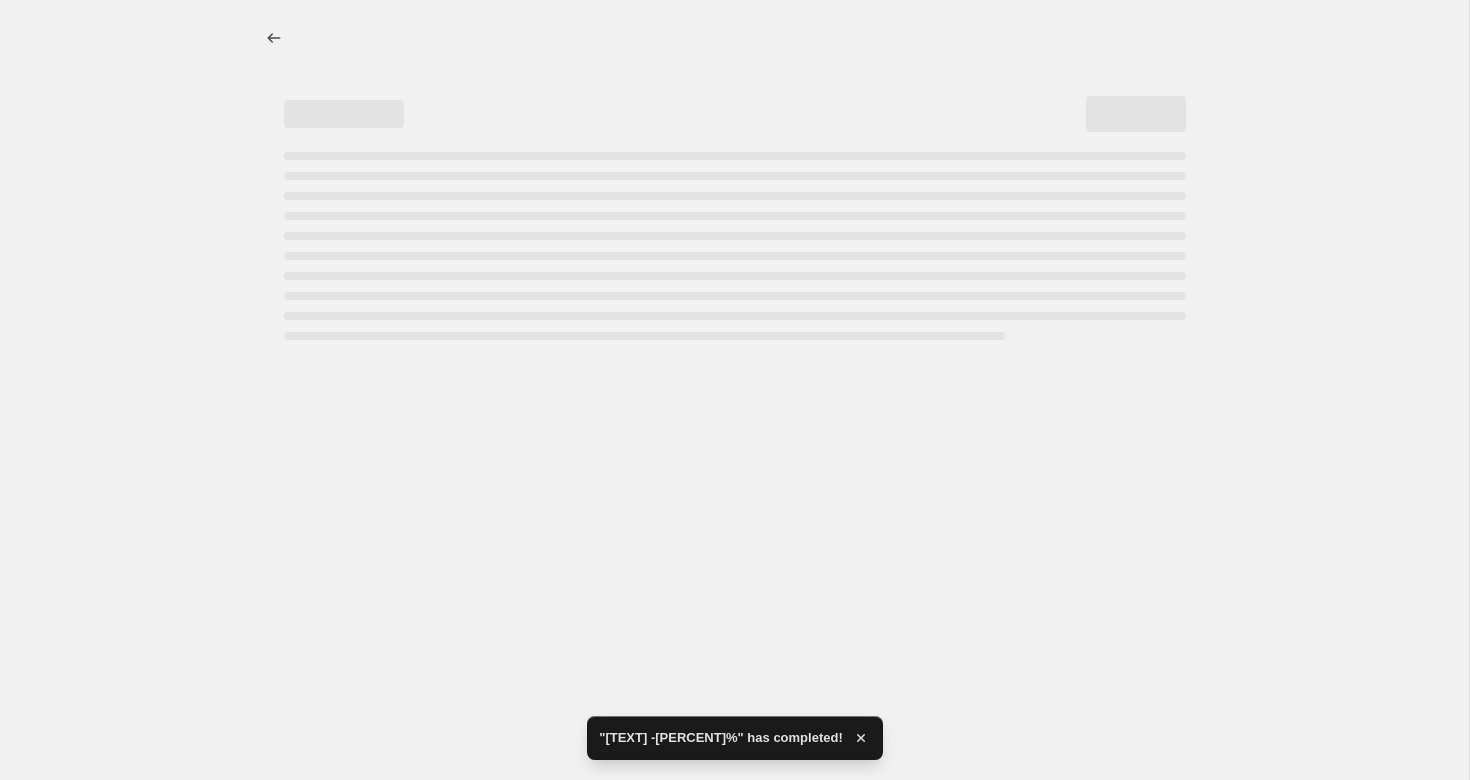 select on "percentage" 